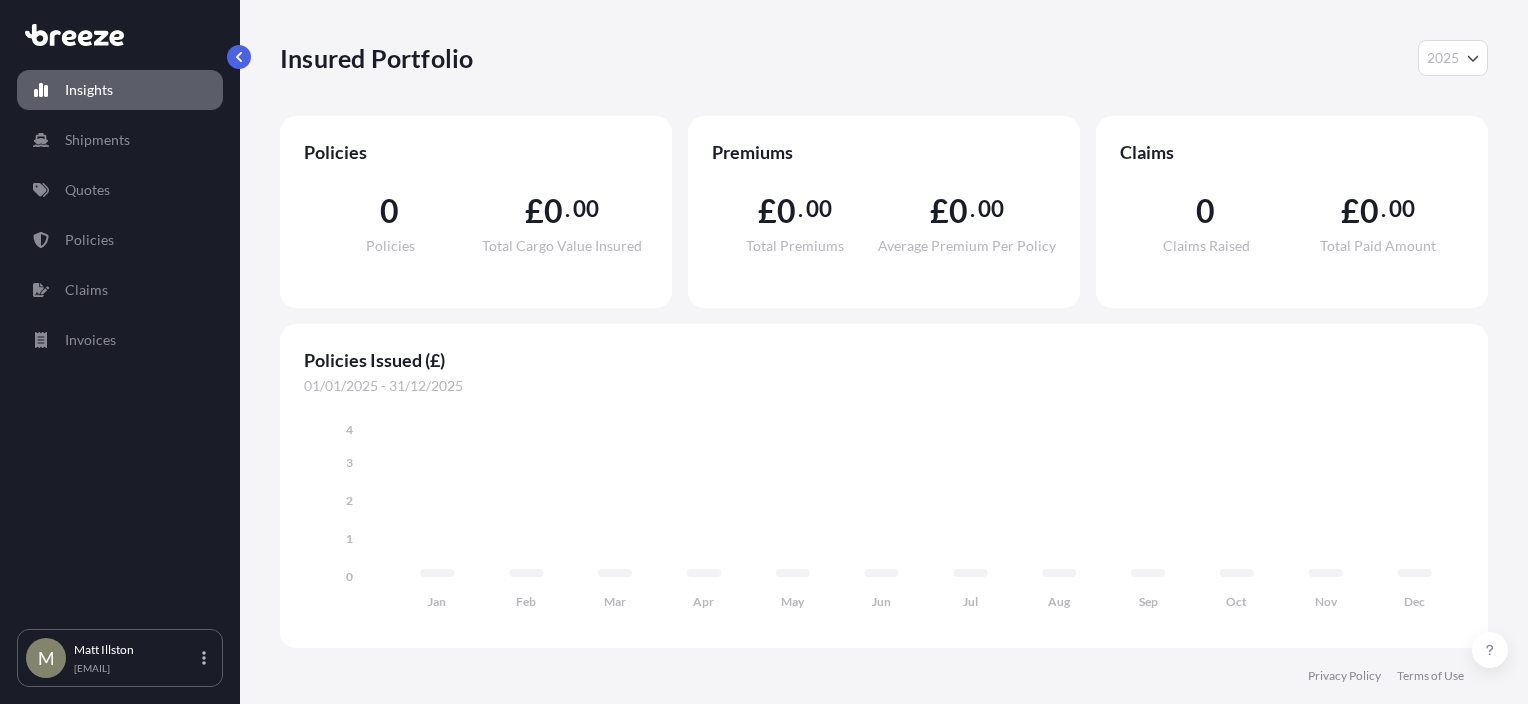 select on "2025" 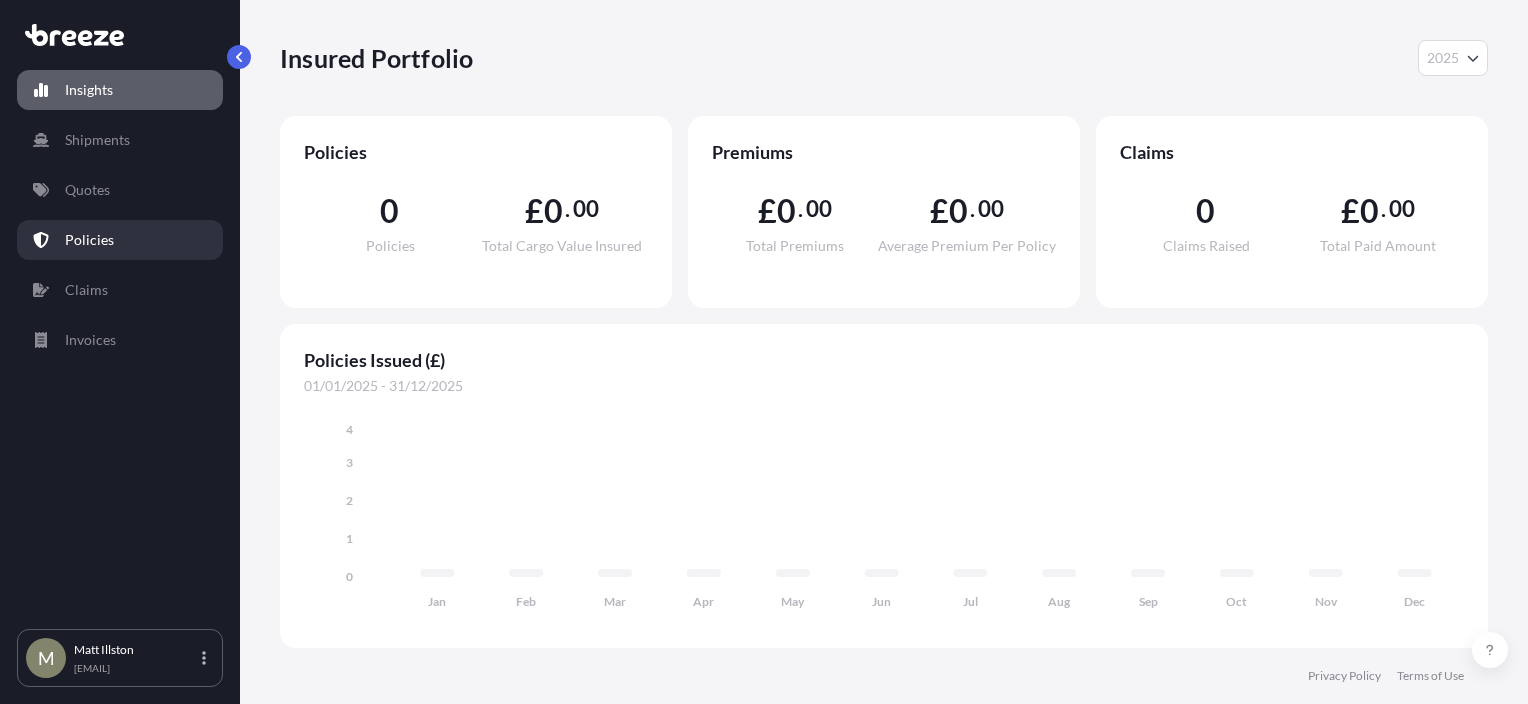 click on "Policies" at bounding box center (120, 240) 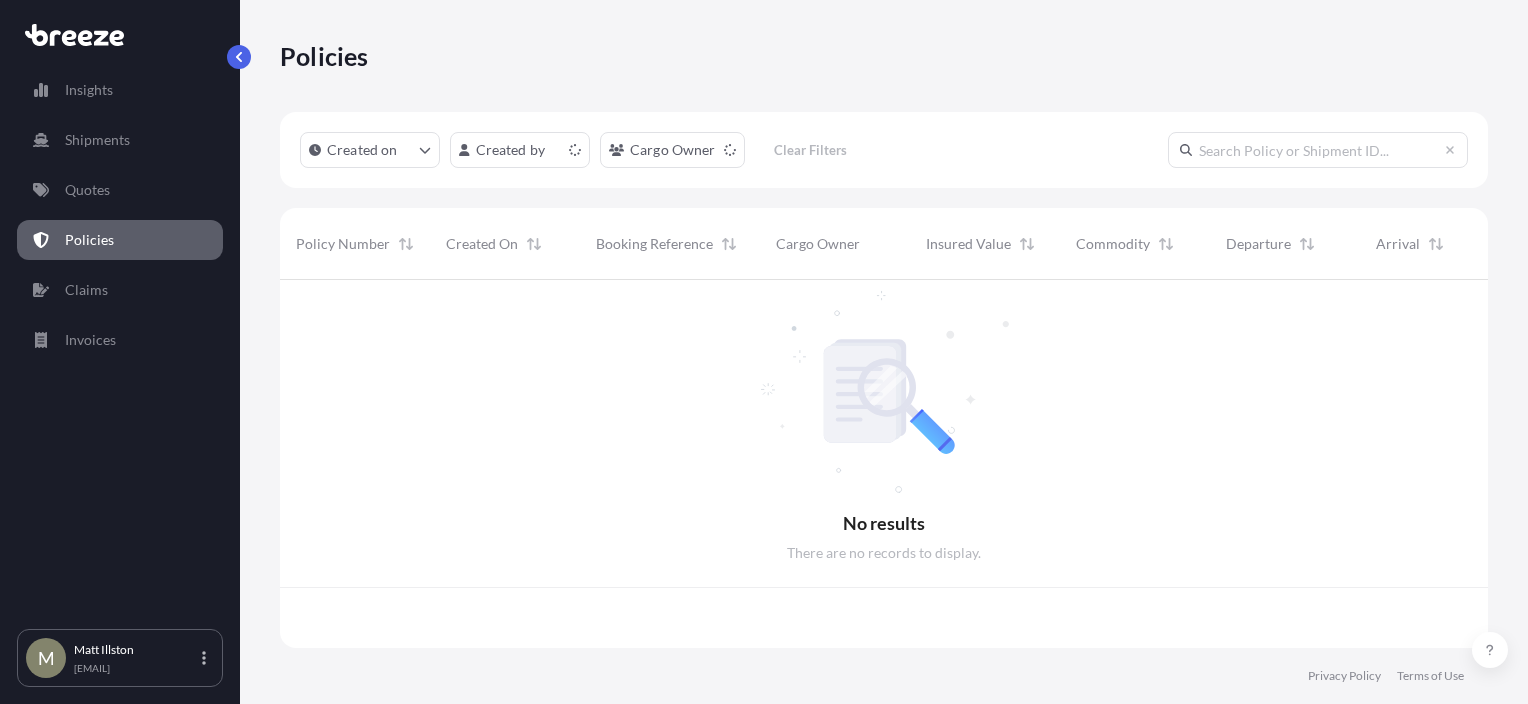 scroll, scrollTop: 16, scrollLeft: 16, axis: both 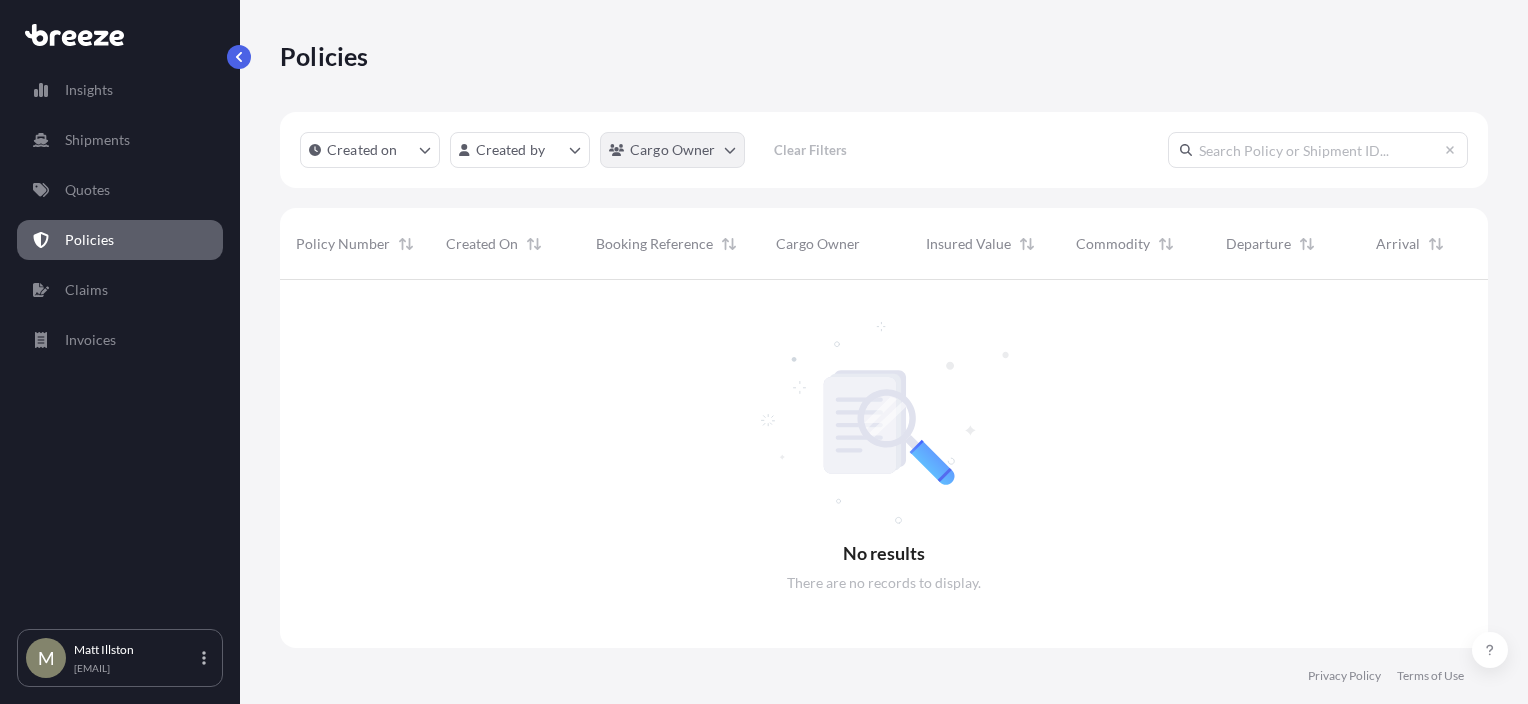 click on "Insights Shipments Quotes Policies Claims Invoices M [FIRST] [LAST] [EMAIL] Policies Created on Created by Cargo Owner Clear Filters No results There are no records to display. Policy Number Created On Booking Reference Cargo Owner Insured Value Commodity Departure Arrival Total Privacy Policy Terms of Use
0" at bounding box center [764, 352] 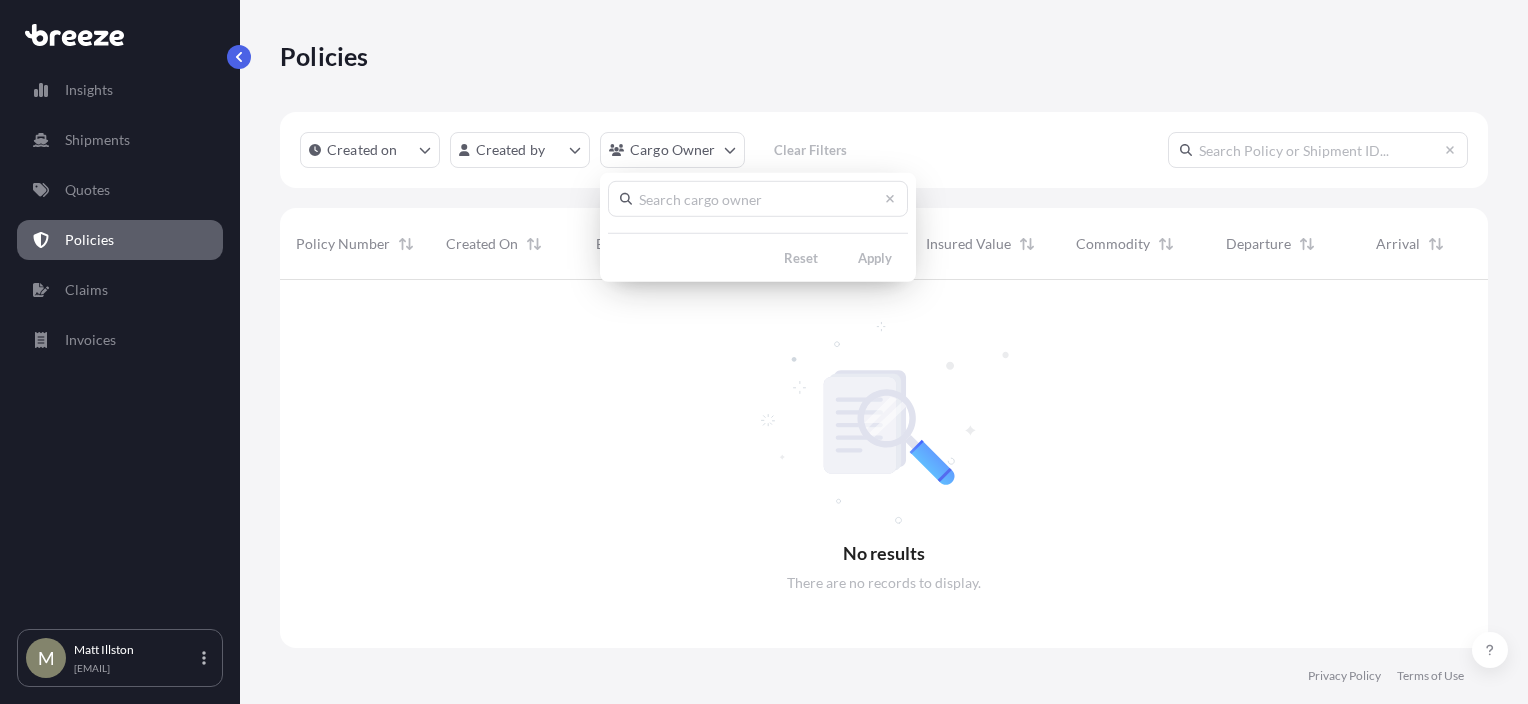 click on "Insights Shipments Quotes Policies Claims Invoices M [FIRST] [LAST] [EMAIL] Policies Created on Created by Cargo Owner Clear Filters No results There are no records to display. Policy Number Created On Booking Reference Cargo Owner Insured Value Commodity Departure Arrival Total Privacy Policy Terms of Use
0 Reset Apply" at bounding box center [764, 352] 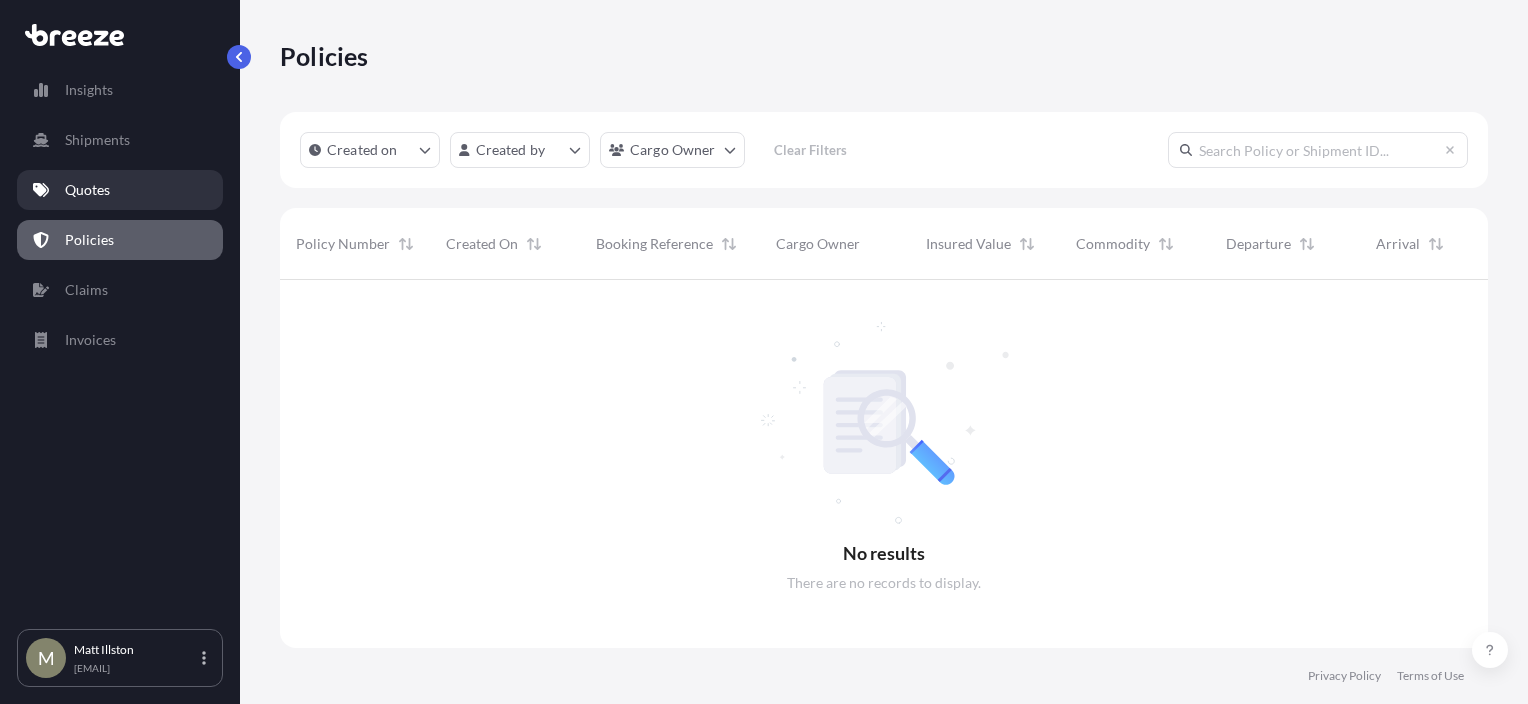 click on "Quotes" at bounding box center [120, 190] 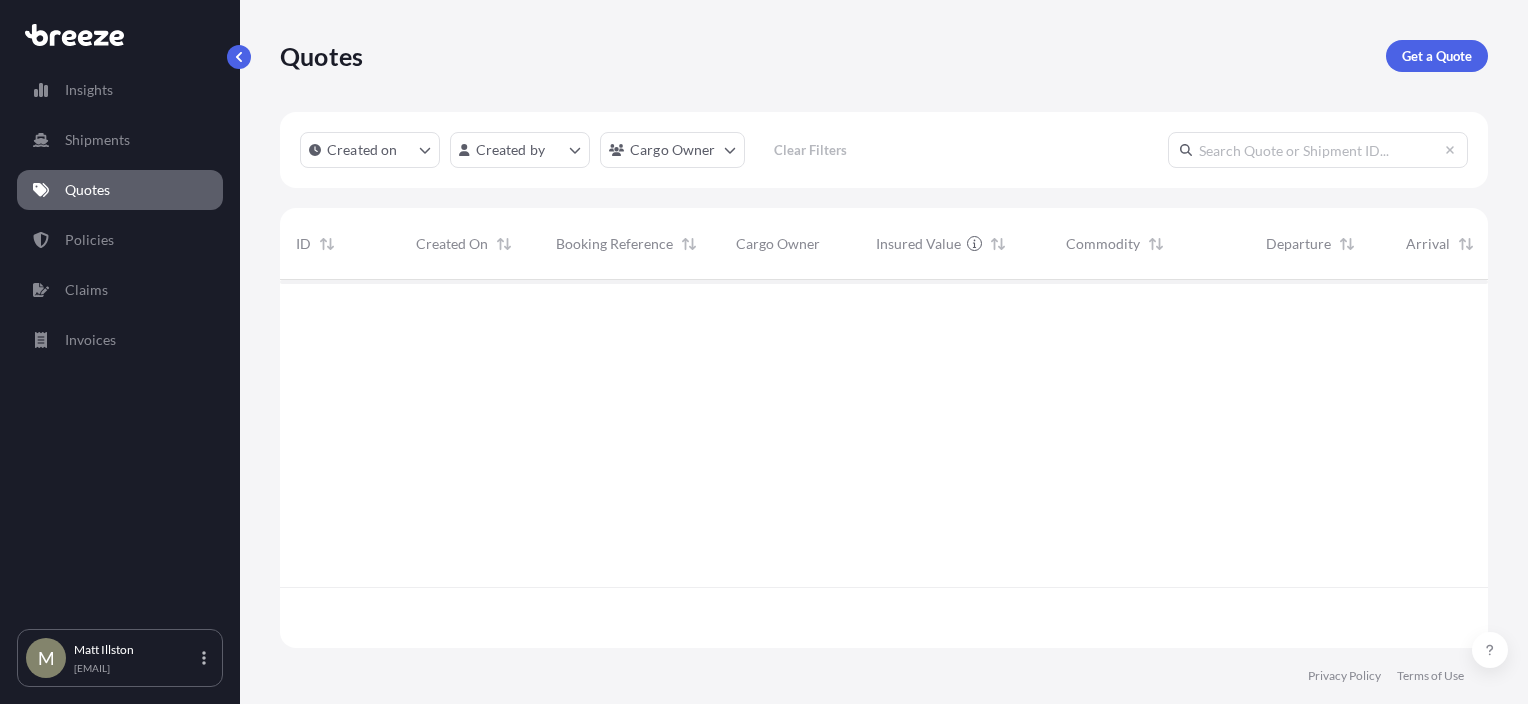 scroll, scrollTop: 16, scrollLeft: 16, axis: both 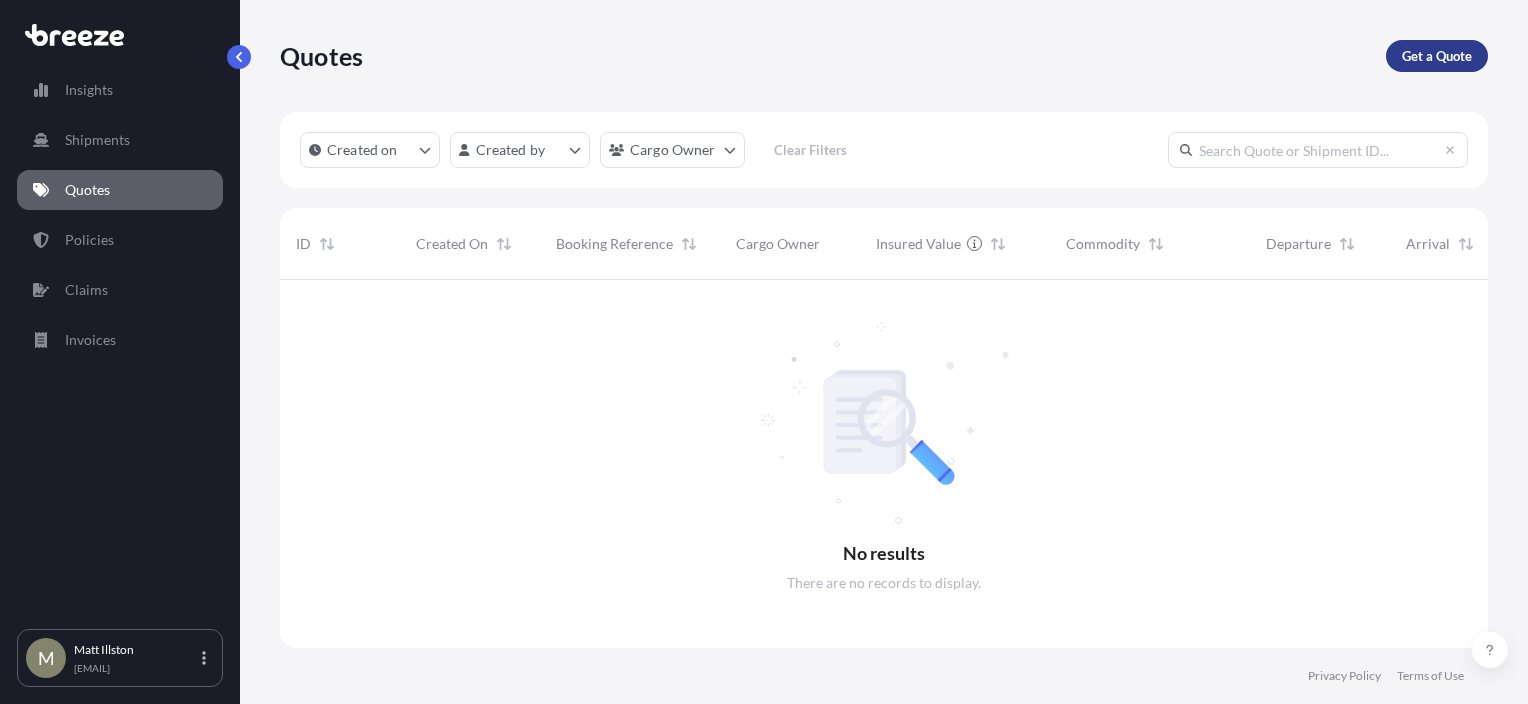 click on "Get a Quote" at bounding box center (1437, 56) 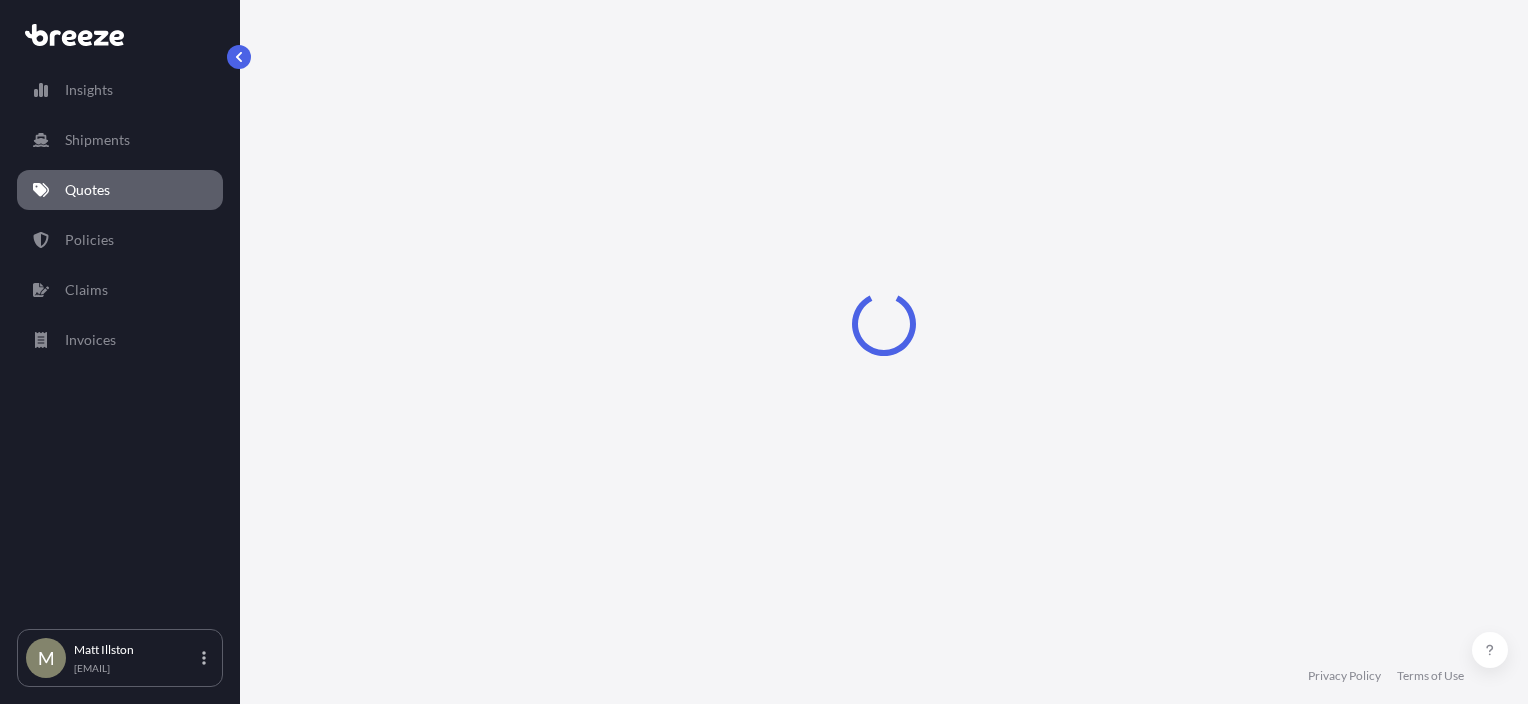 select on "Sea" 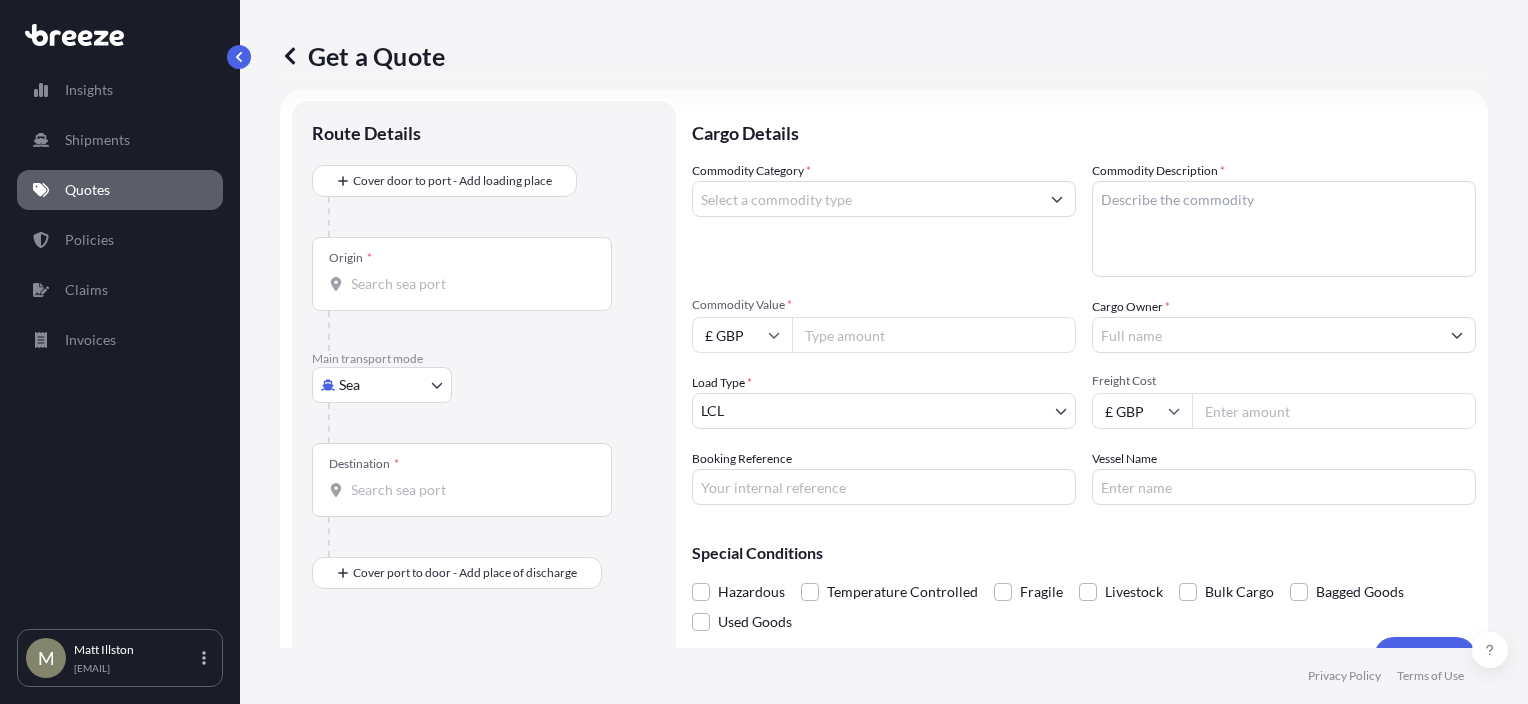 scroll, scrollTop: 0, scrollLeft: 0, axis: both 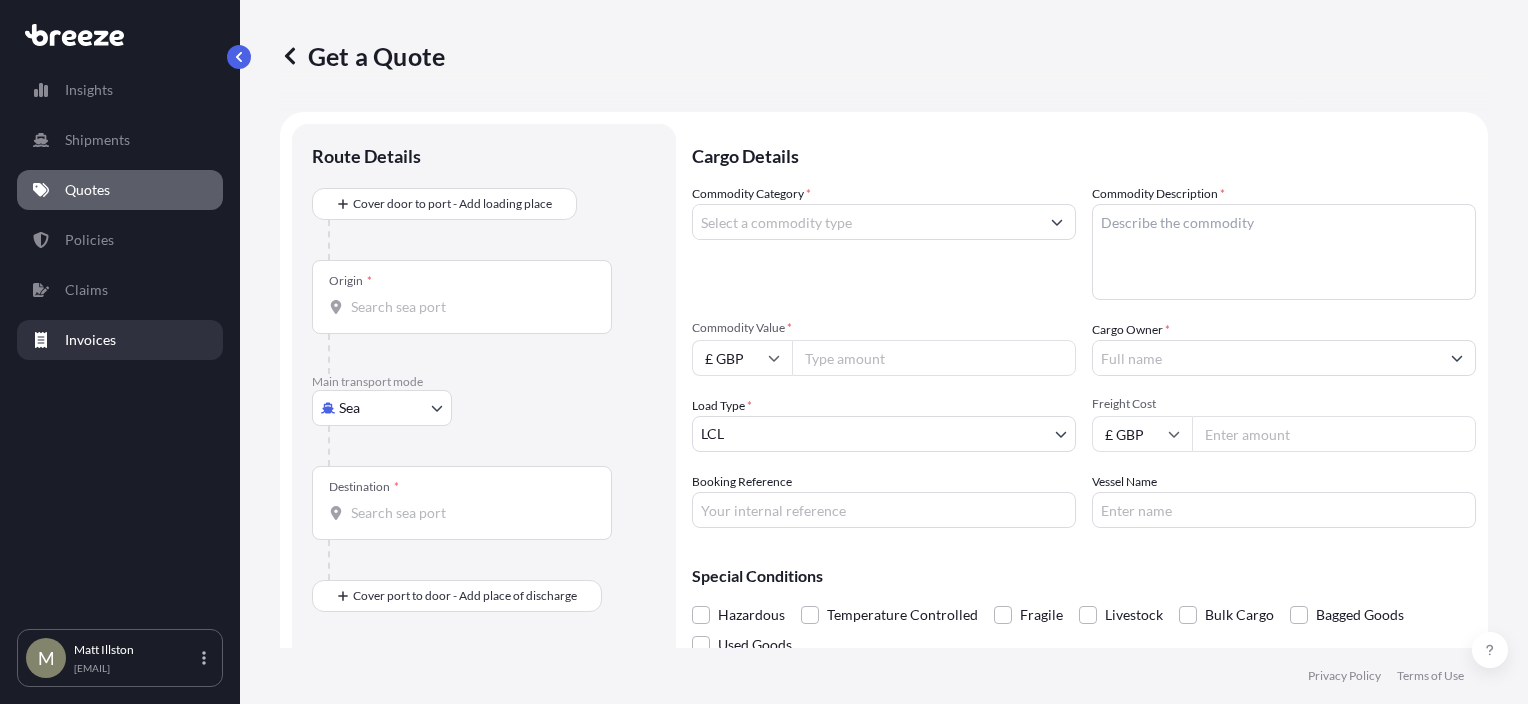 click on "Invoices" at bounding box center [90, 340] 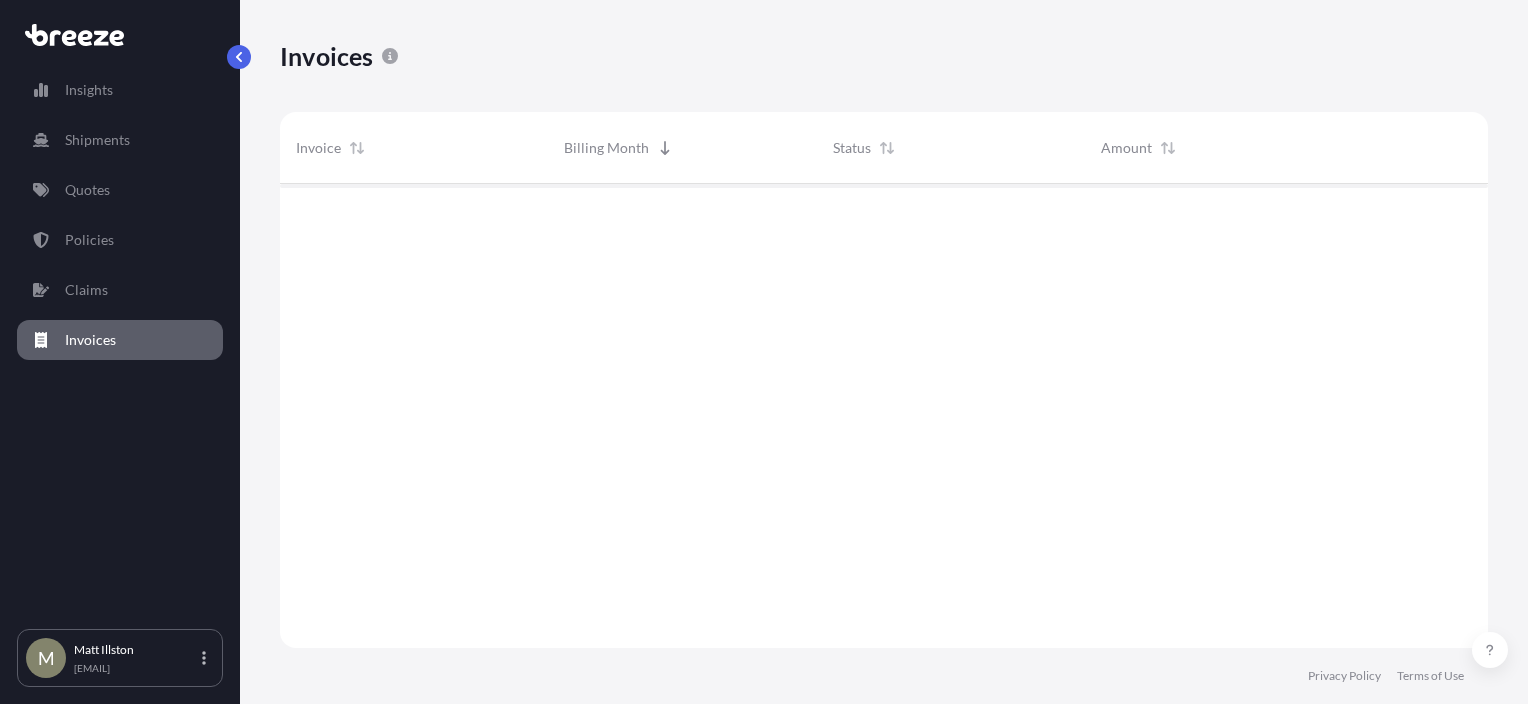 scroll, scrollTop: 16, scrollLeft: 16, axis: both 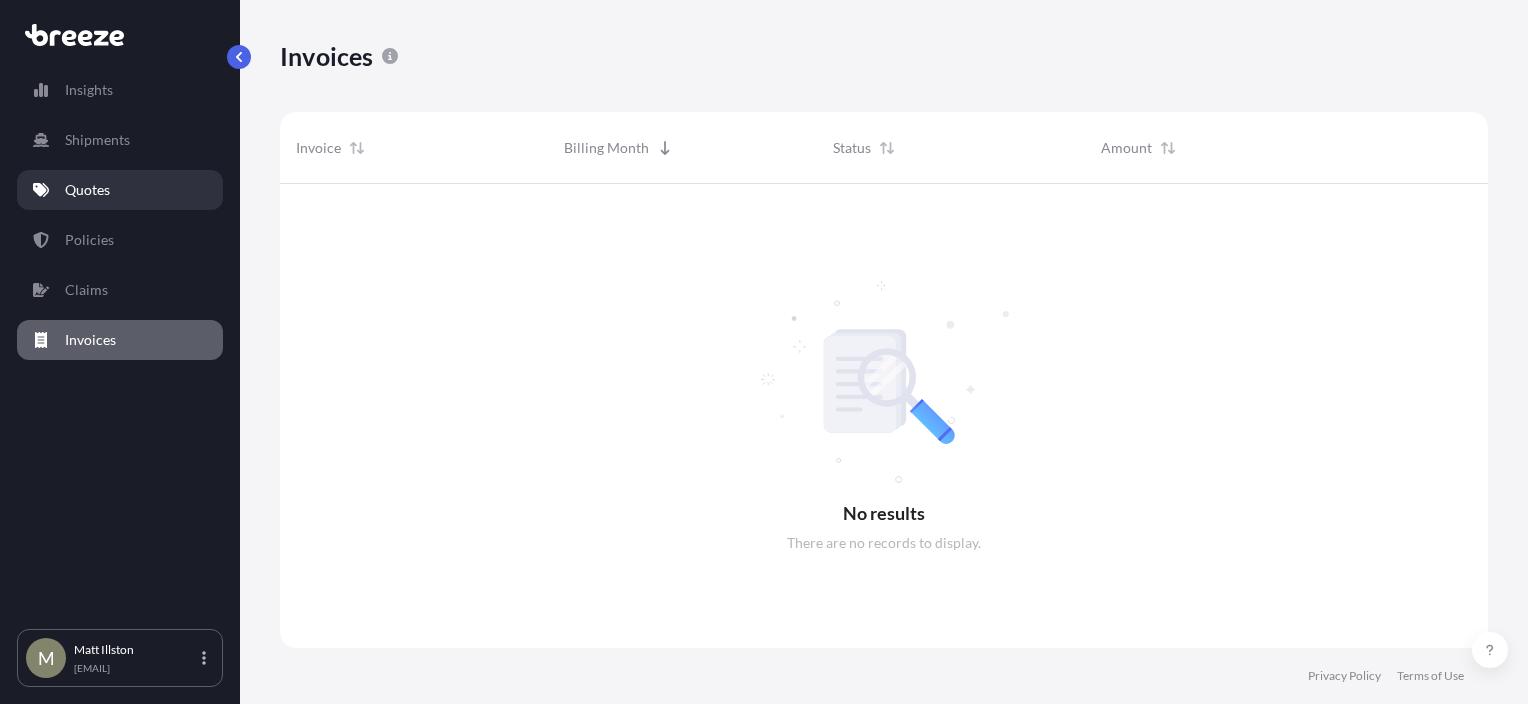 click on "Quotes" at bounding box center (120, 190) 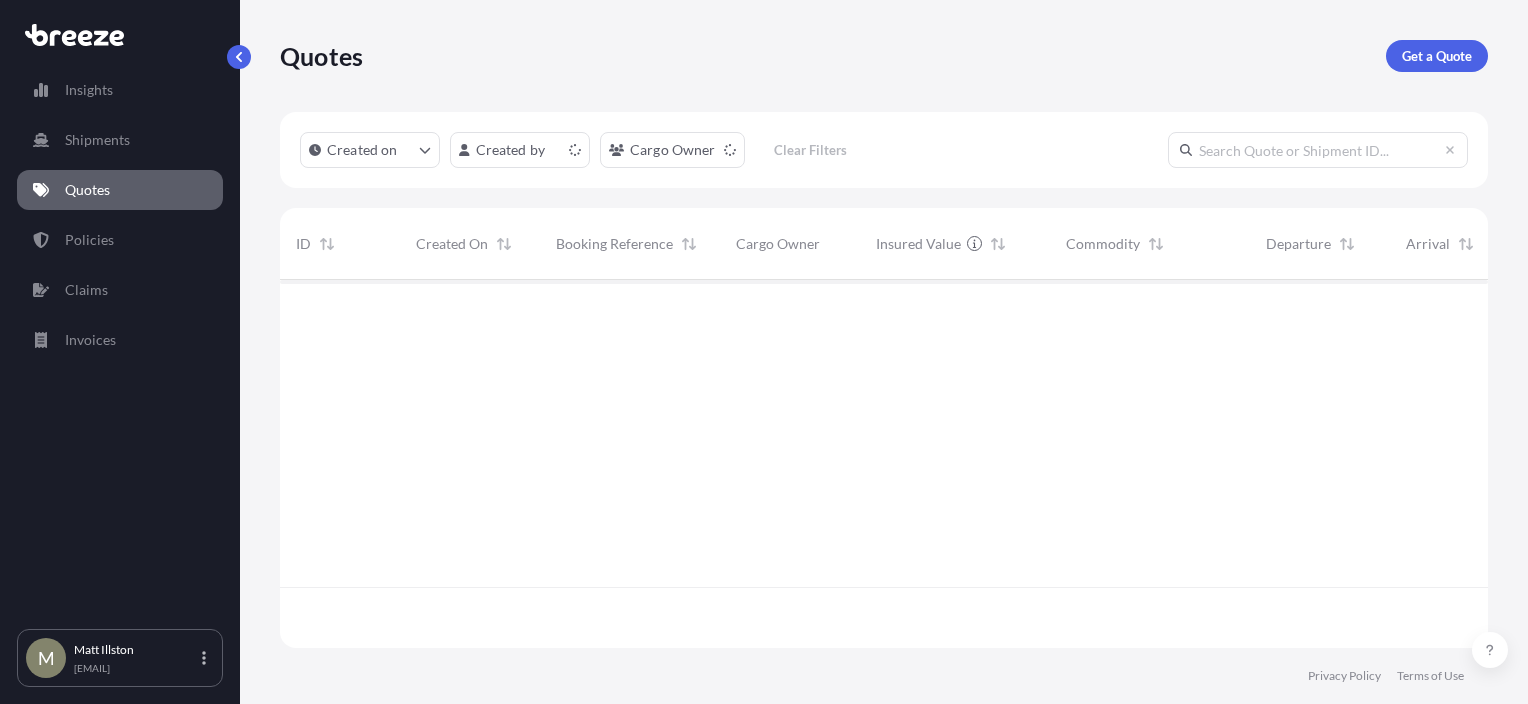 scroll, scrollTop: 16, scrollLeft: 16, axis: both 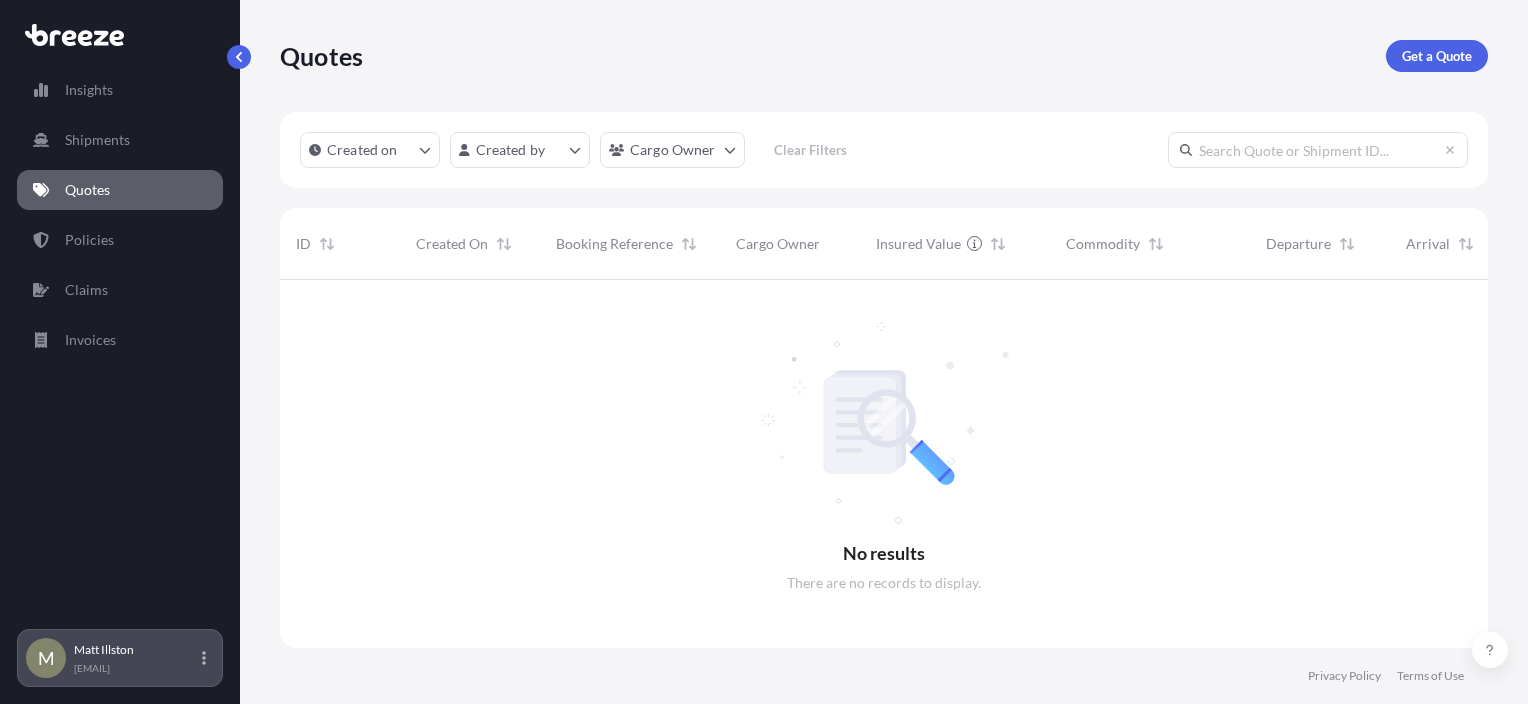 click on "[FIRST] [LAST] [EMAIL]" at bounding box center [120, 658] 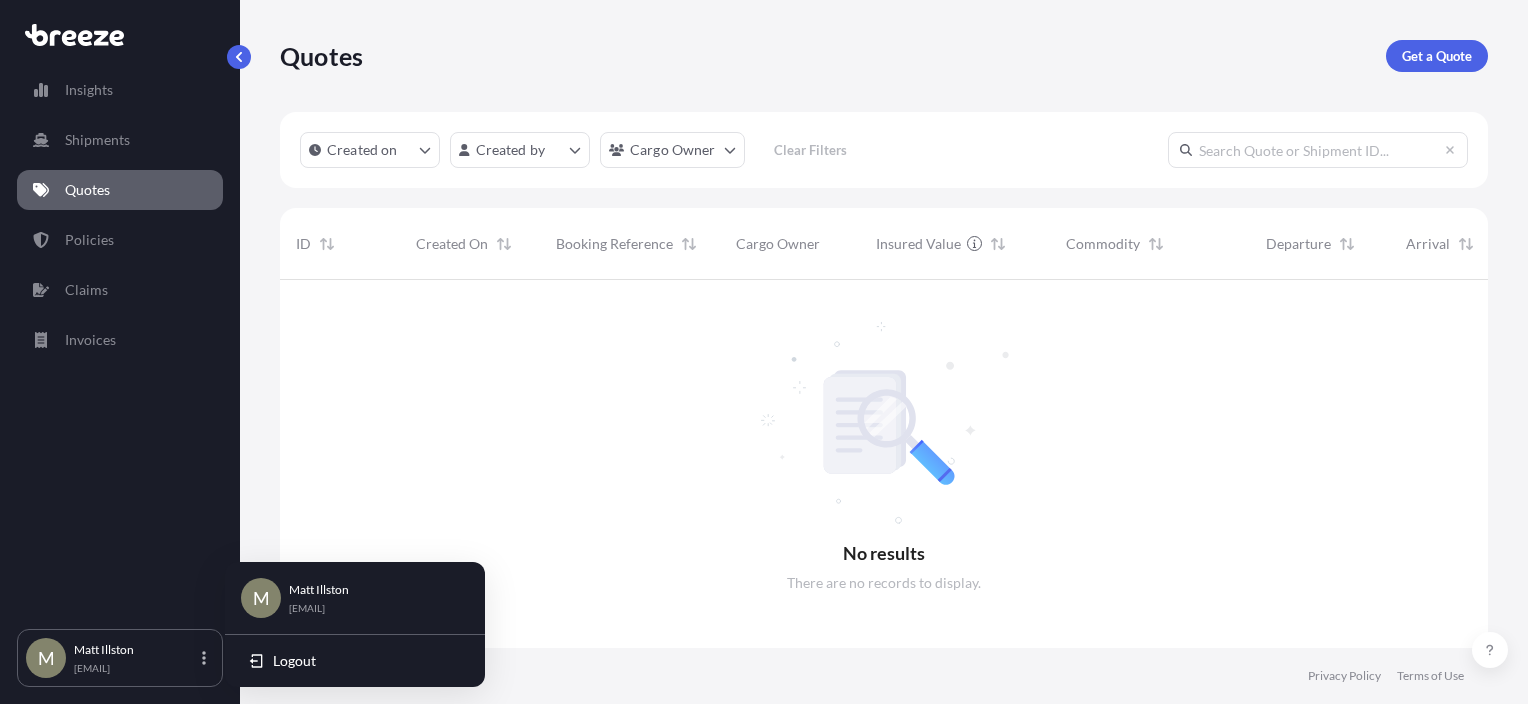 click on "Insights Shipments Quotes Policies Claims Invoices" at bounding box center [120, 340] 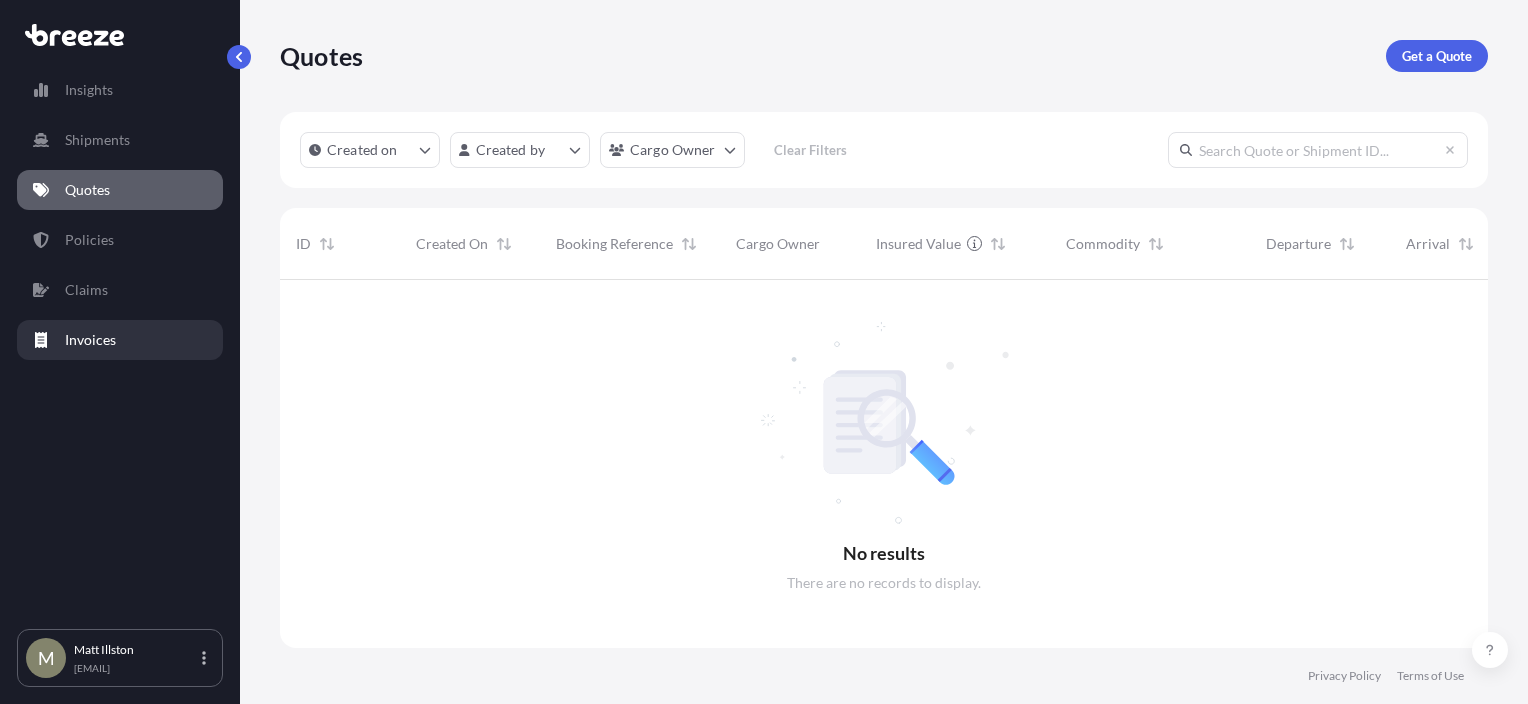 click on "Invoices" at bounding box center (120, 340) 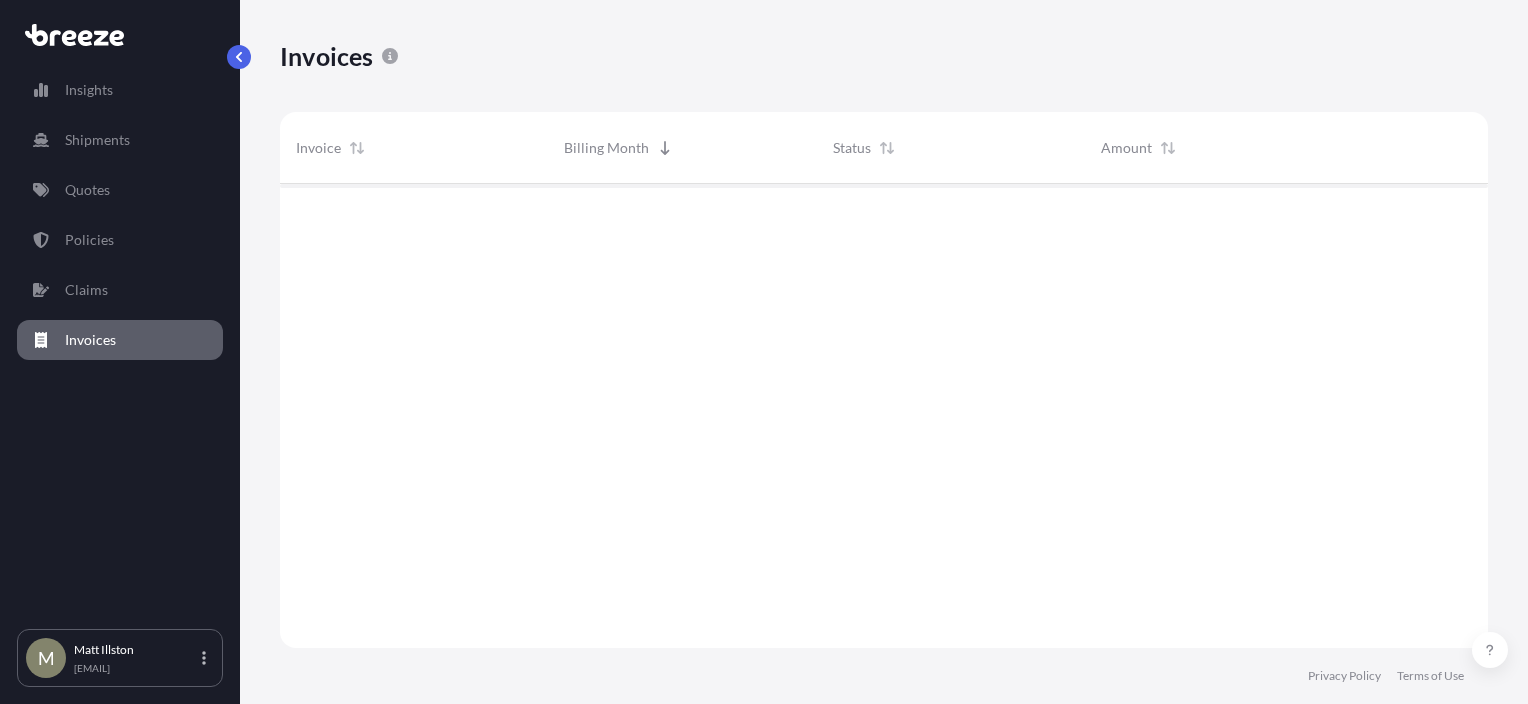 scroll, scrollTop: 16, scrollLeft: 16, axis: both 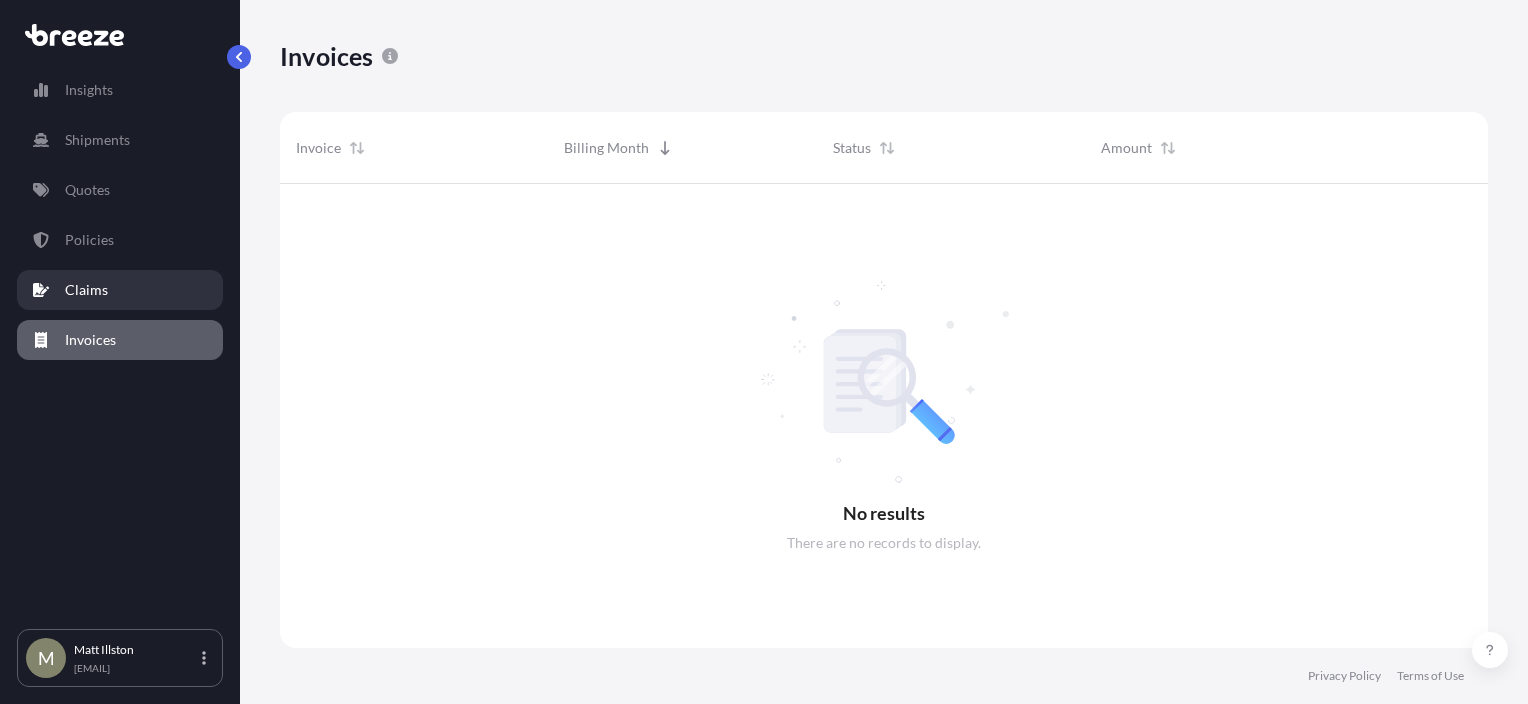 click on "Claims" at bounding box center [86, 290] 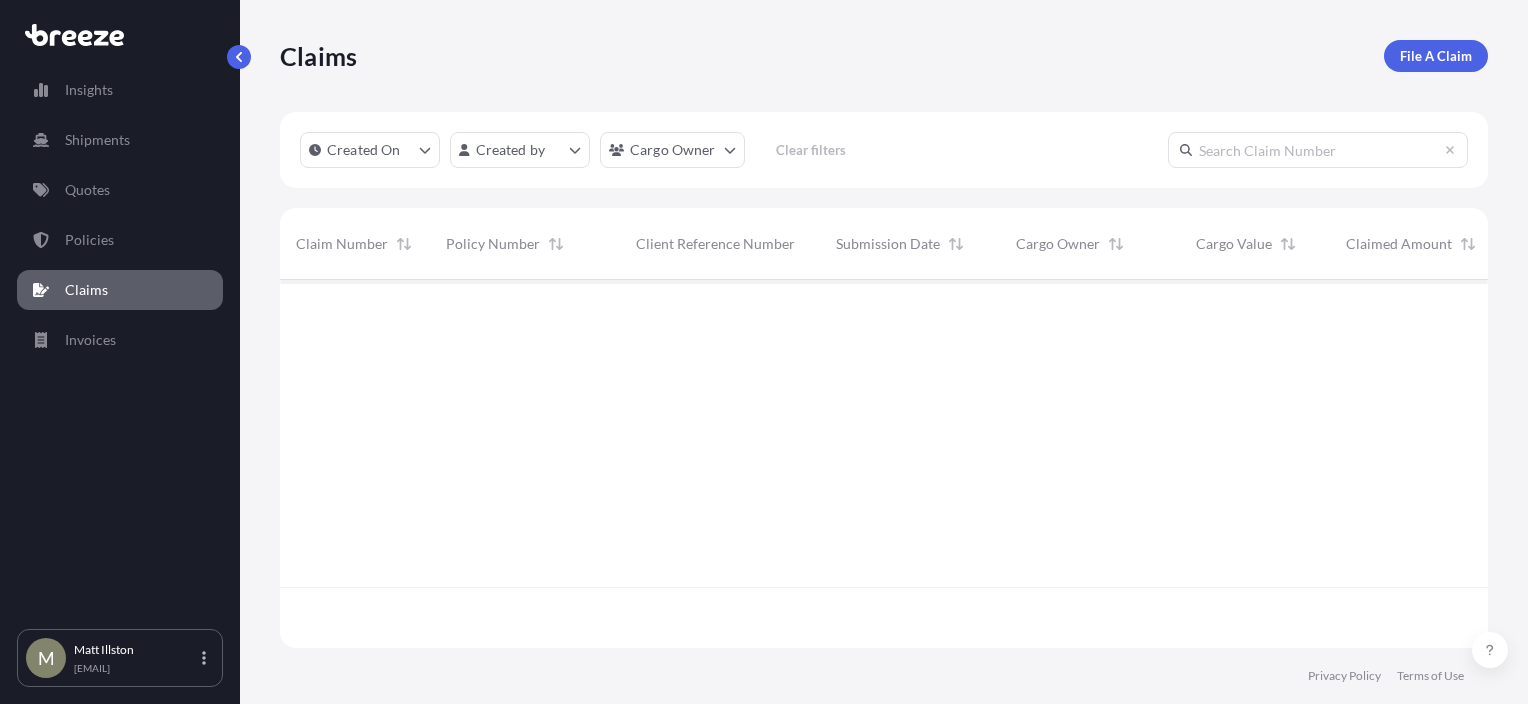 scroll, scrollTop: 16, scrollLeft: 16, axis: both 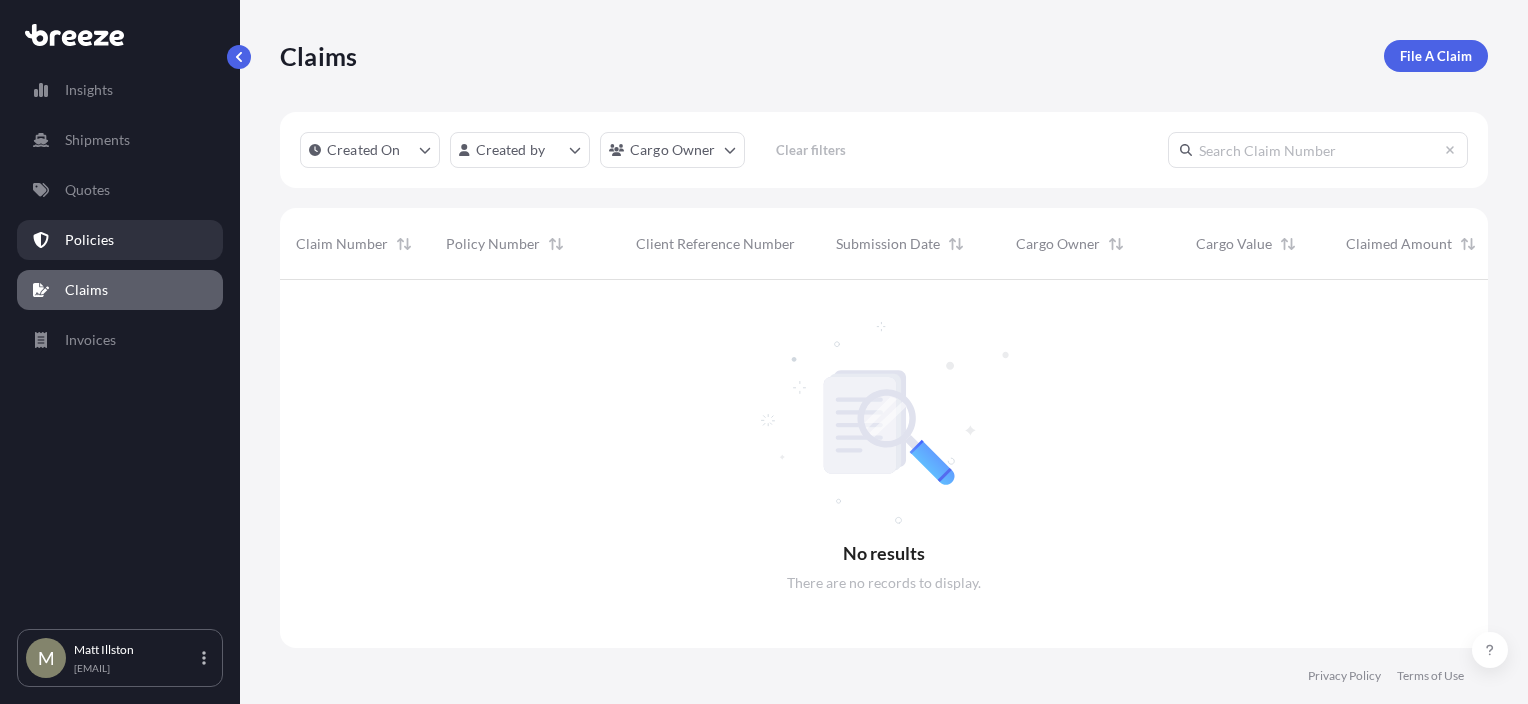 click on "Policies" at bounding box center (120, 240) 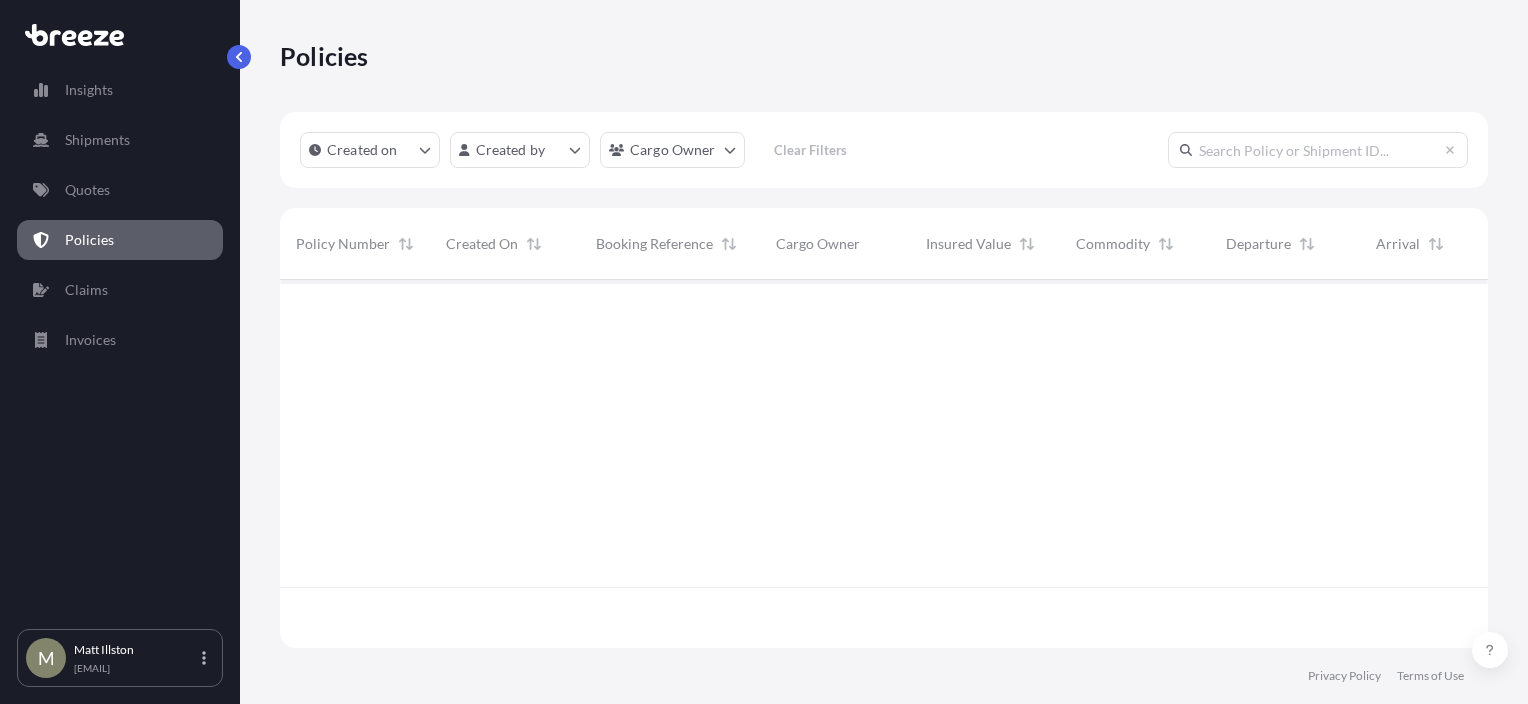 scroll, scrollTop: 16, scrollLeft: 16, axis: both 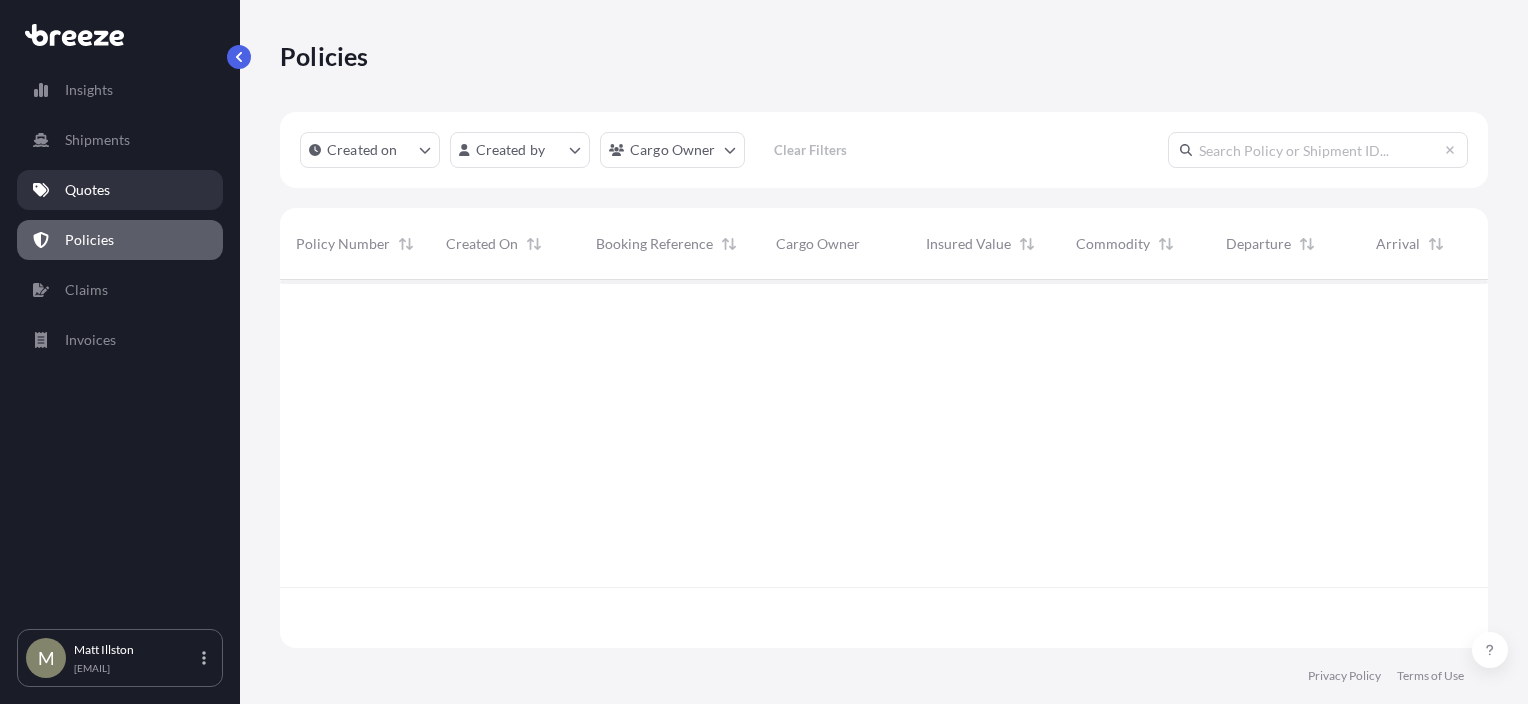 click on "Quotes" at bounding box center (120, 190) 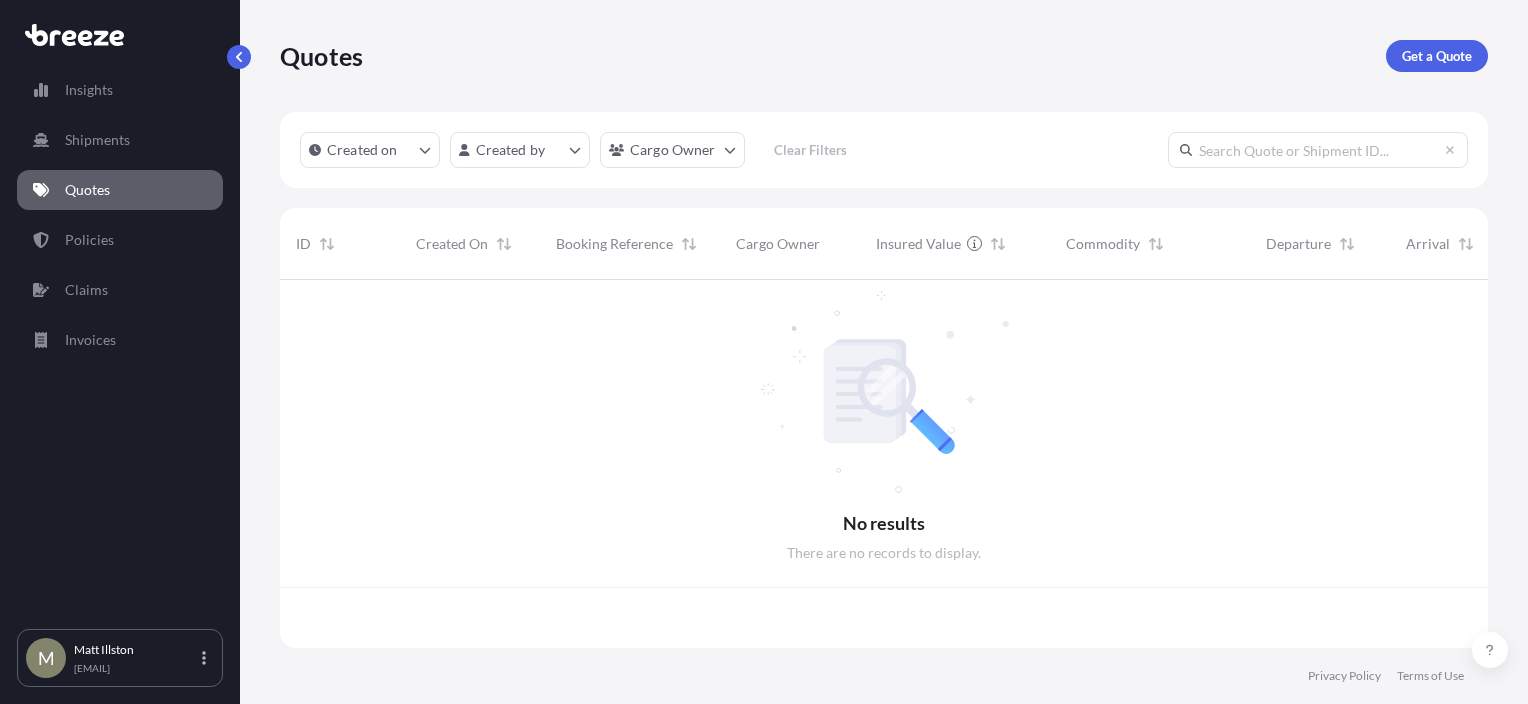 scroll, scrollTop: 16, scrollLeft: 16, axis: both 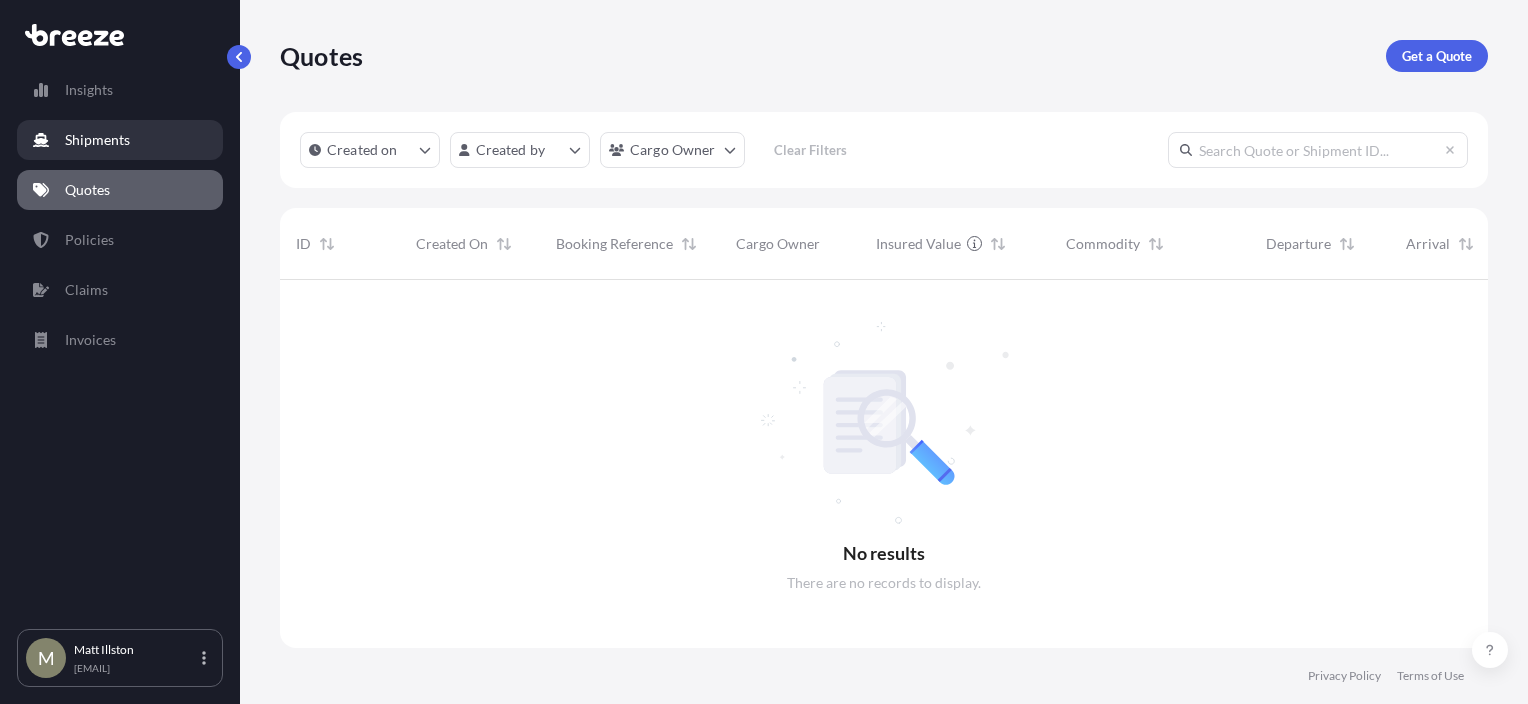 click on "Shipments" at bounding box center (120, 140) 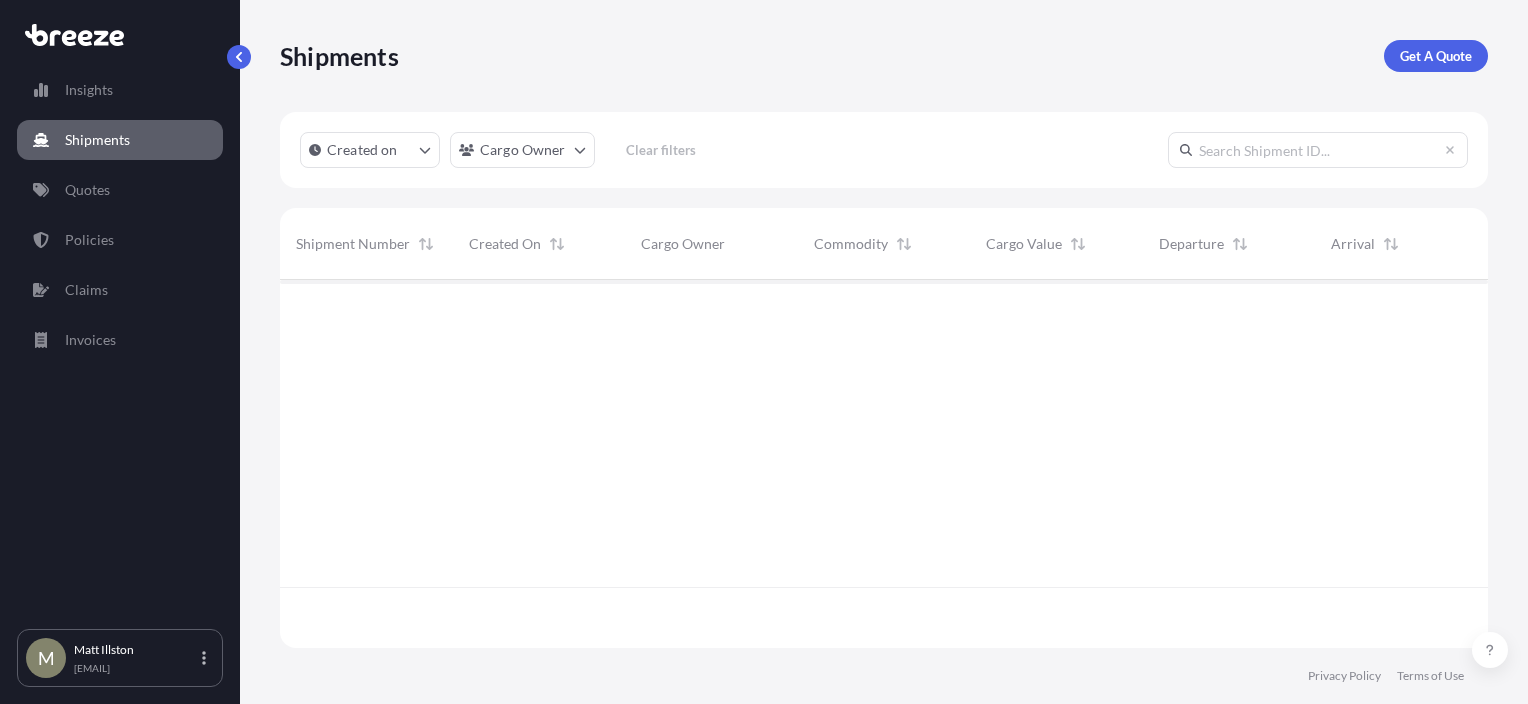 scroll, scrollTop: 16, scrollLeft: 16, axis: both 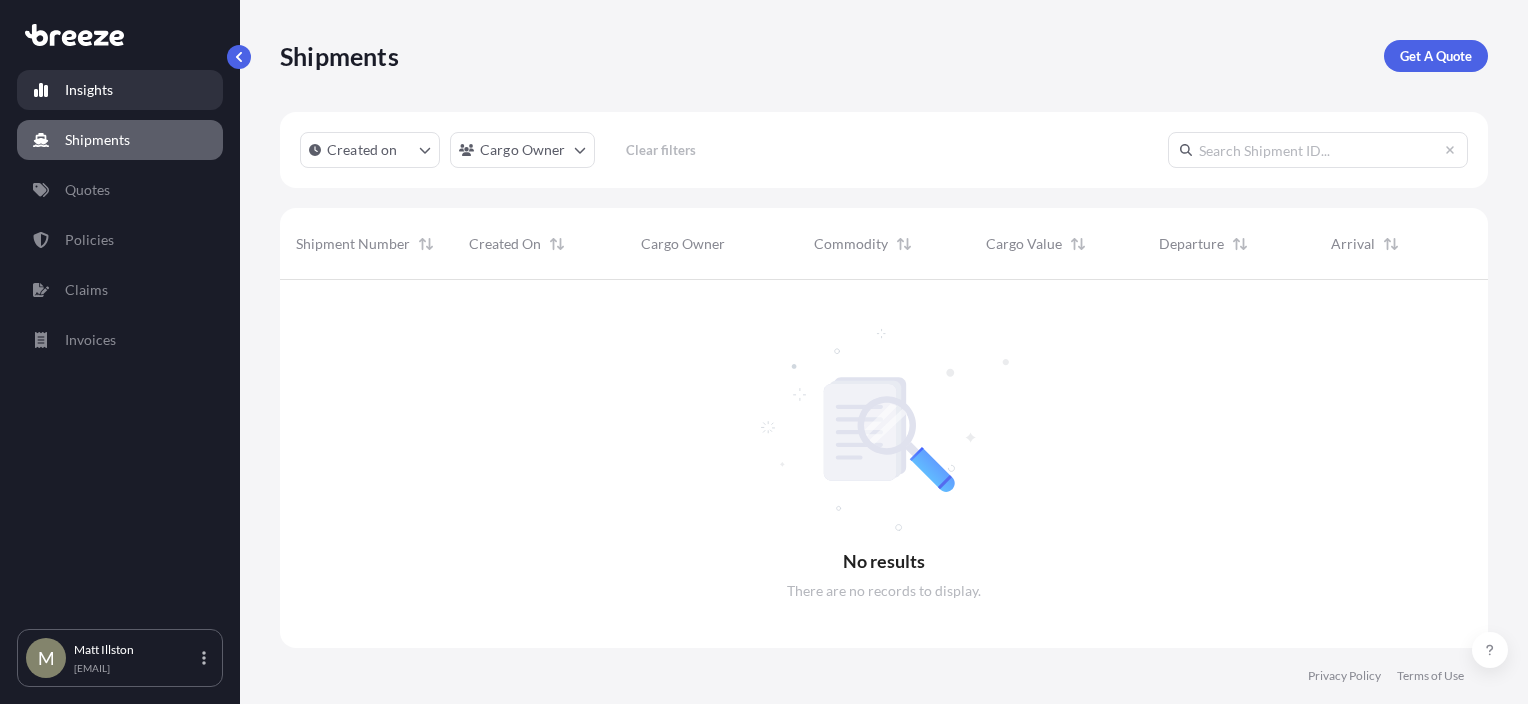 click on "Insights" at bounding box center [120, 90] 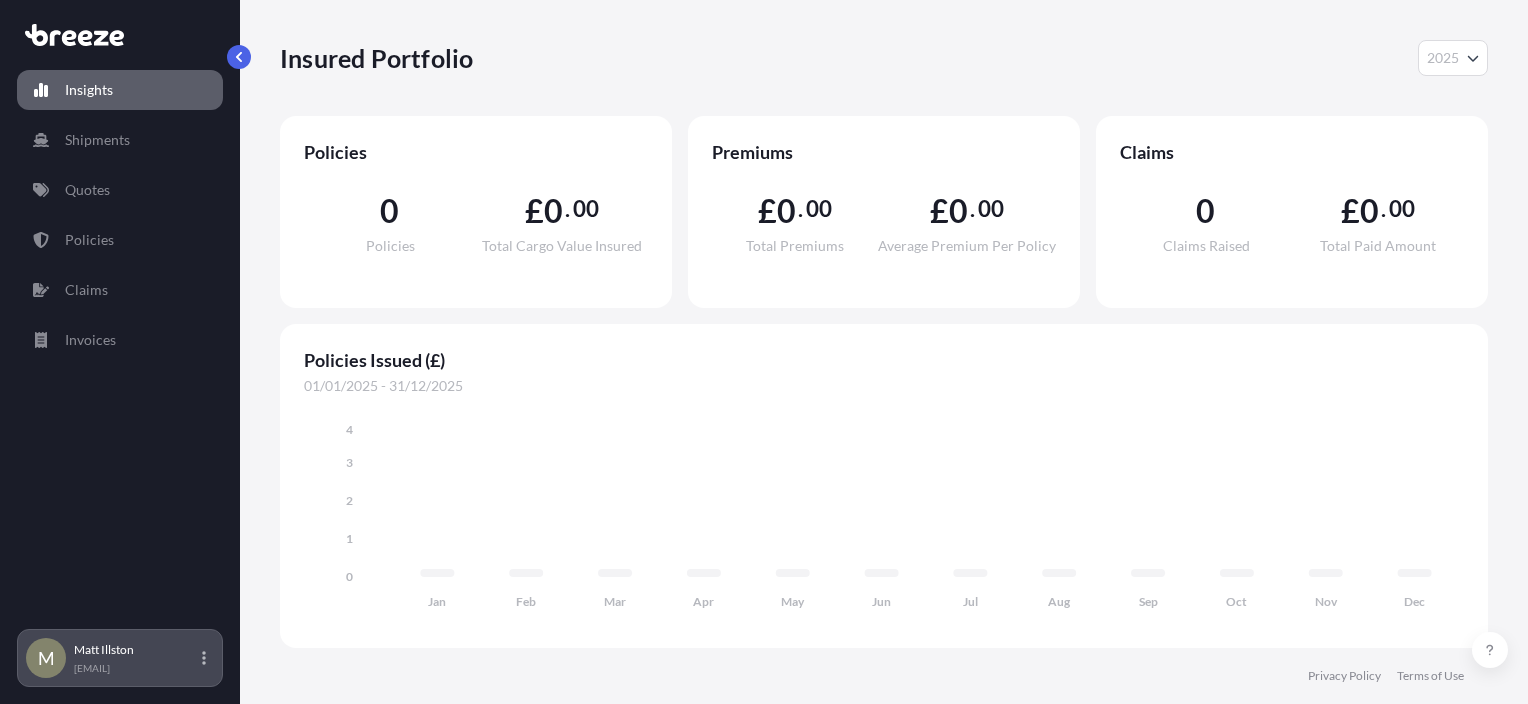 click on "[FIRST] [LAST] [EMAIL]" at bounding box center (120, 658) 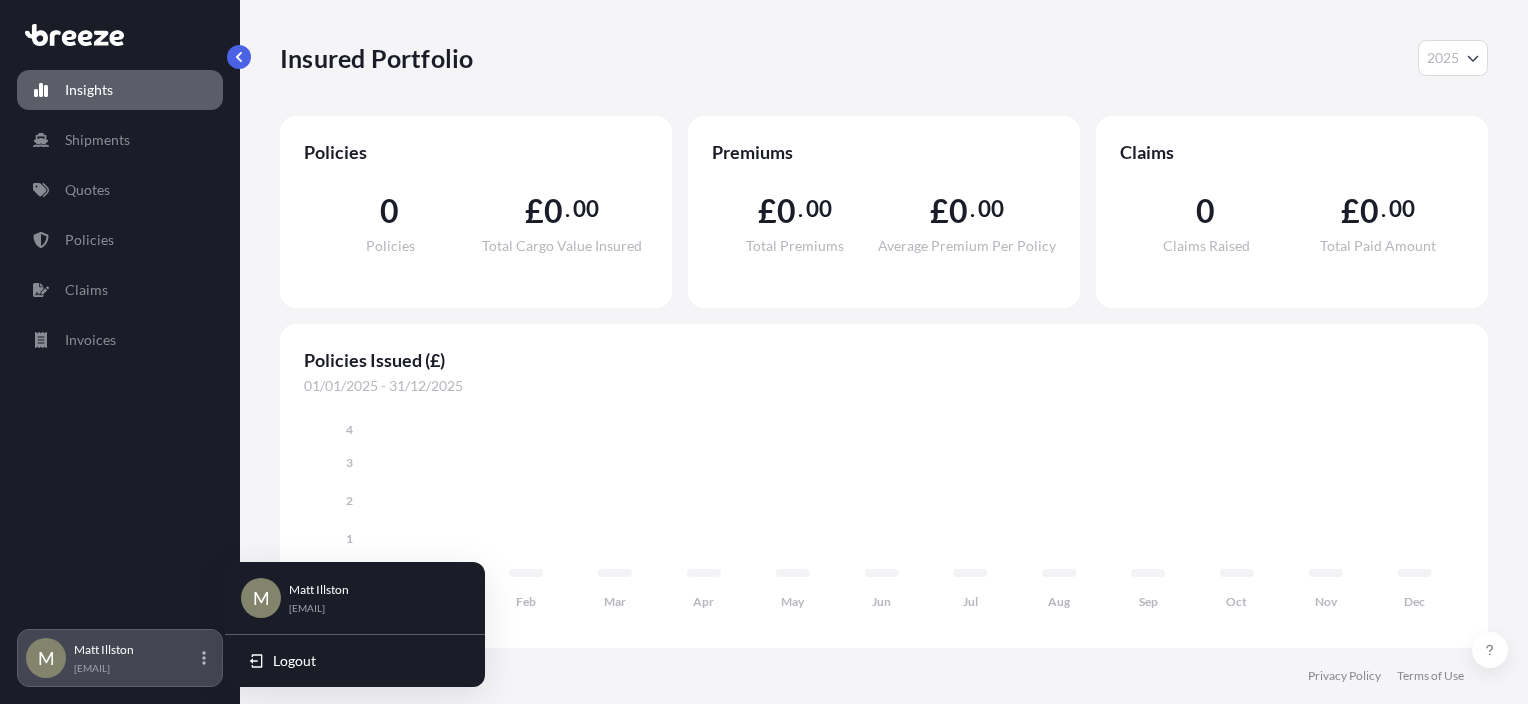 click on "[EMAIL]" at bounding box center [104, 668] 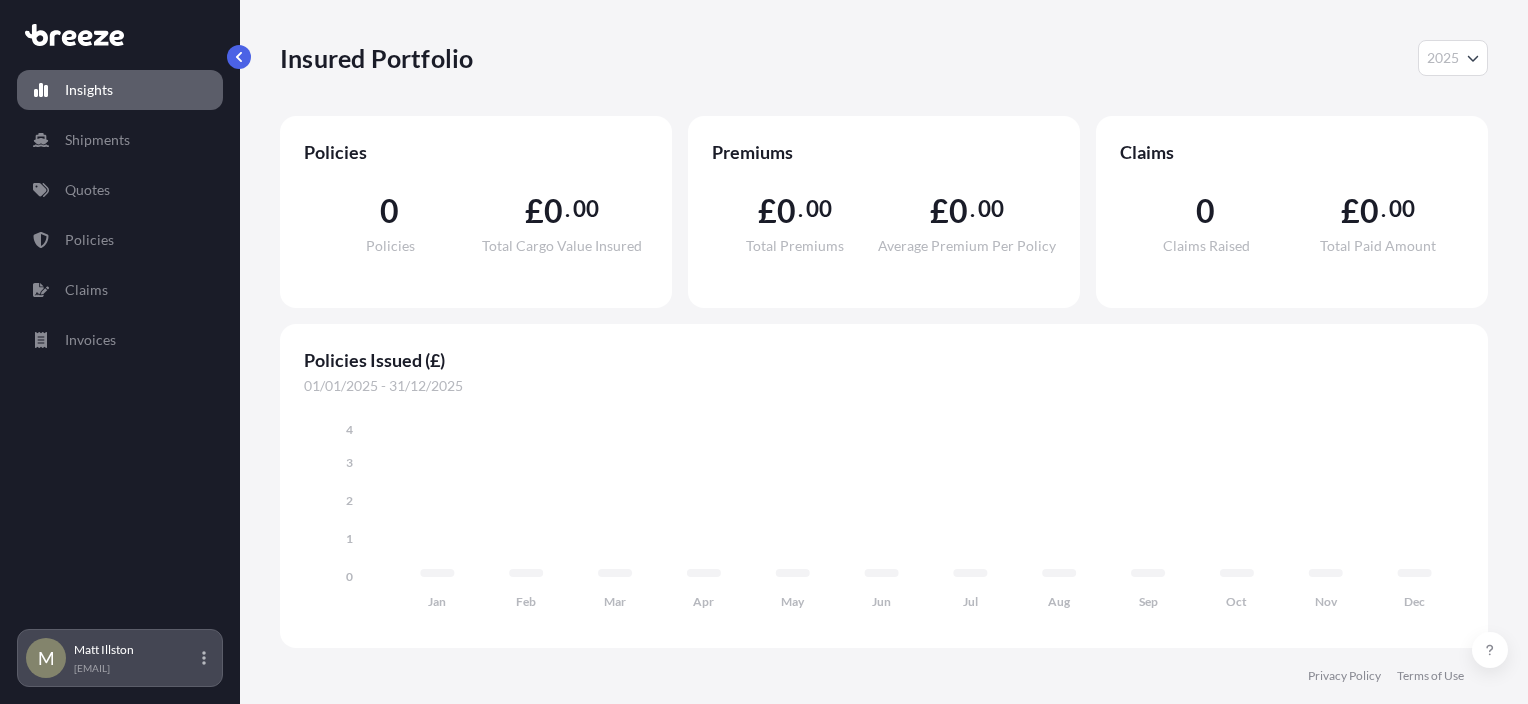 click on "[FIRST] [LAST] [EMAIL]" at bounding box center (112, 658) 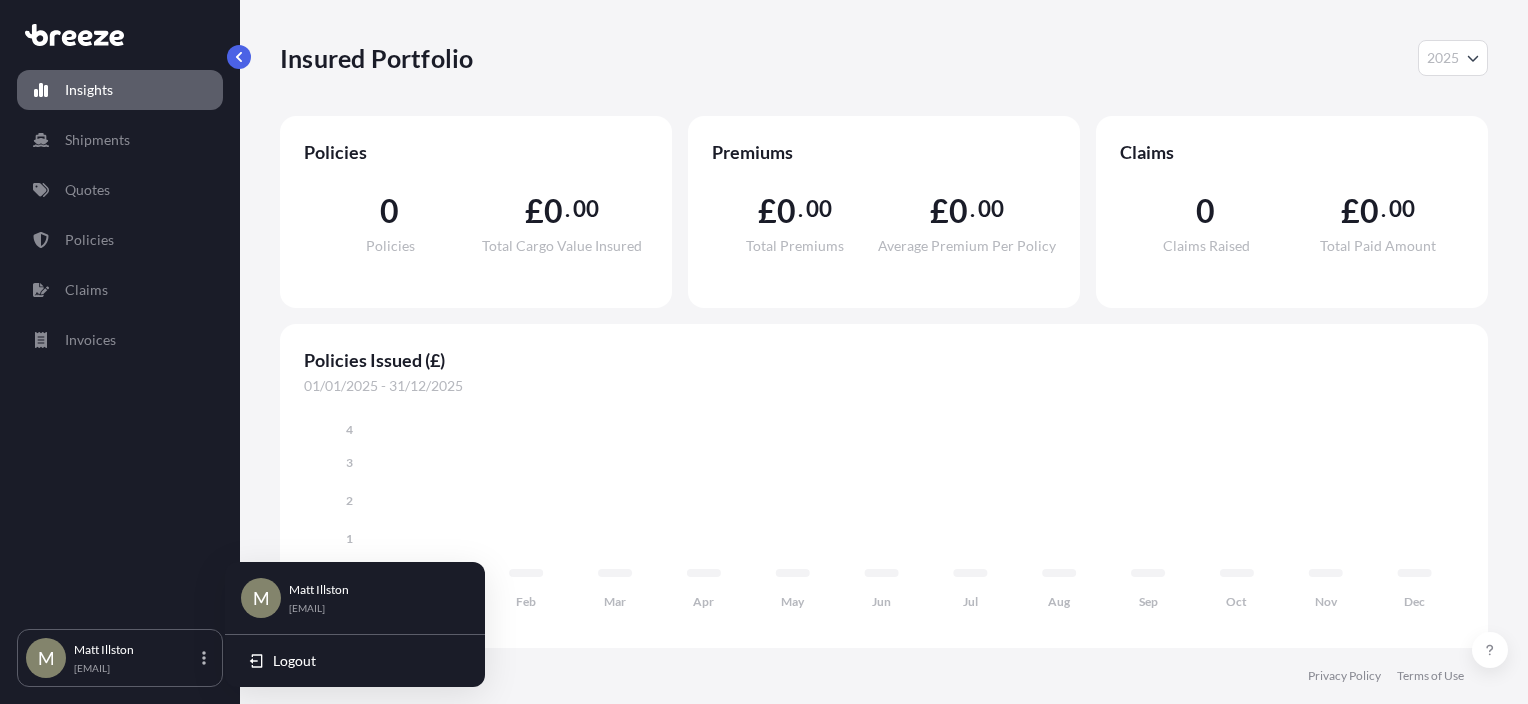 click on "Insights Shipments Quotes Policies Claims Invoices" at bounding box center (120, 340) 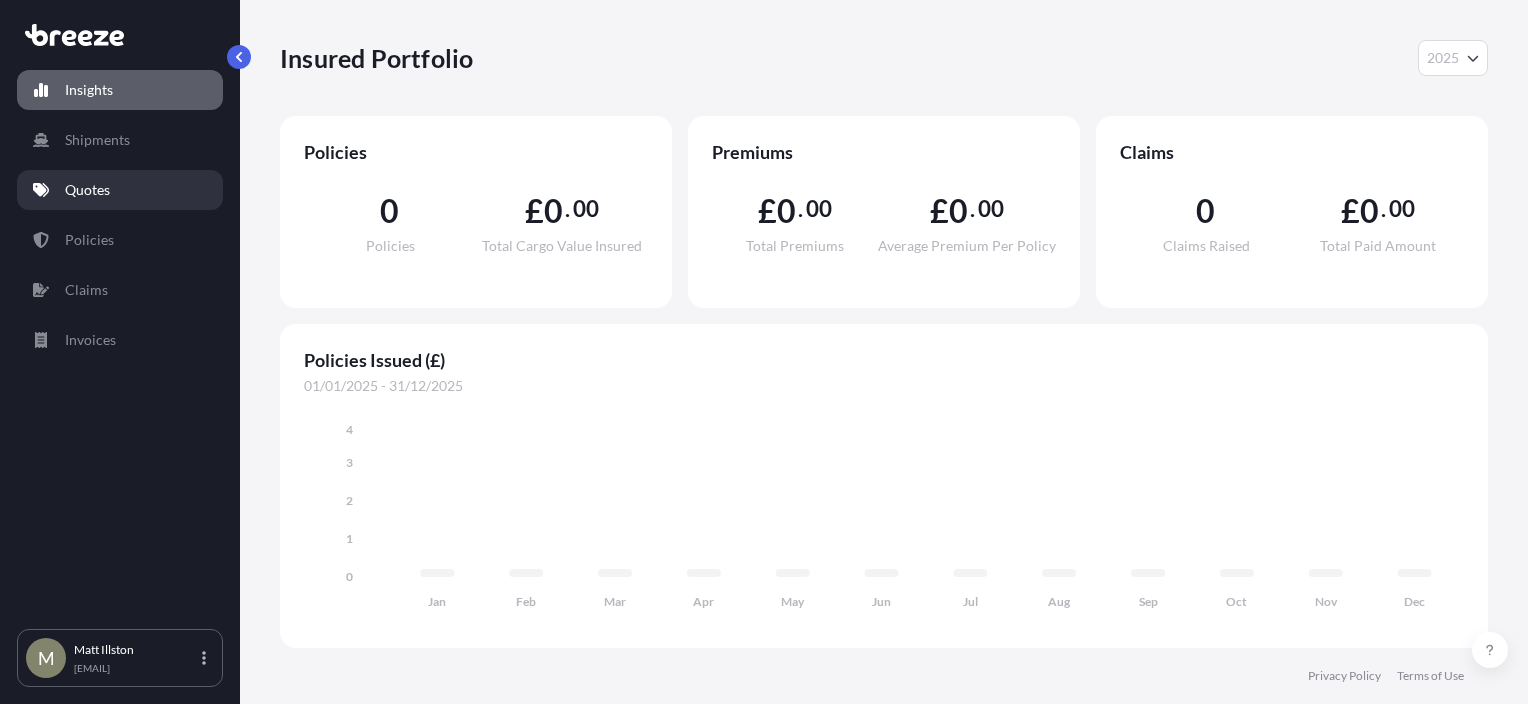 click on "Quotes" at bounding box center [87, 190] 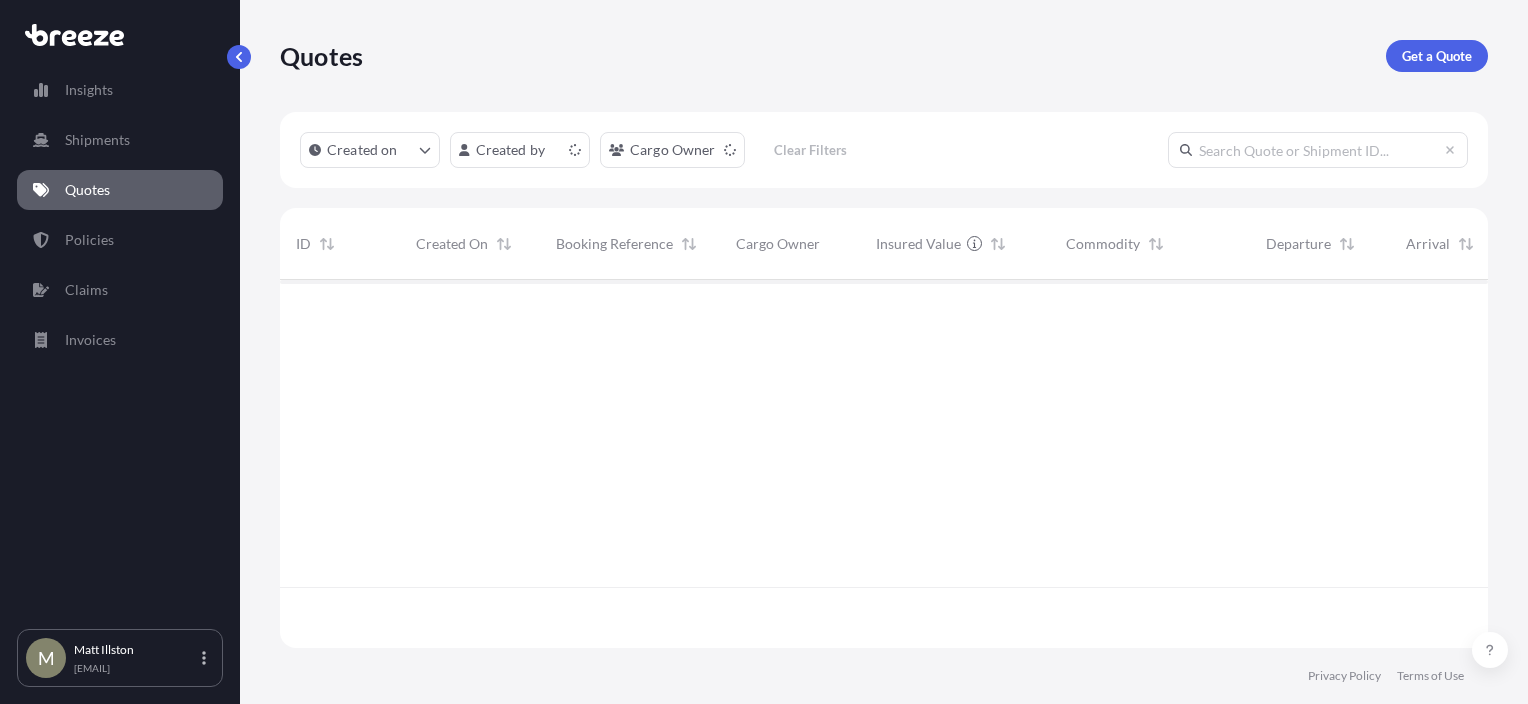scroll, scrollTop: 16, scrollLeft: 16, axis: both 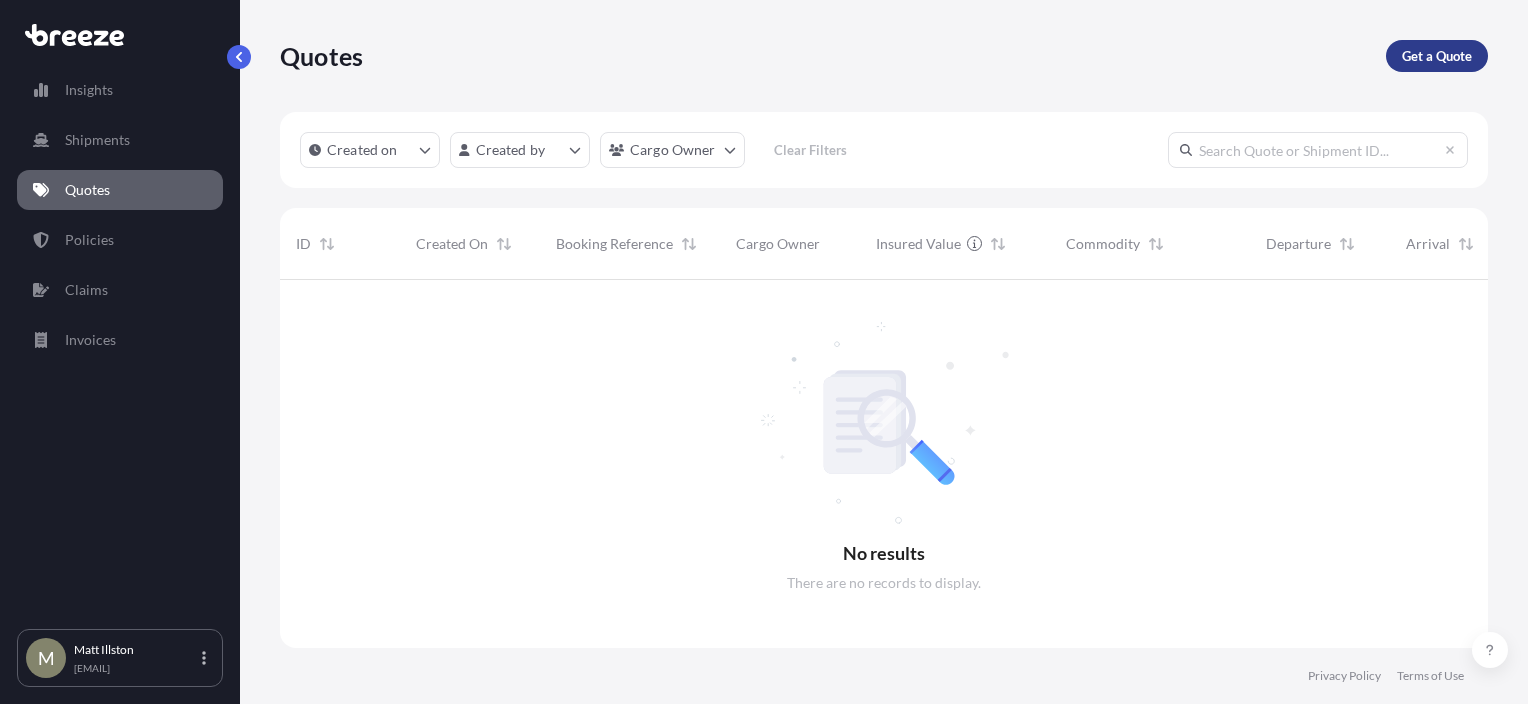 click on "Get a Quote" at bounding box center [1437, 56] 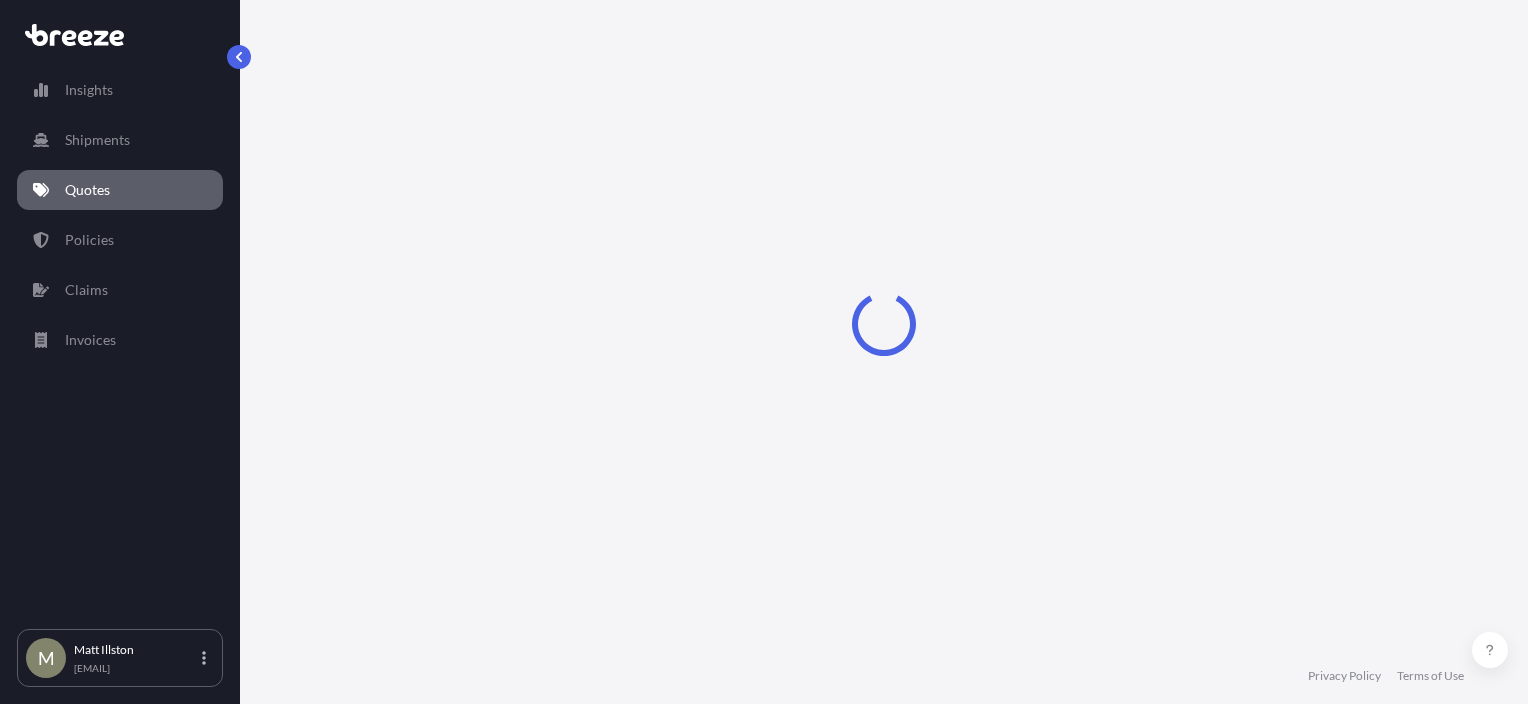 select on "Sea" 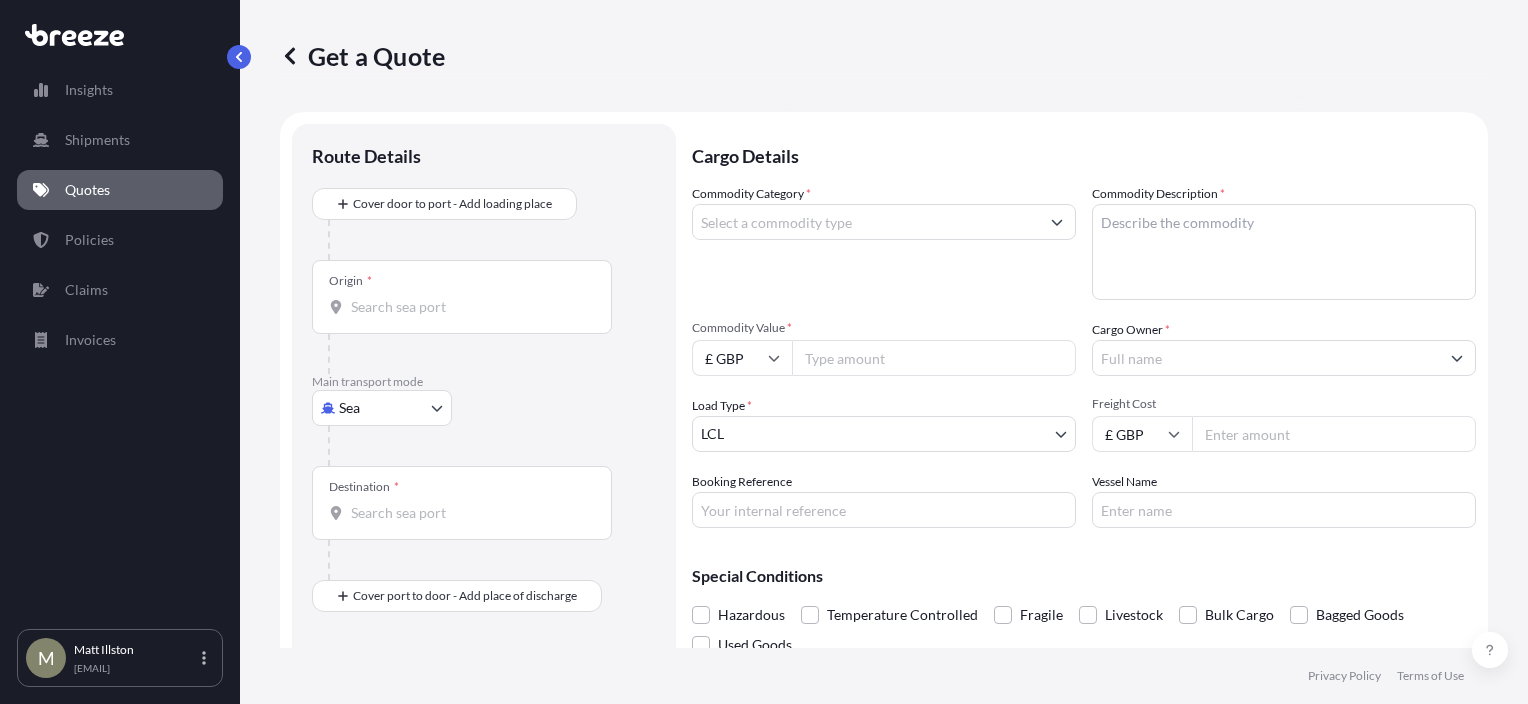 scroll, scrollTop: 32, scrollLeft: 0, axis: vertical 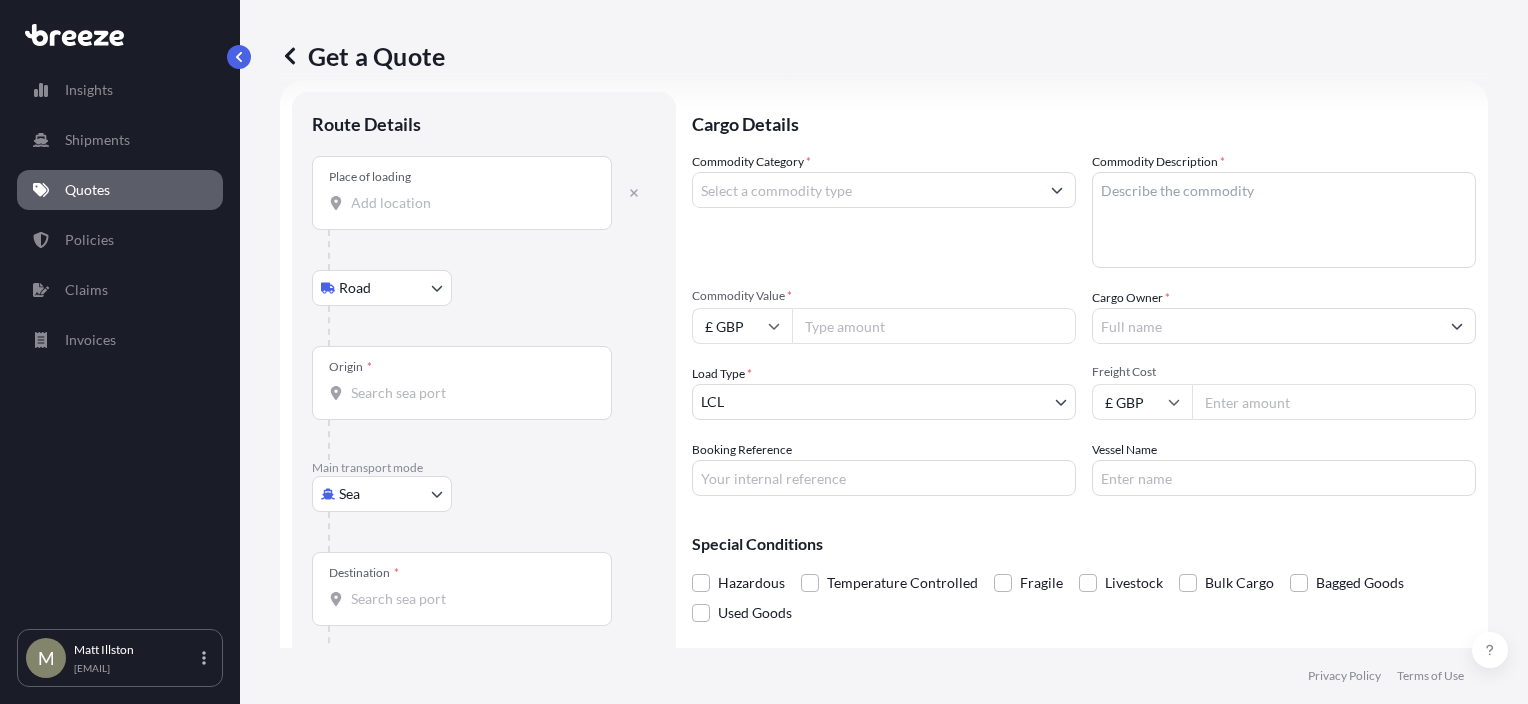 click on "Place of loading" at bounding box center [469, 203] 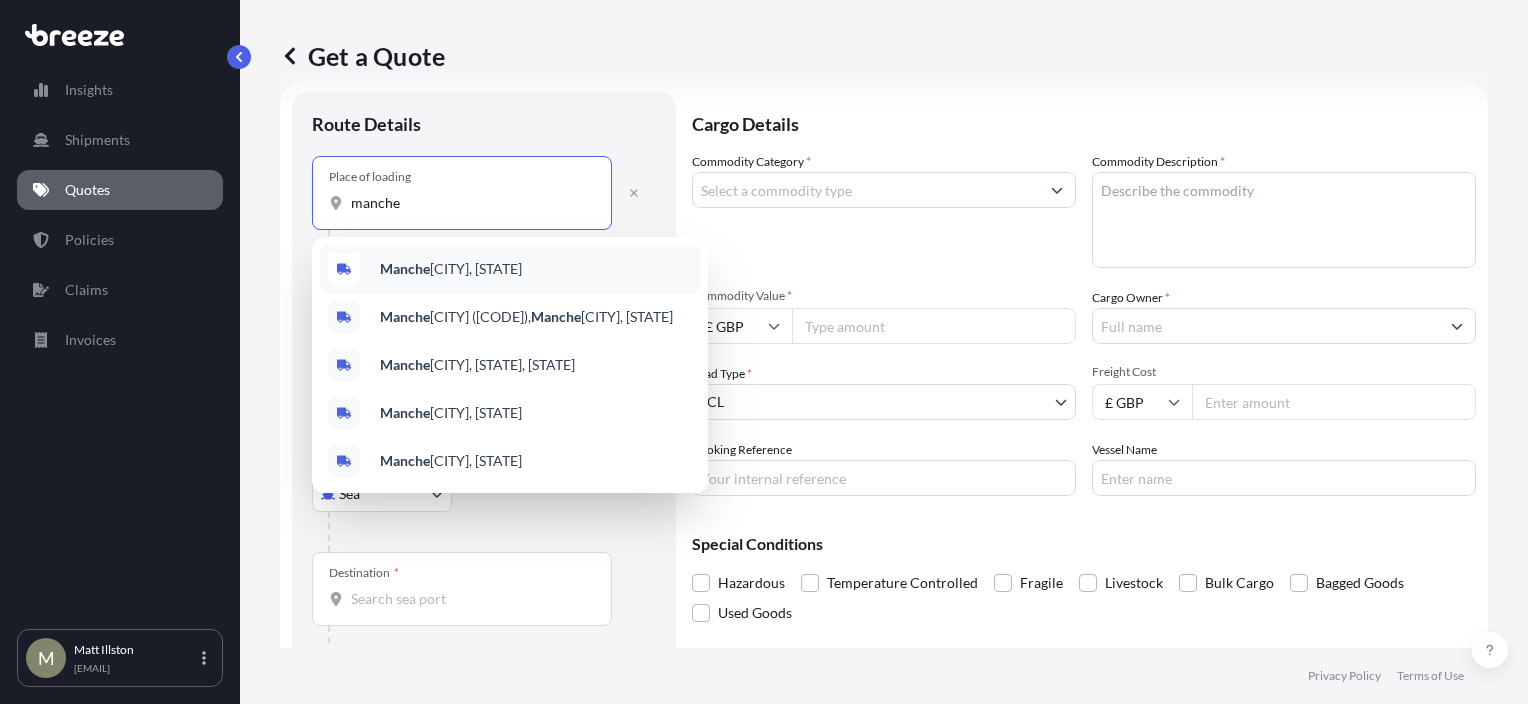 click on "Manche" at bounding box center (405, 268) 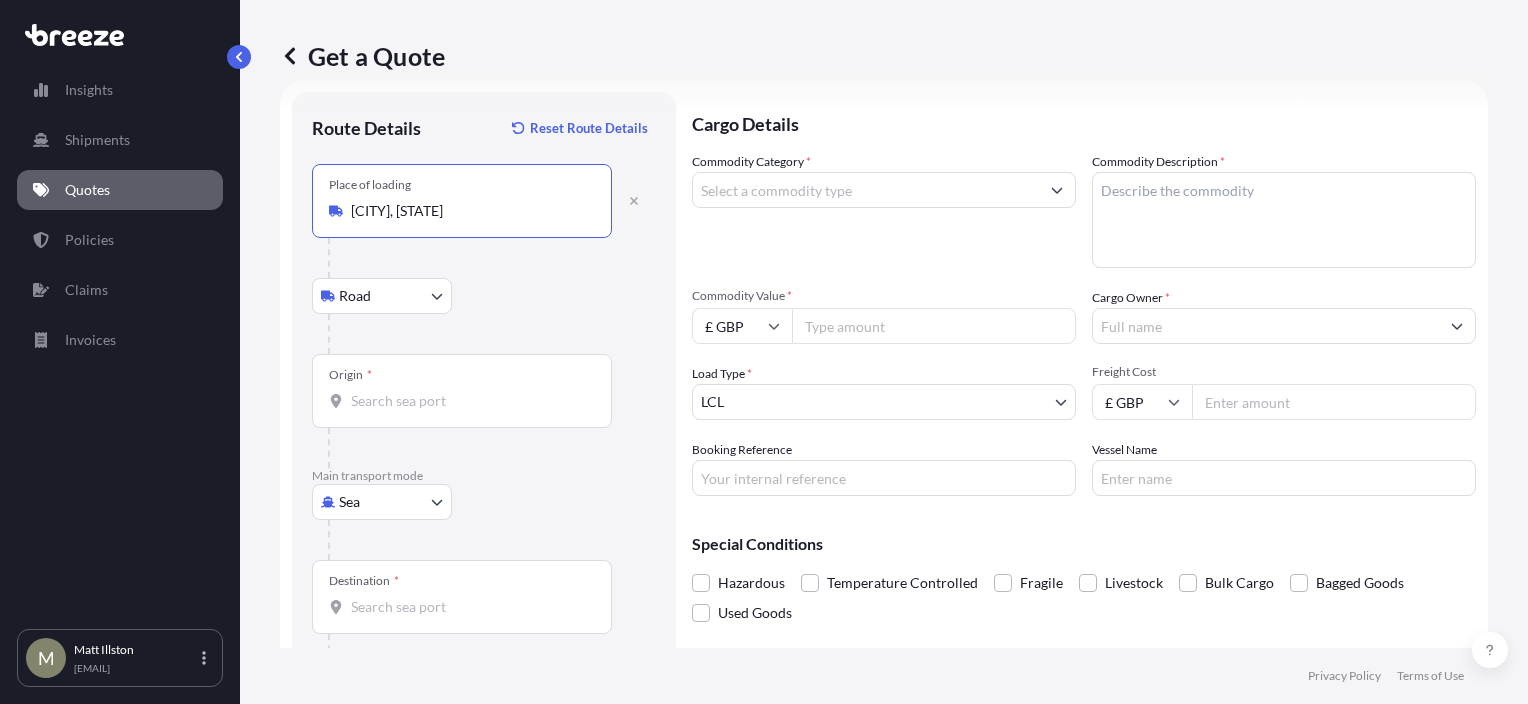 type on "[CITY], [STATE]" 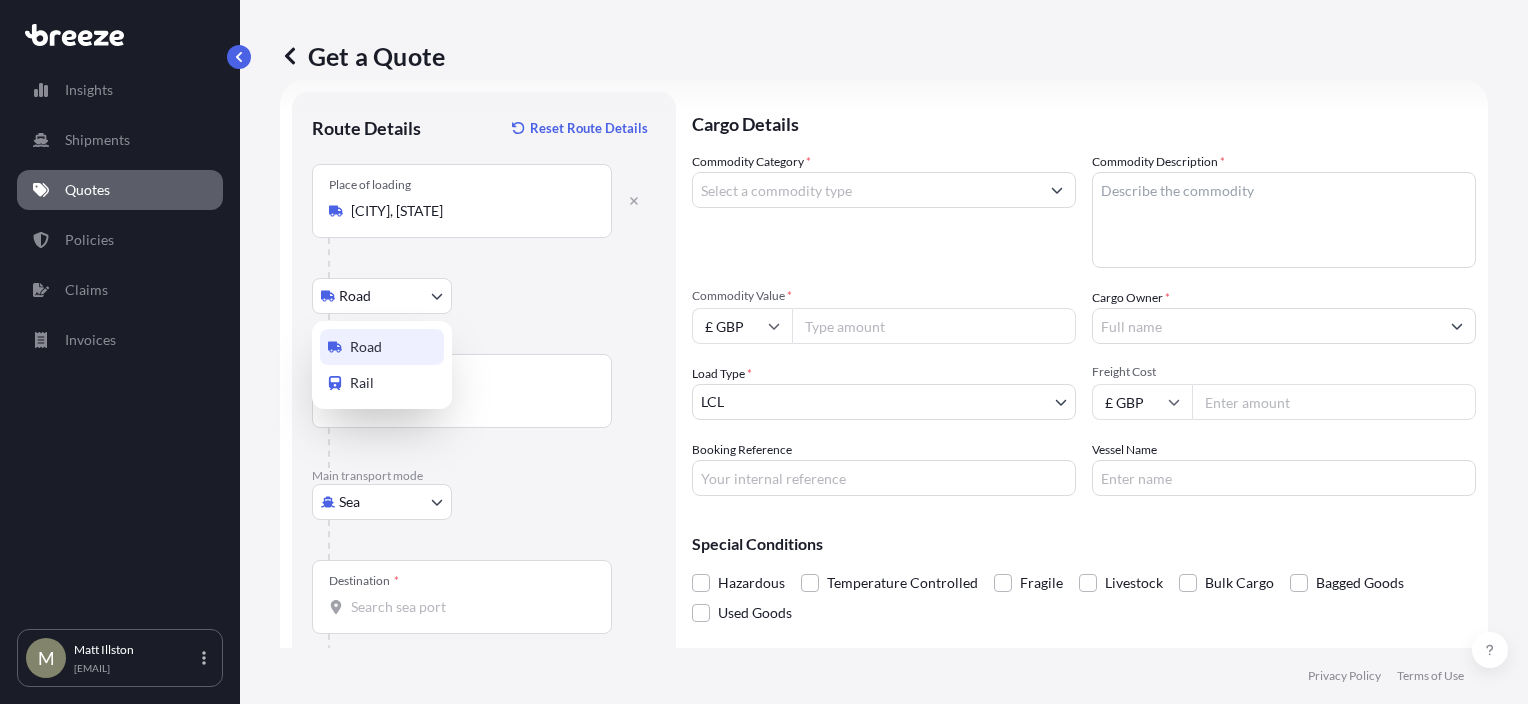 click on "Road" at bounding box center [382, 347] 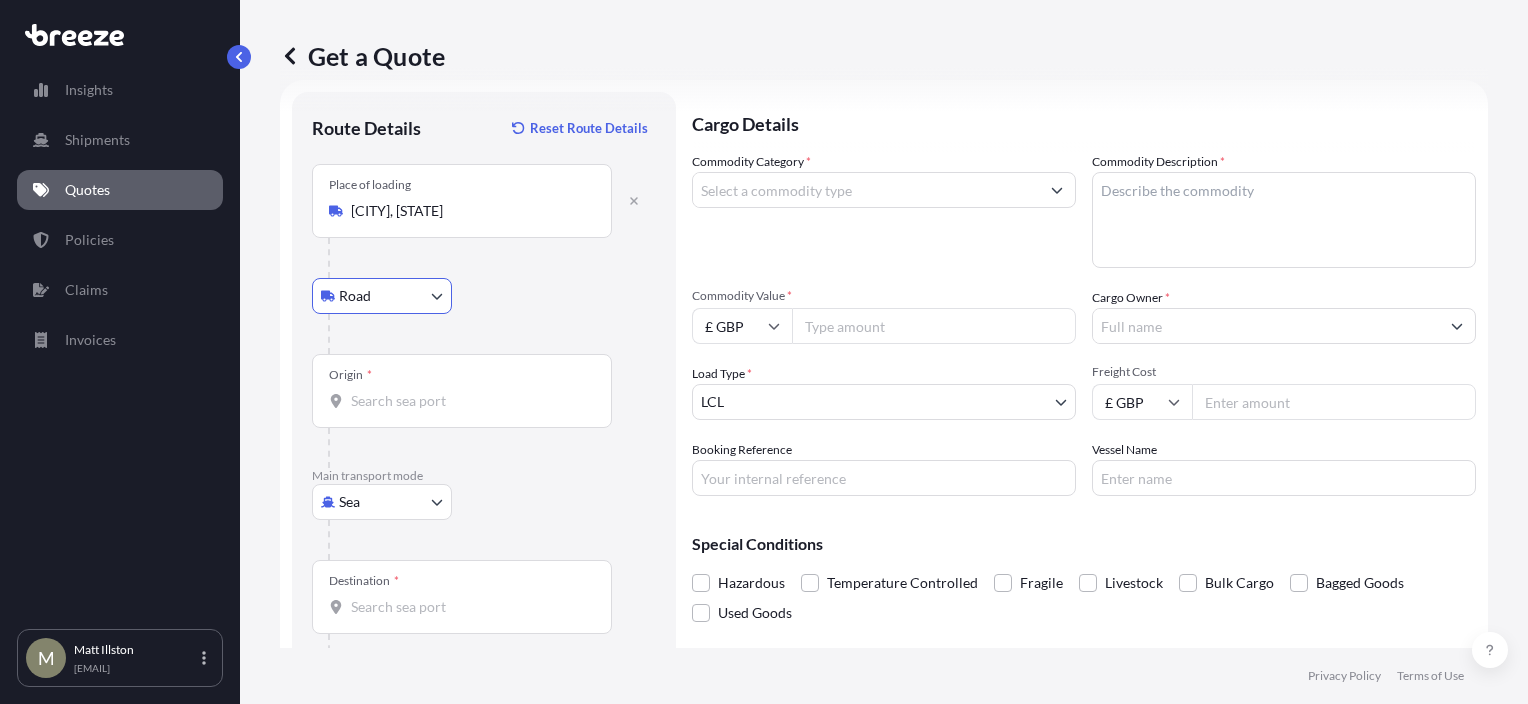 click on "Origin *" at bounding box center (469, 401) 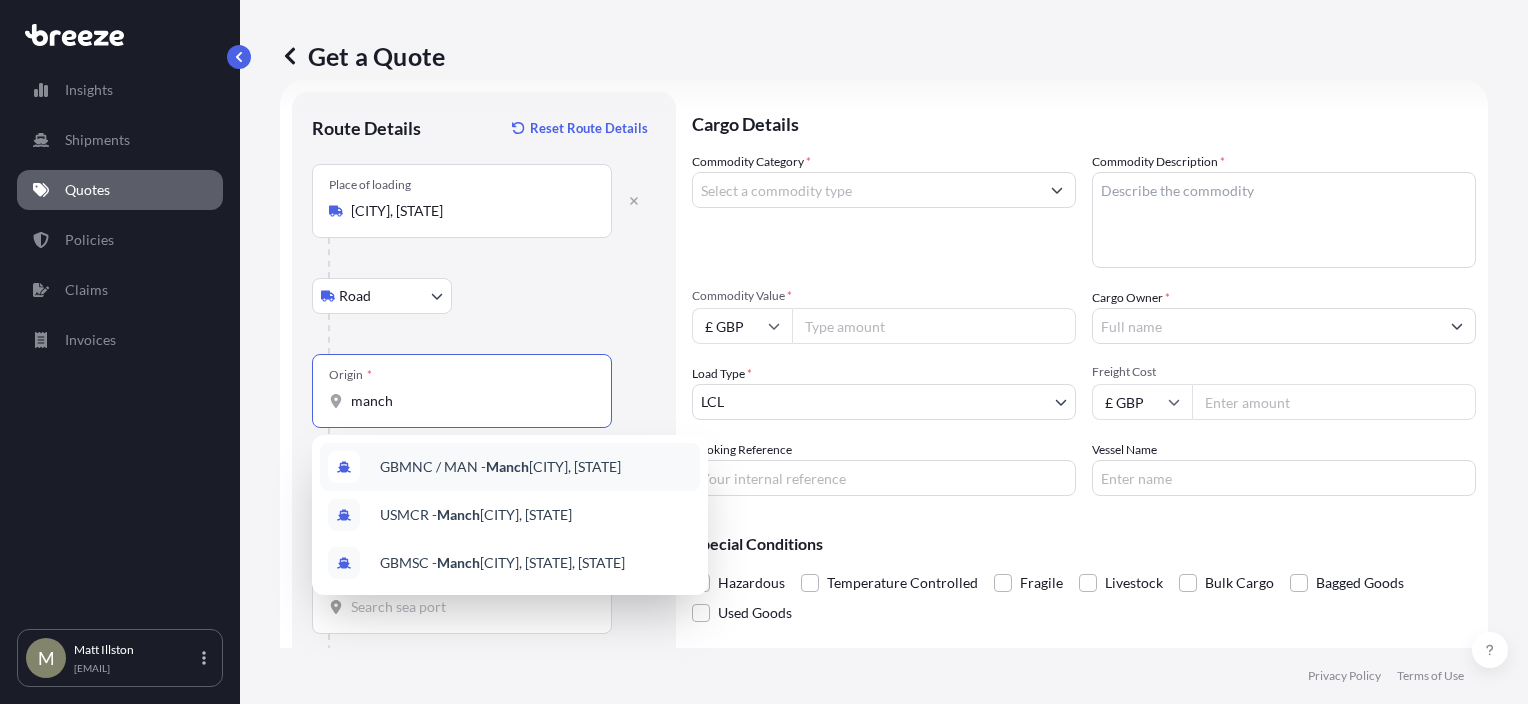 type on "manch" 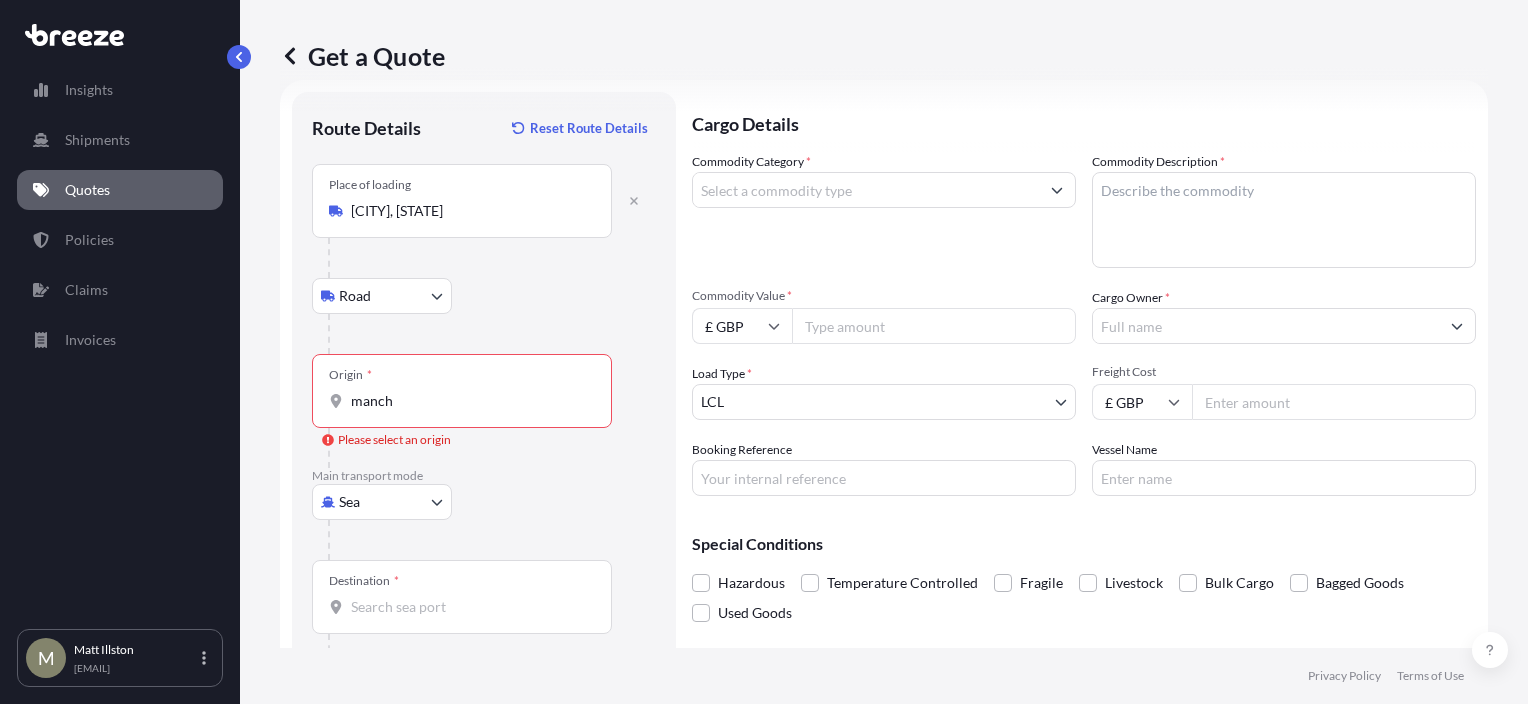click on "10 options available. 1 option available. 0 options available. 3 options available.
Insights Shipments Quotes Policies Claims Invoices M [FIRST] [LAST] [EMAIL] Get a Quote Route Details Reset Route Details Place of loading [CITY], [STATE] Road Road Rail Origin * [CITY] Please select an origin Main transport mode Sea Sea Air Road Rail Destination * Cover port to door - Add place of discharge Road Road Rail Place of Discharge Cargo Details Commodity Category * Commodity Description * Commodity Value   * £ GBP Cargo Owner * Load Type * LCL LCL FCL Freight Cost   £ GBP Booking Reference Vessel Name Special Conditions Hazardous Temperature Controlled Fragile Livestock Bulk Cargo Bagged Goods Used Goods Get a Quote Privacy Policy Terms of Use
0" at bounding box center [764, 352] 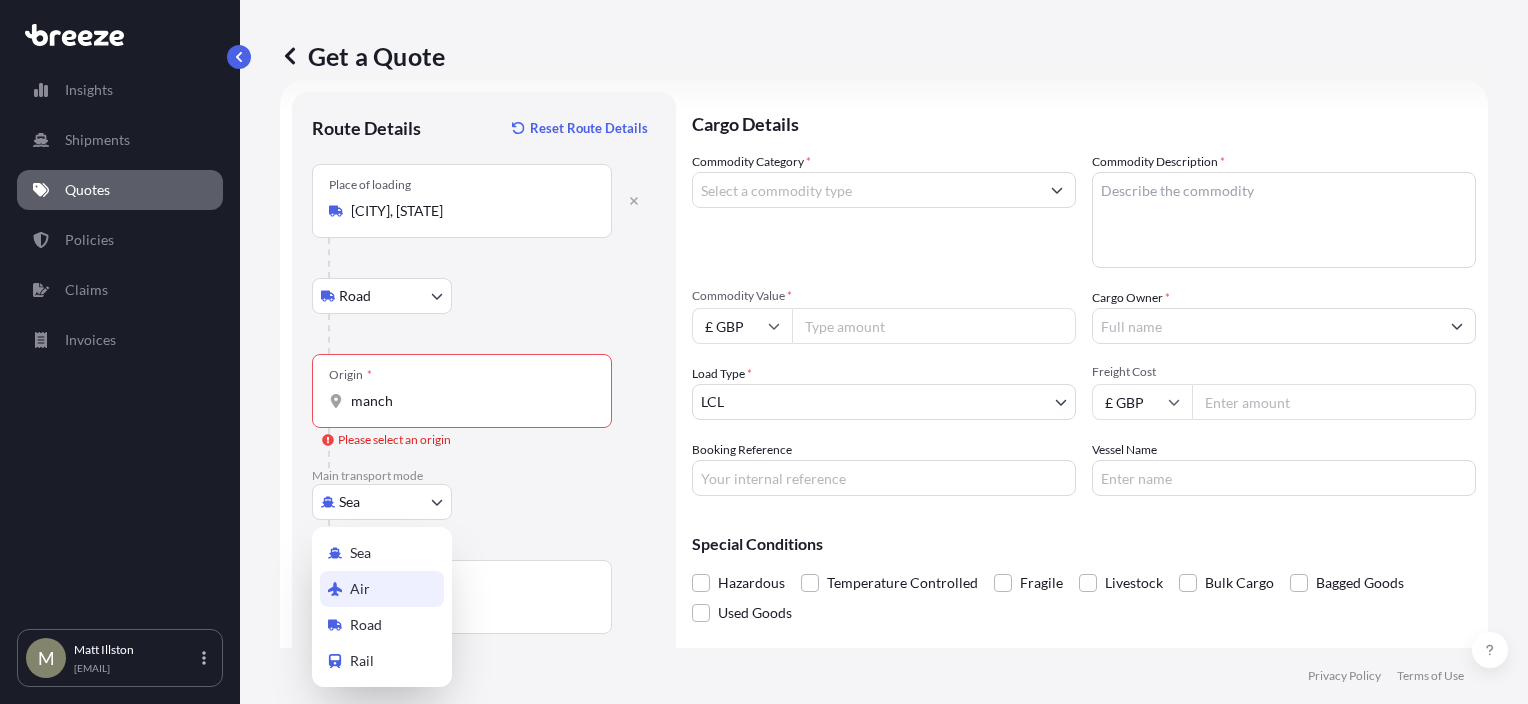 click on "Air" at bounding box center (382, 589) 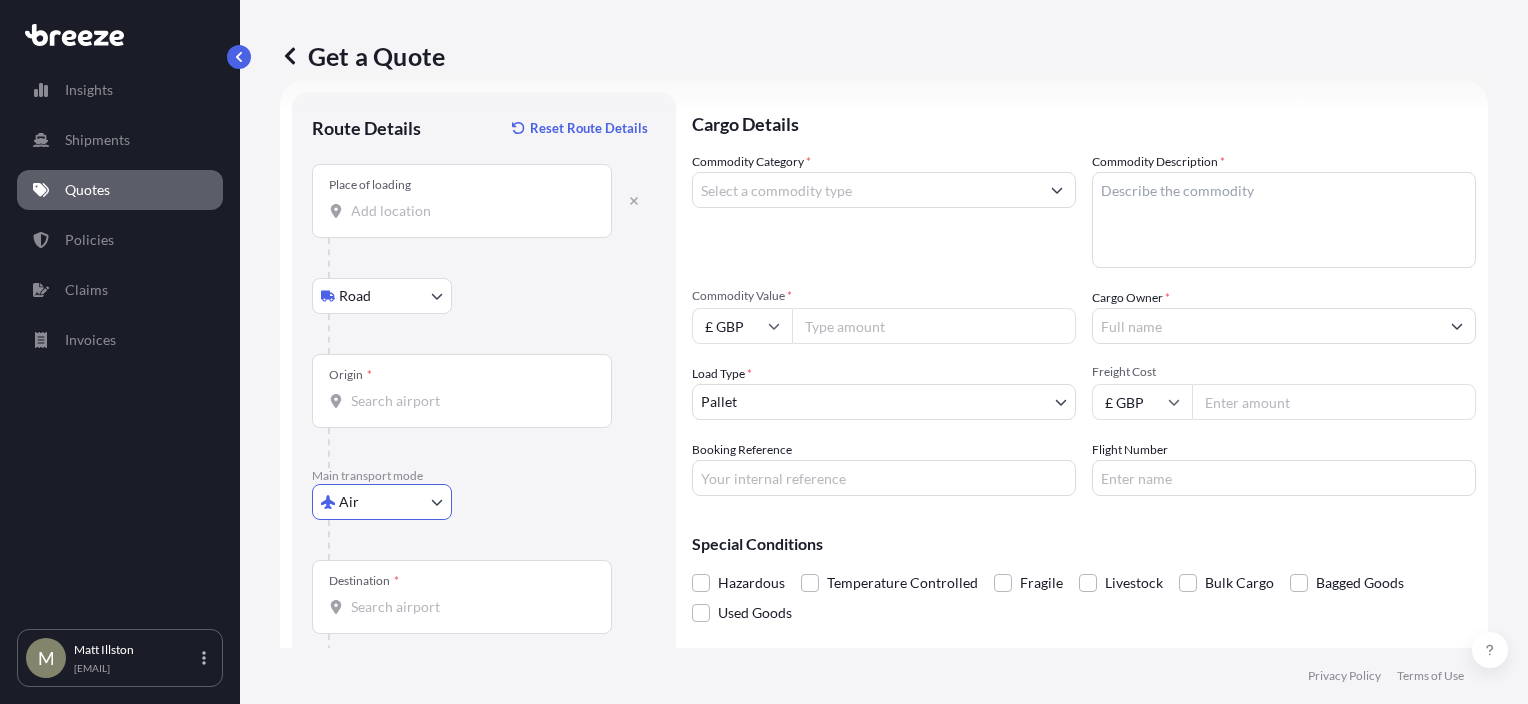 click on "Origin *" at bounding box center [469, 401] 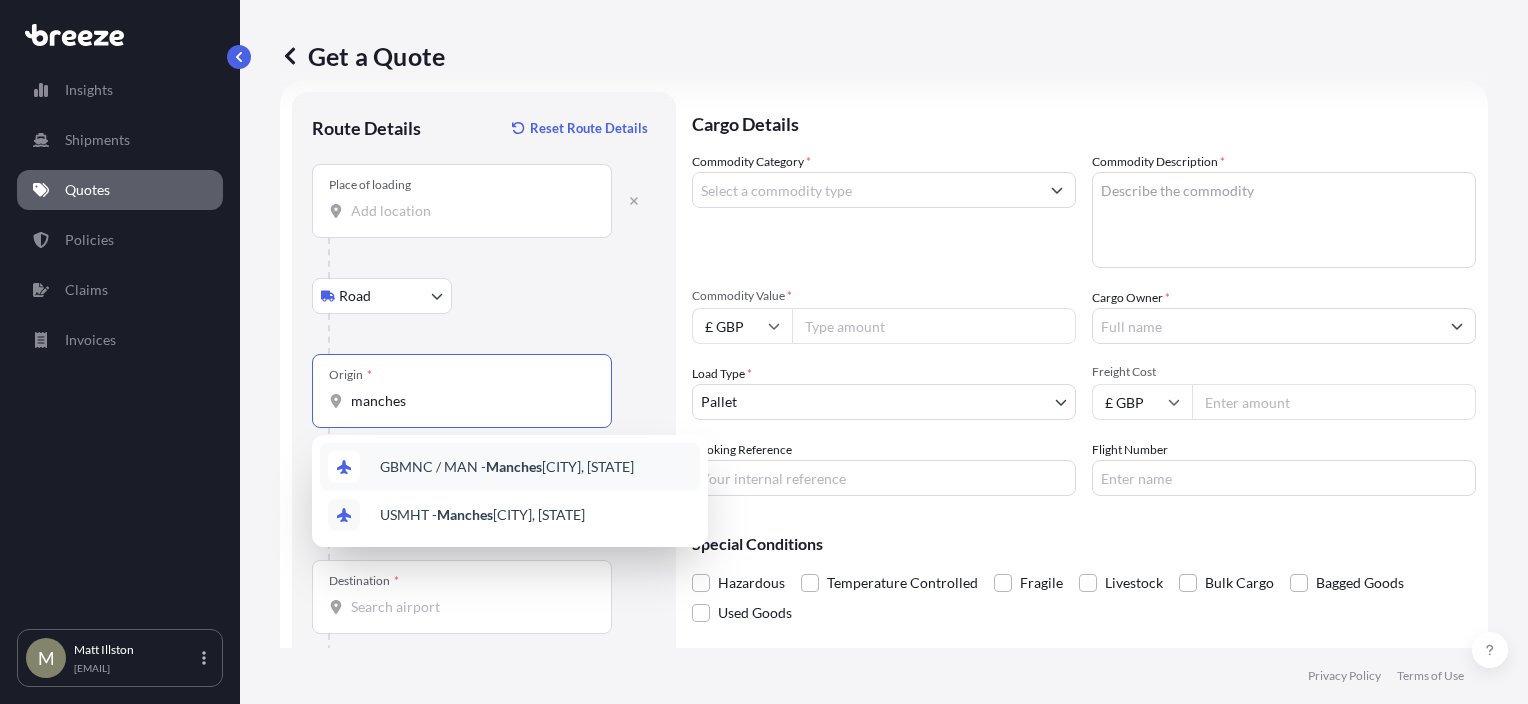 click on "GBMNC / MAN -  [CITY], [STATE]" at bounding box center [507, 467] 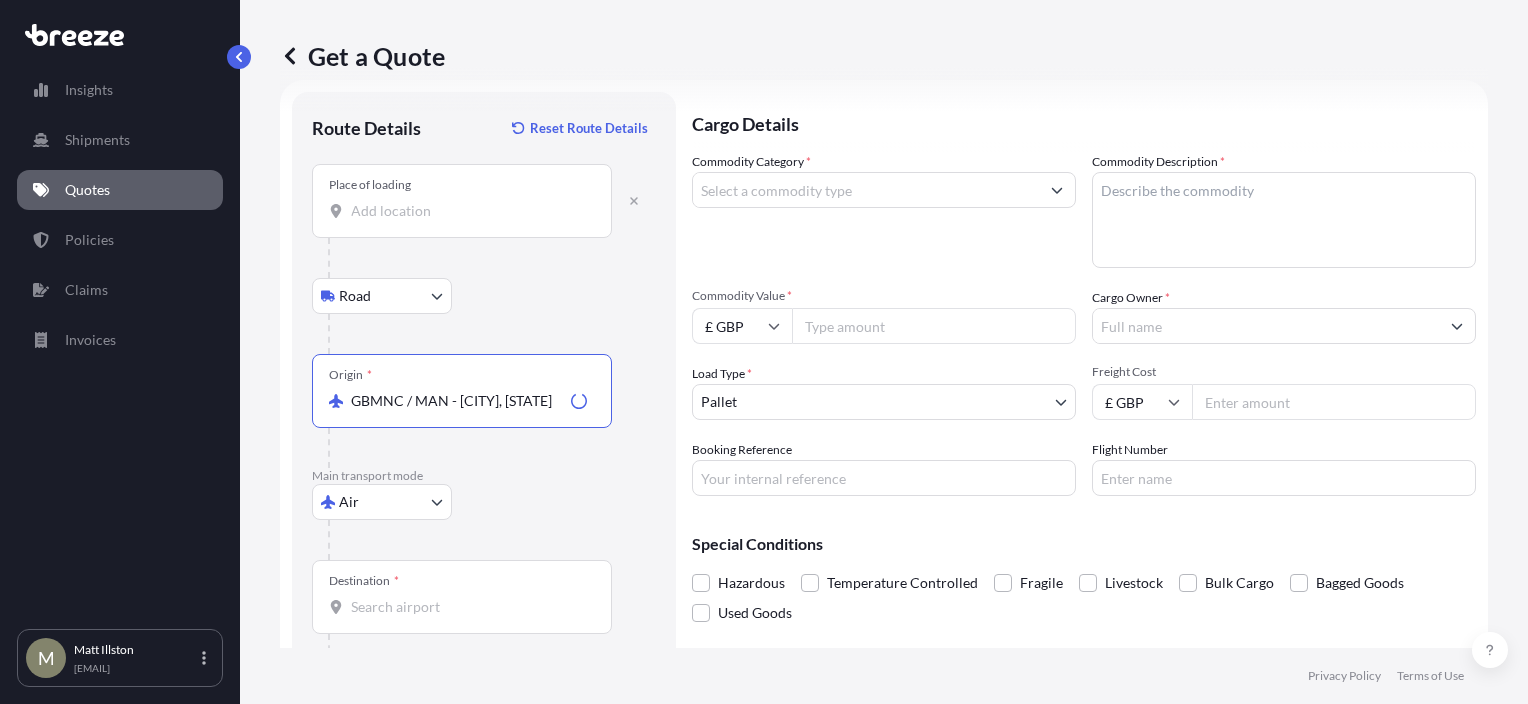 type on "GBMNC / MAN - [CITY], [STATE]" 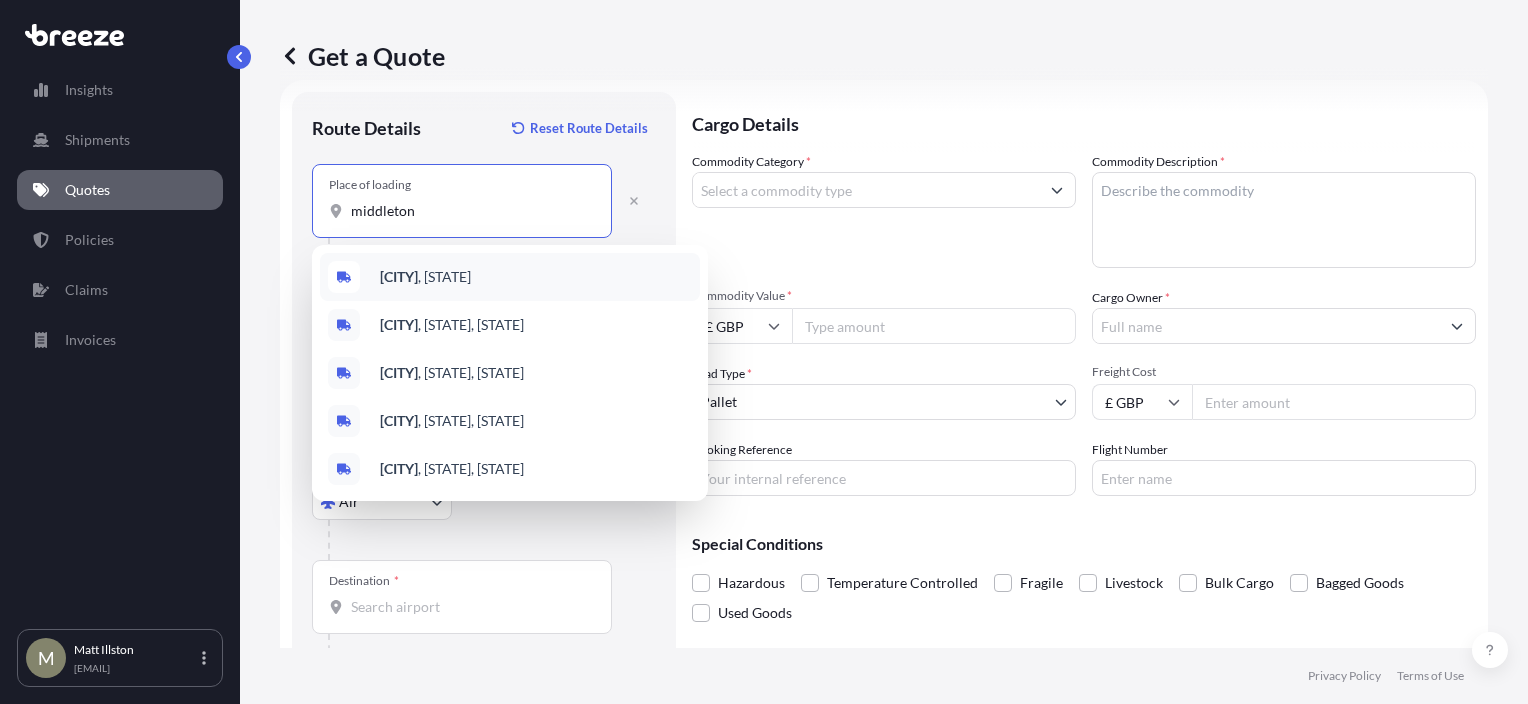 click on "[CITY], [STATE]" at bounding box center (425, 277) 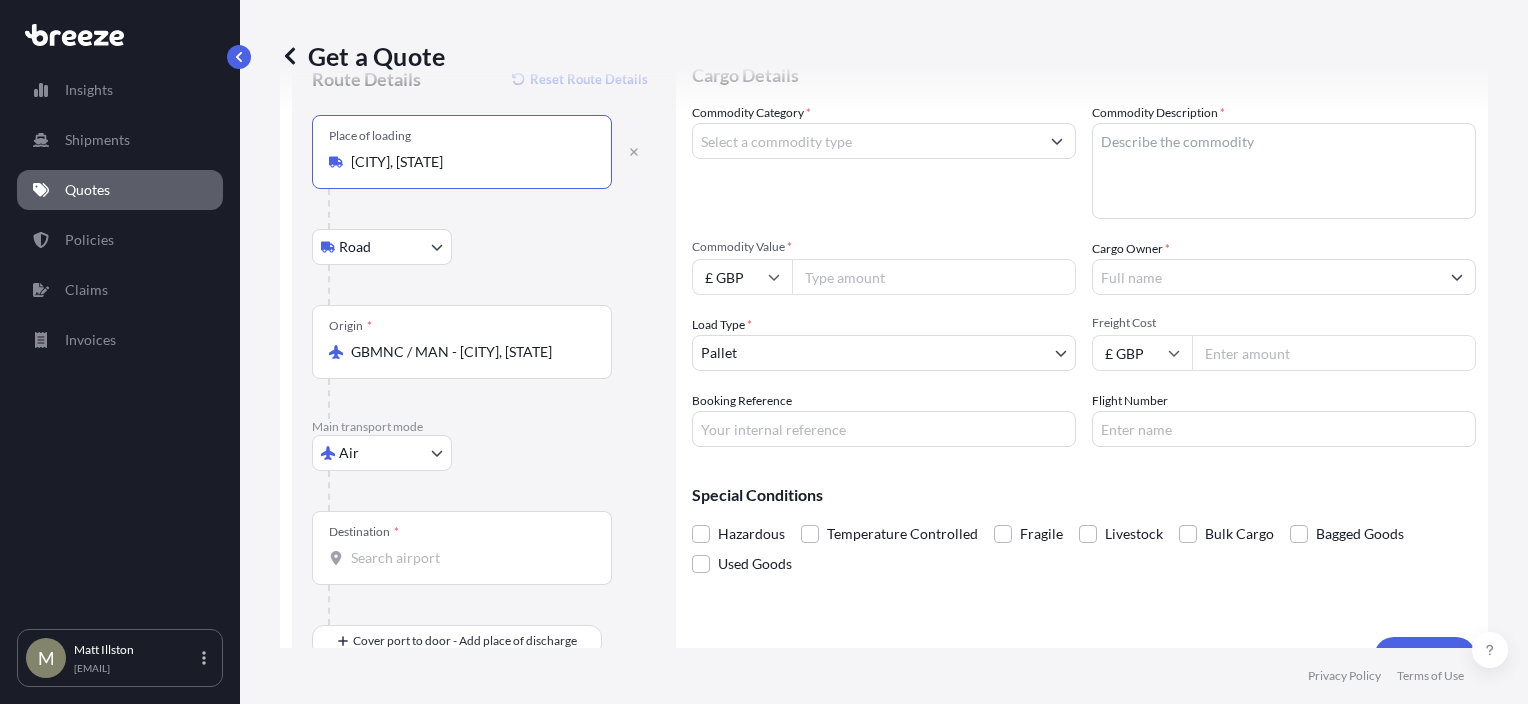 scroll, scrollTop: 120, scrollLeft: 0, axis: vertical 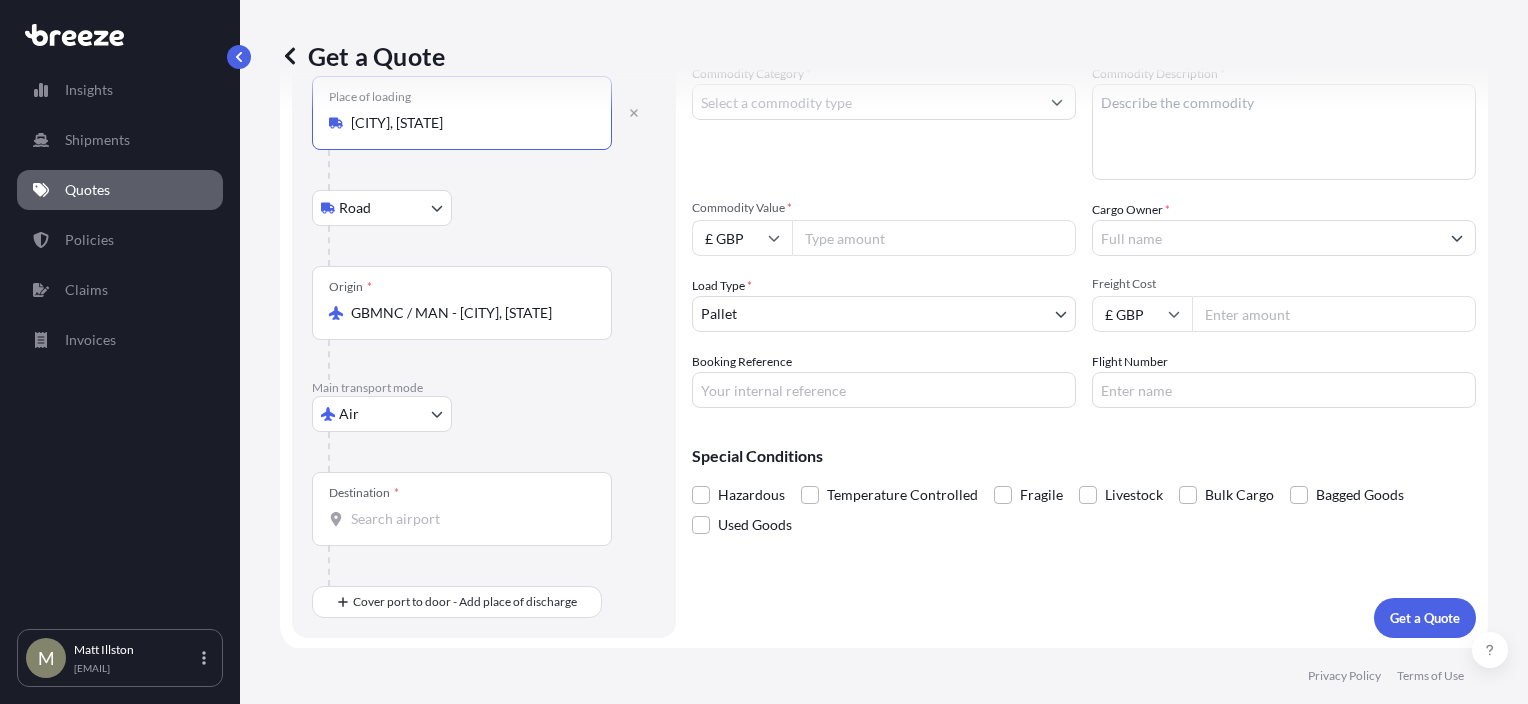 type on "[CITY], [STATE]" 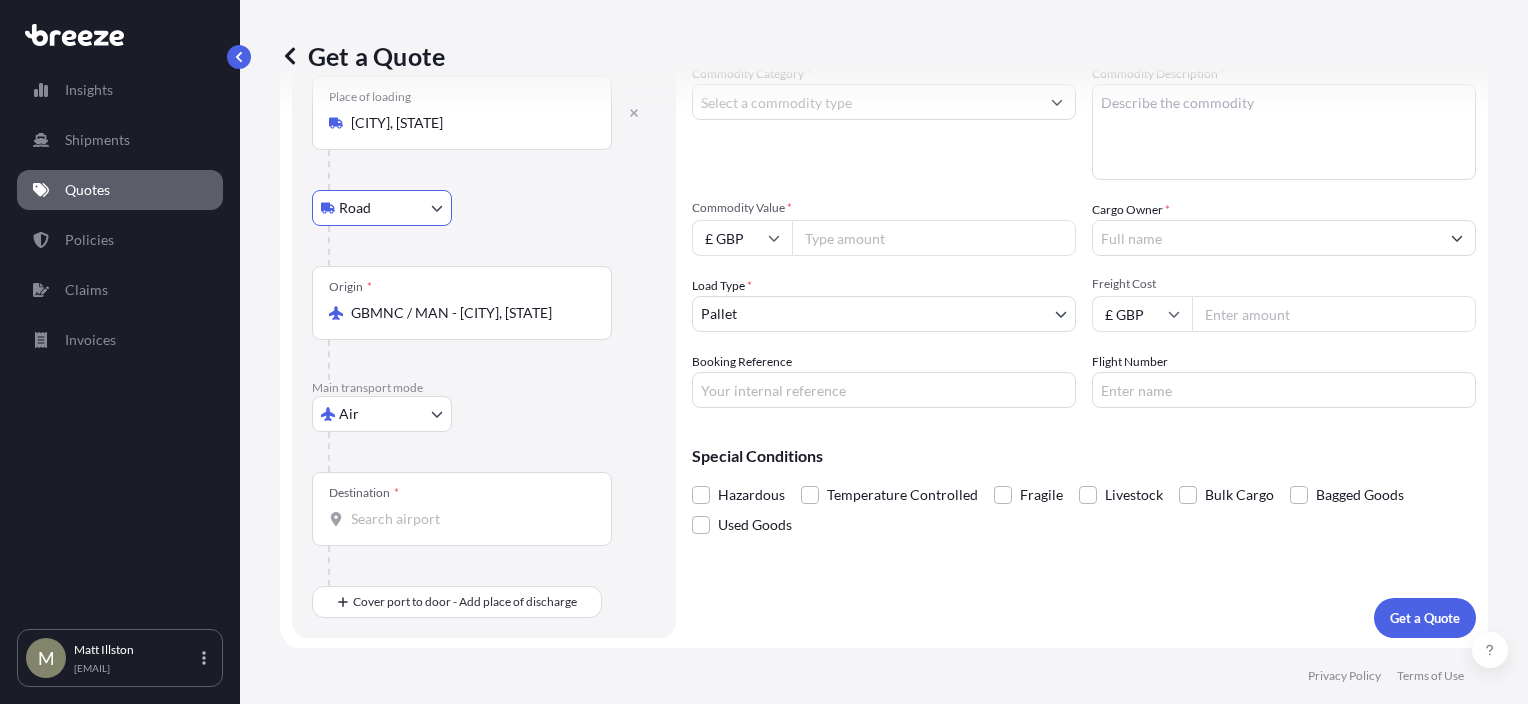 click on "Main transport mode" at bounding box center (484, 388) 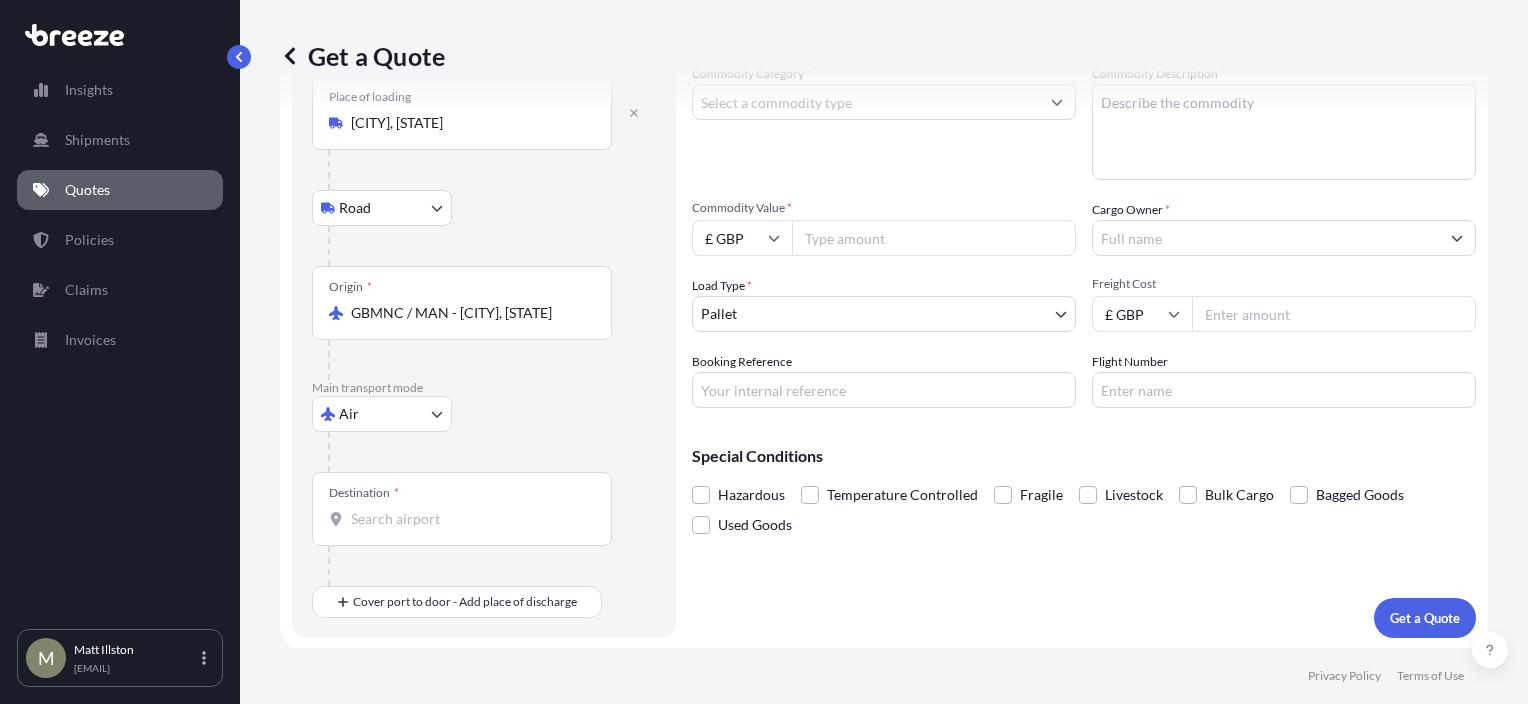 click on "Destination *" at bounding box center (462, 509) 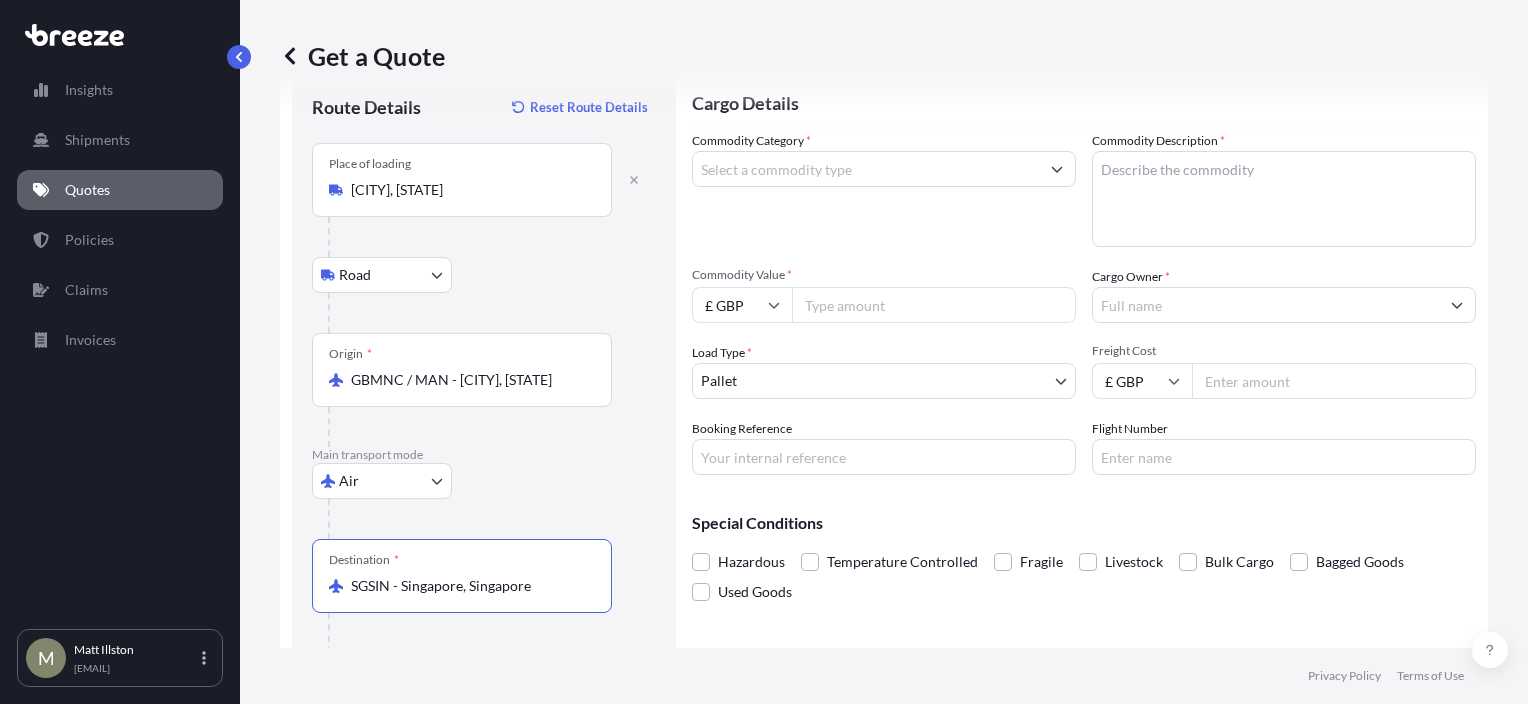 scroll, scrollTop: 0, scrollLeft: 0, axis: both 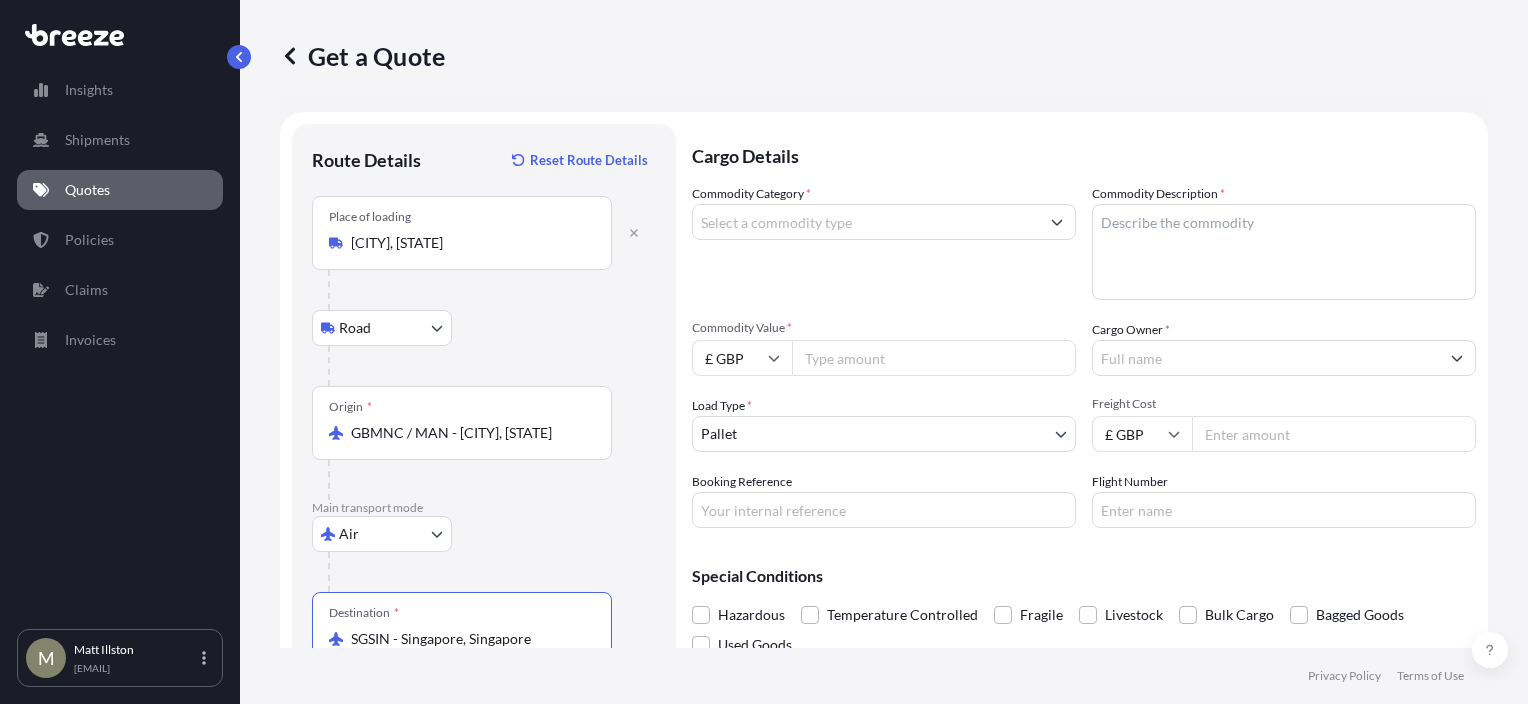type on "SGSIN - Singapore, Singapore" 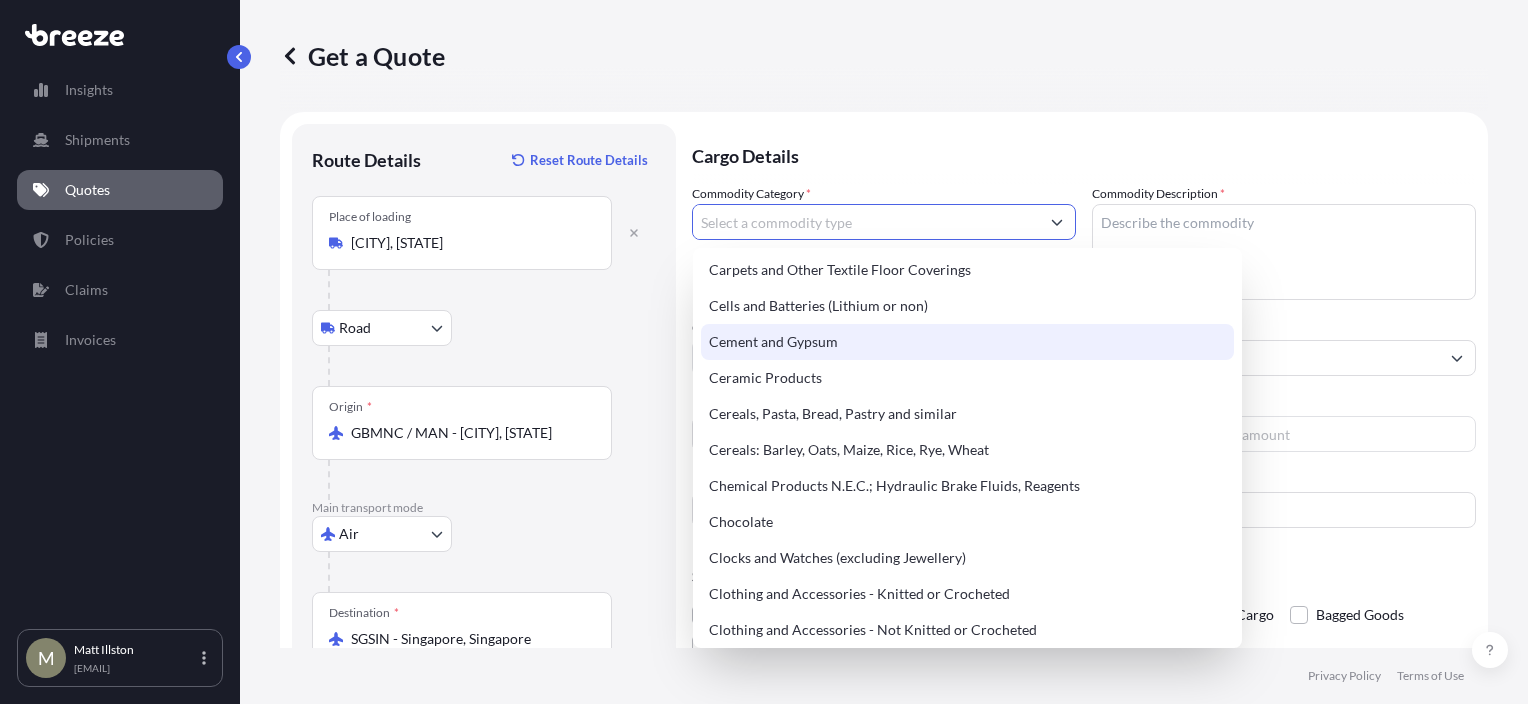 scroll, scrollTop: 0, scrollLeft: 0, axis: both 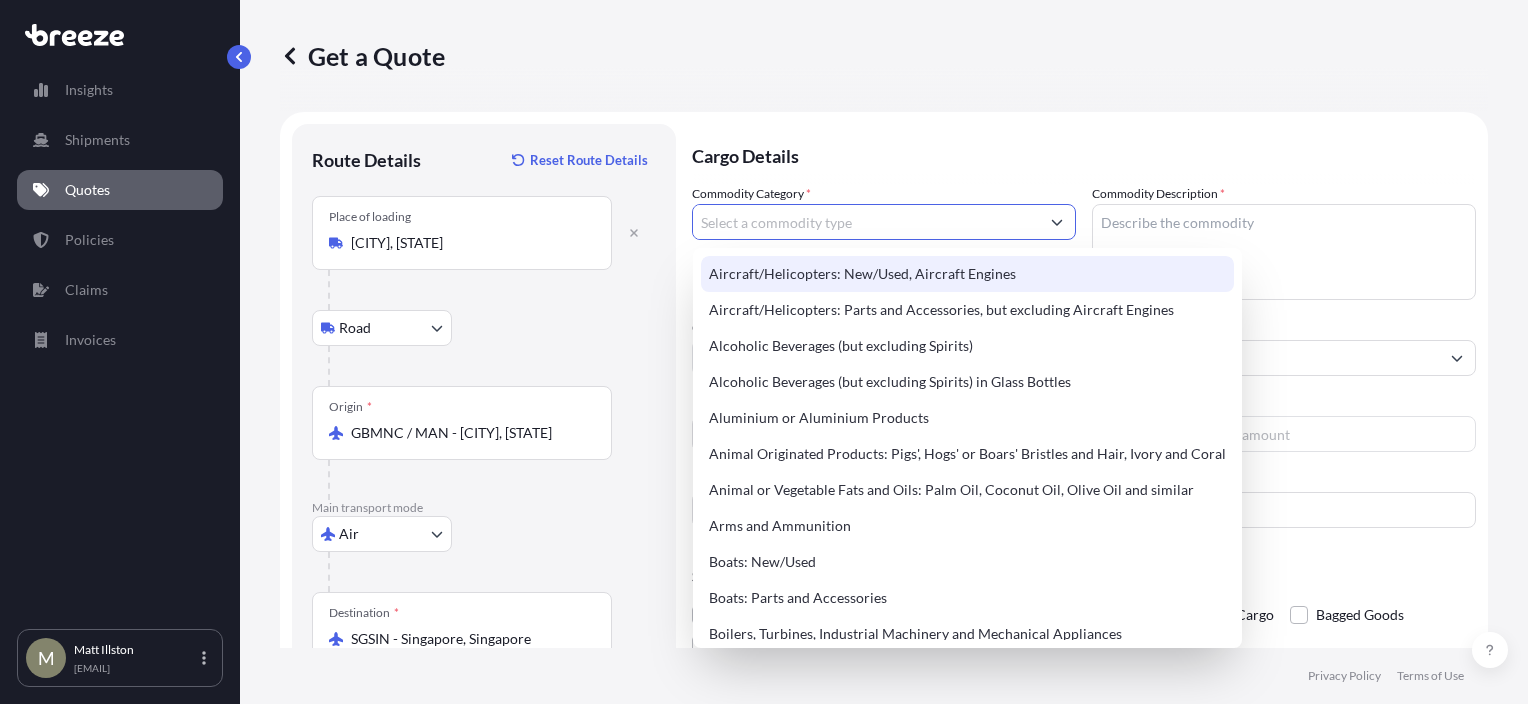 click on "Commodity Category *" at bounding box center [866, 222] 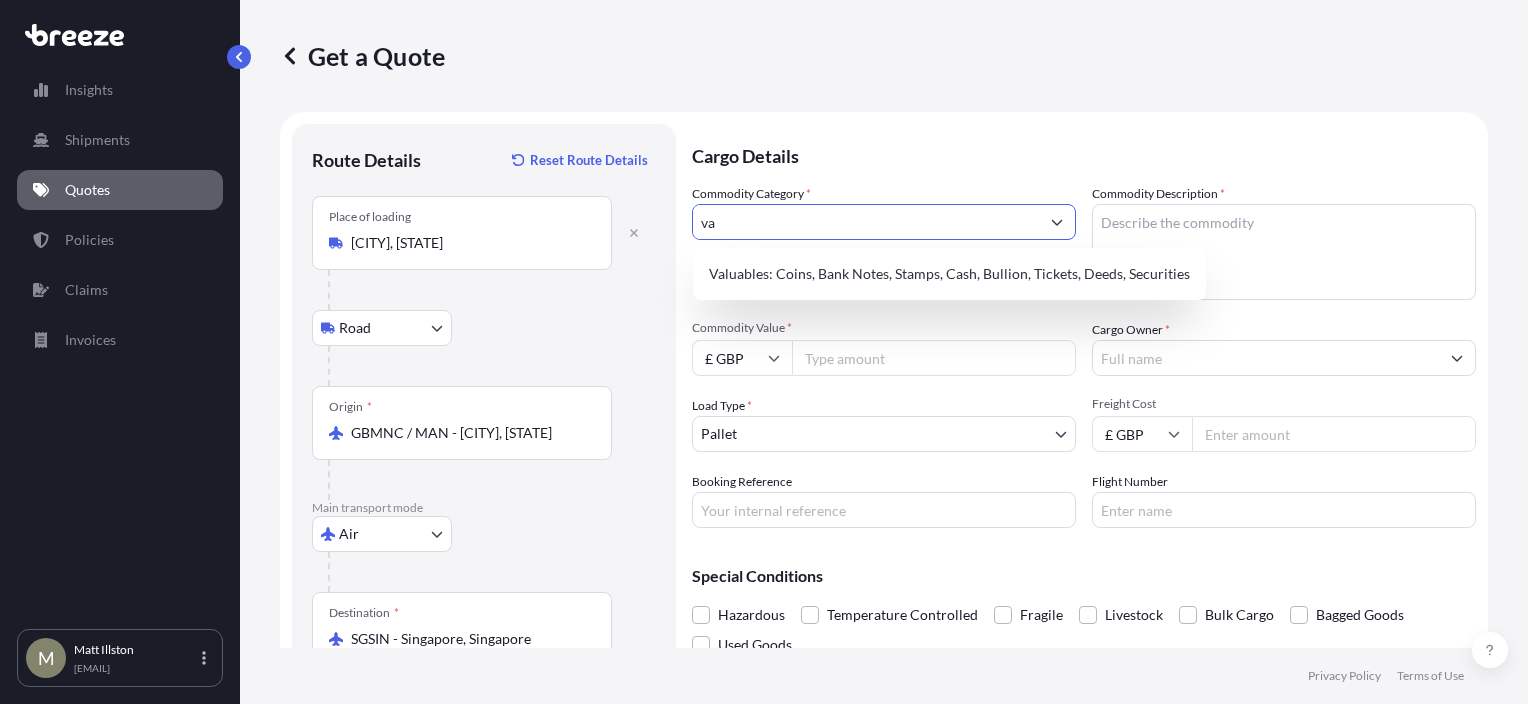 type on "v" 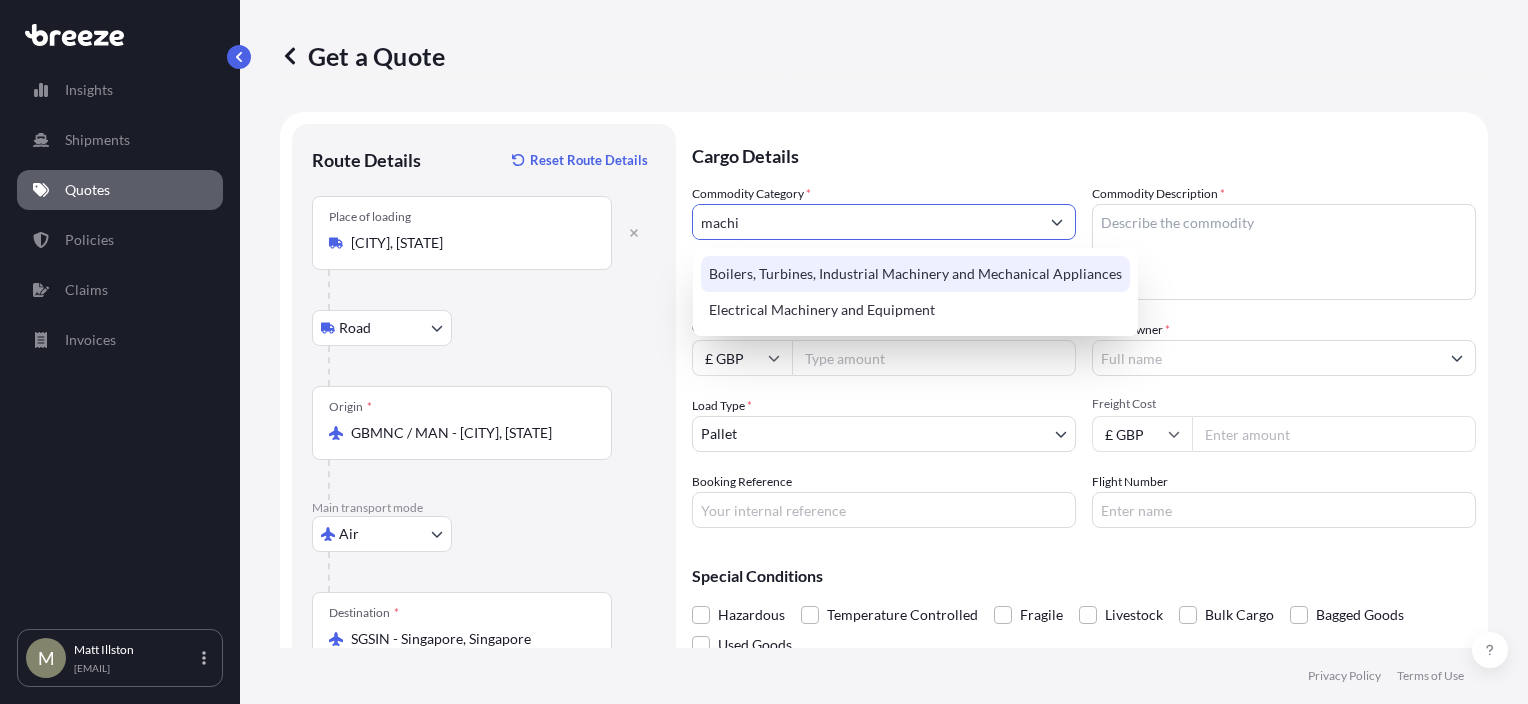 click on "Boilers, Turbines, Industrial Machinery and Mechanical Appliances" at bounding box center [915, 274] 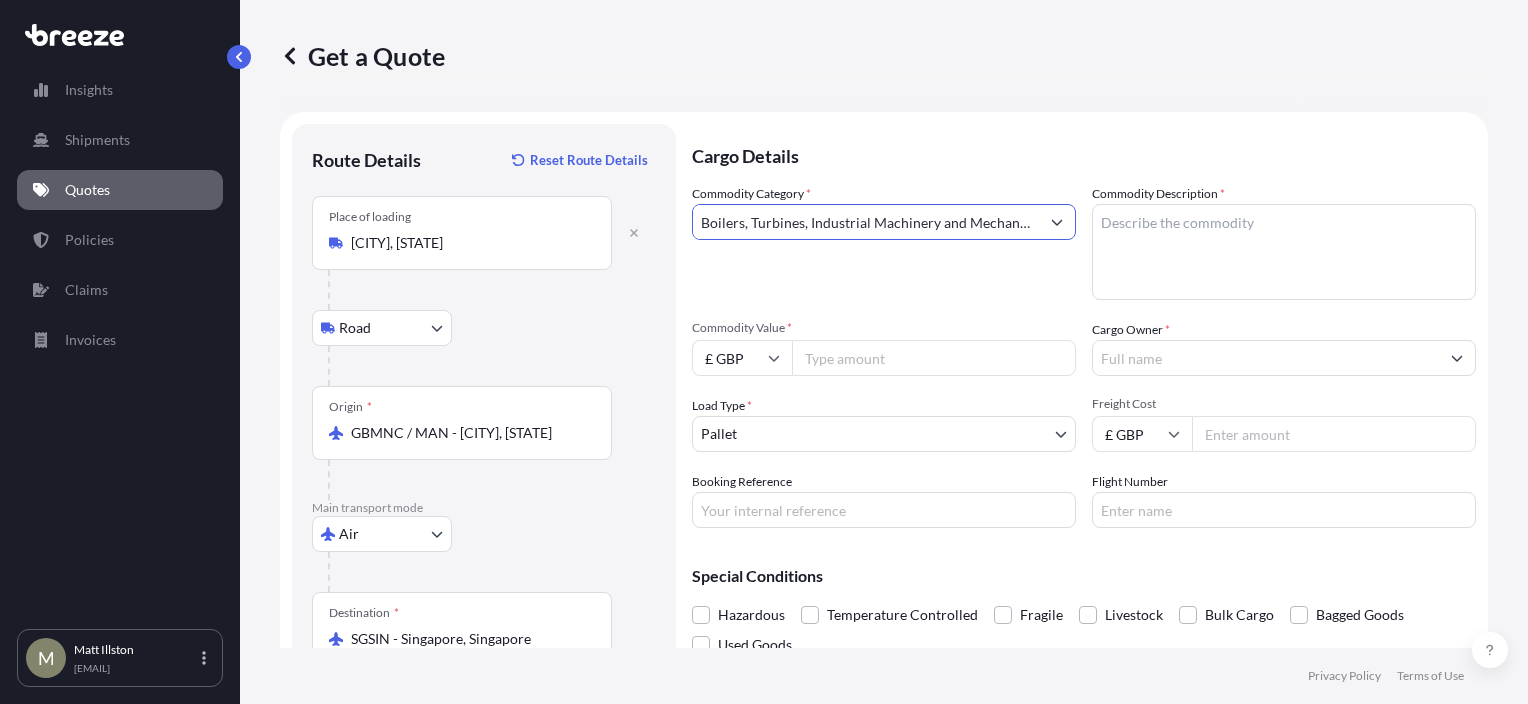 type on "Boilers, Turbines, Industrial Machinery and Mechanical Appliances" 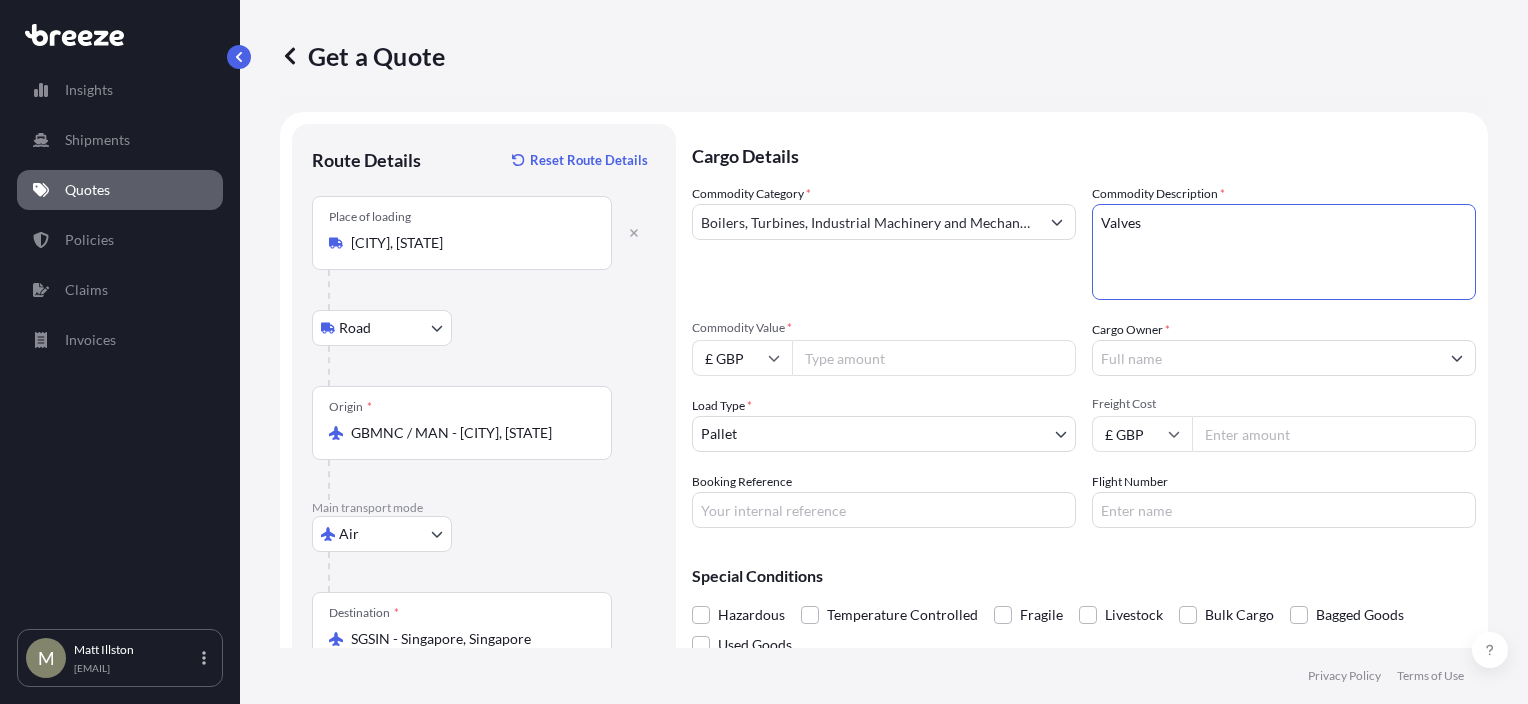 type on "Valves" 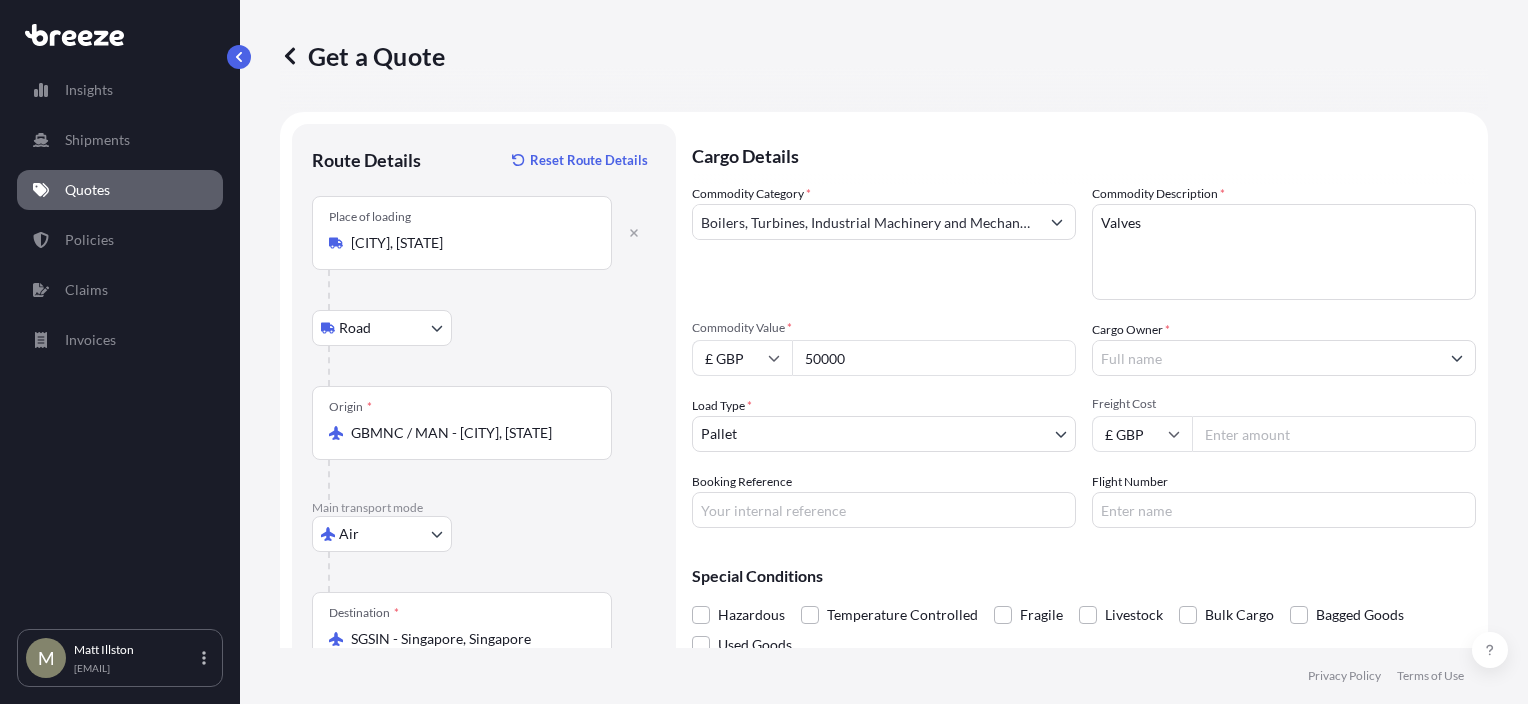 type on "50000" 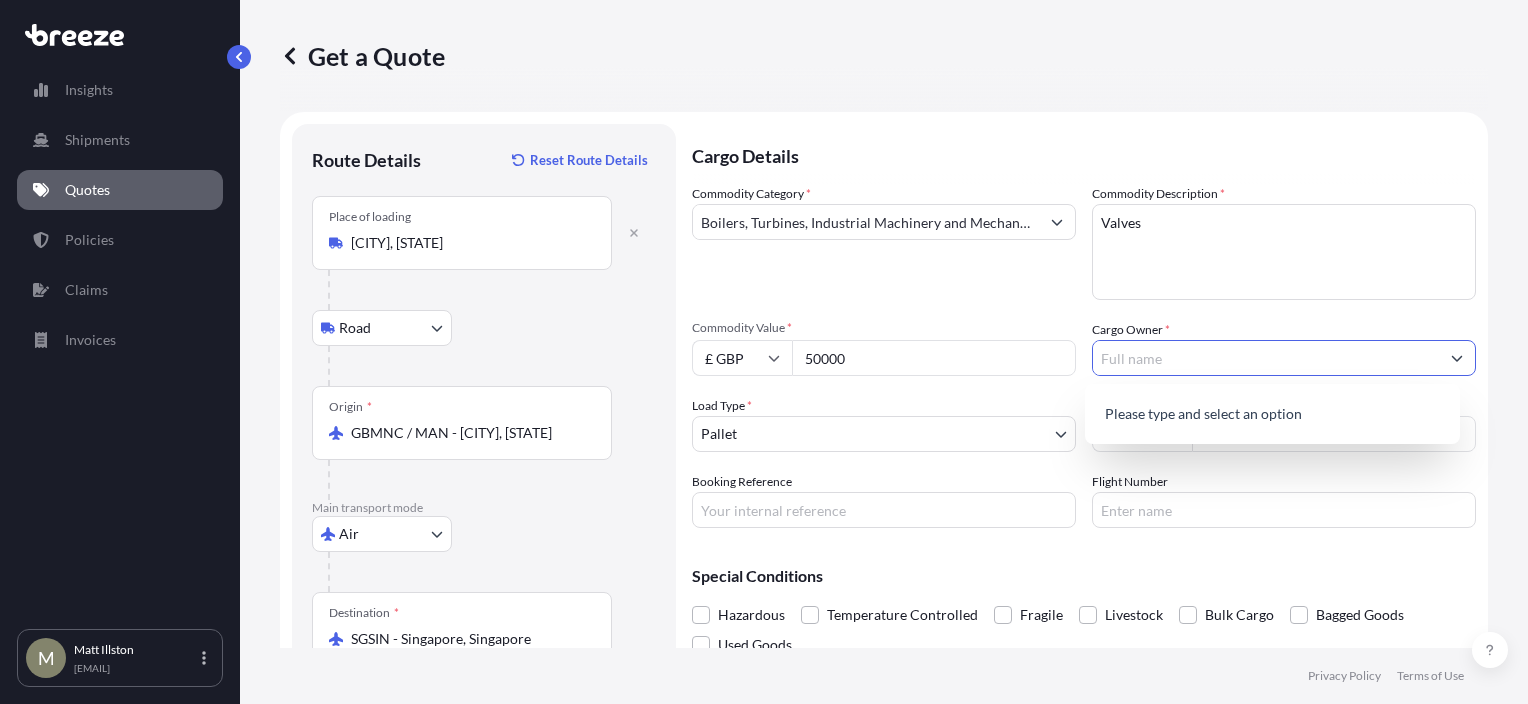 click on "Cargo Owner *" at bounding box center (1266, 358) 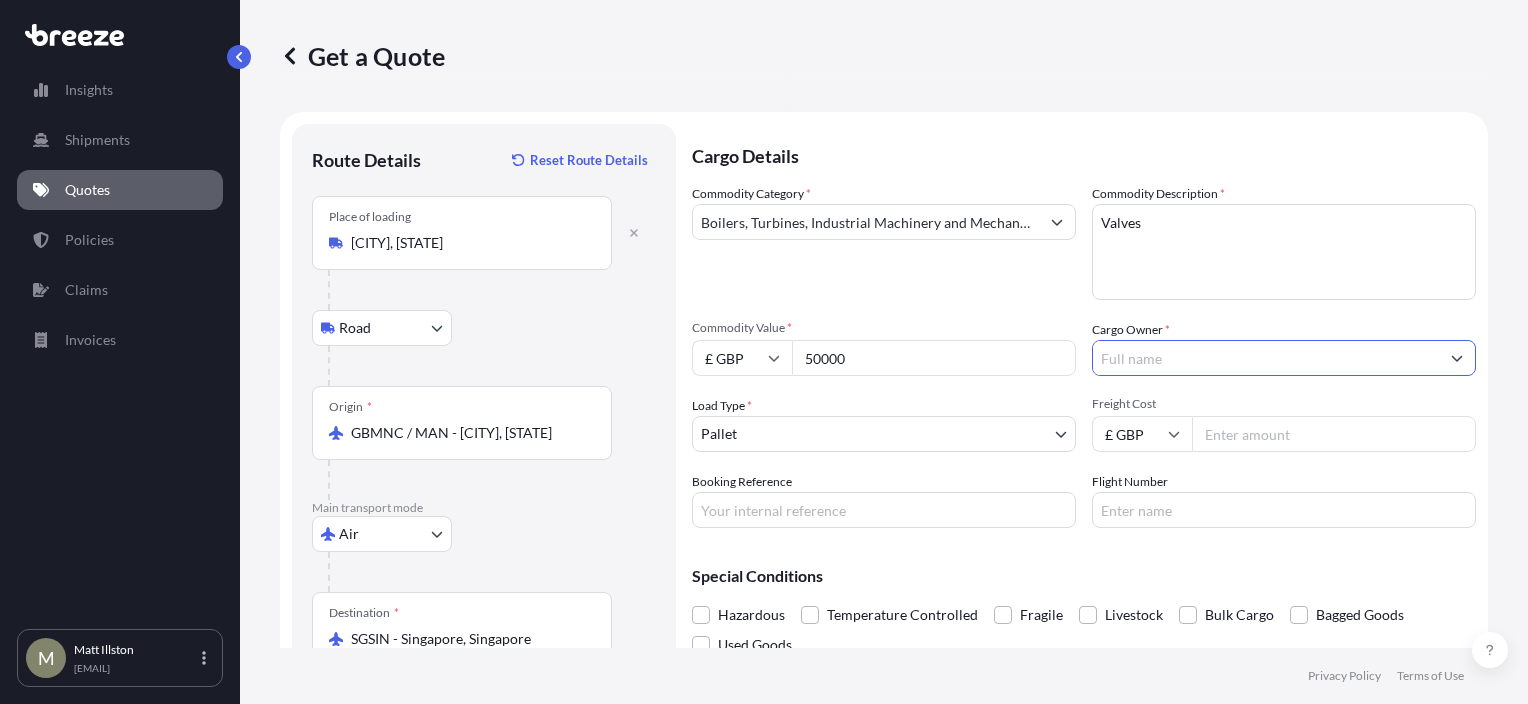 click on "Cargo Owner *" at bounding box center (1266, 358) 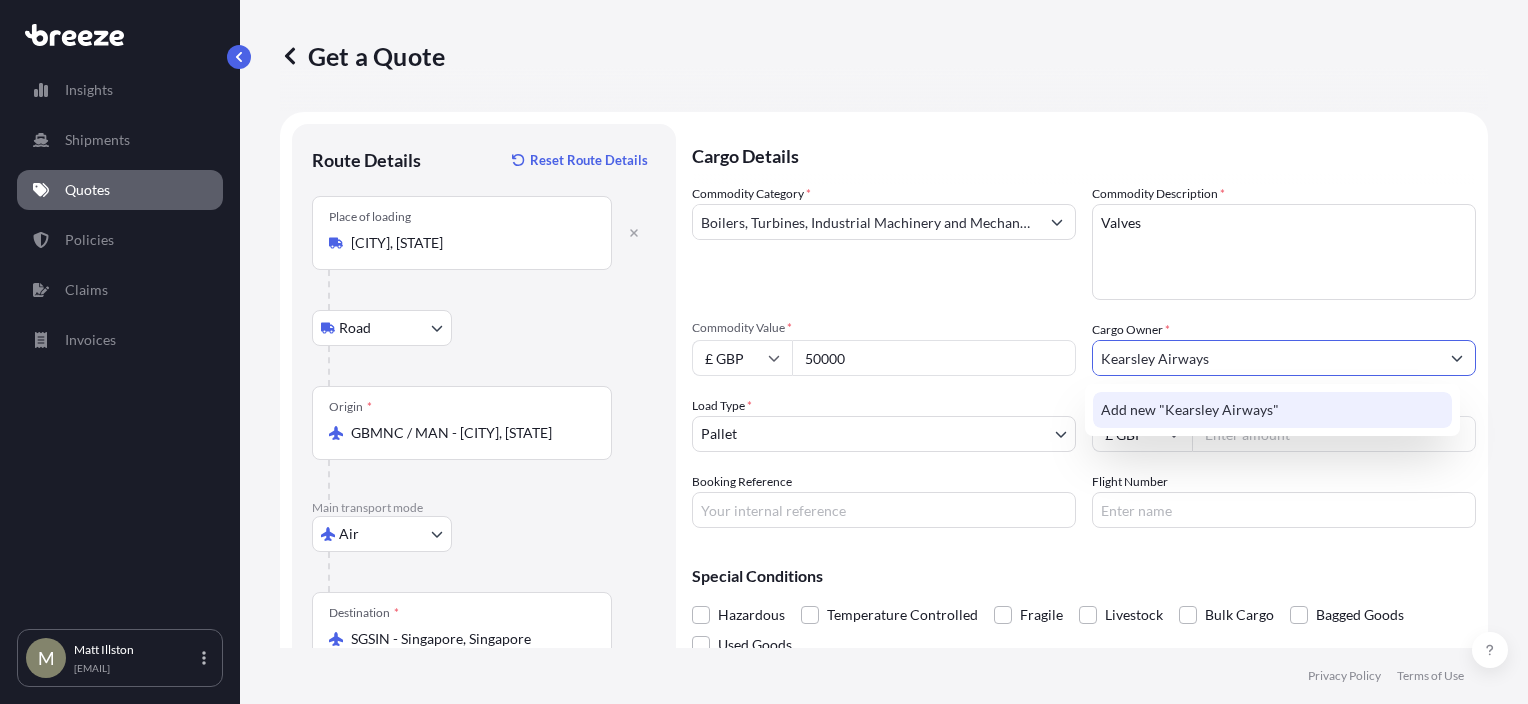 click on "Add new "Kearsley Airways"" at bounding box center [1272, 410] 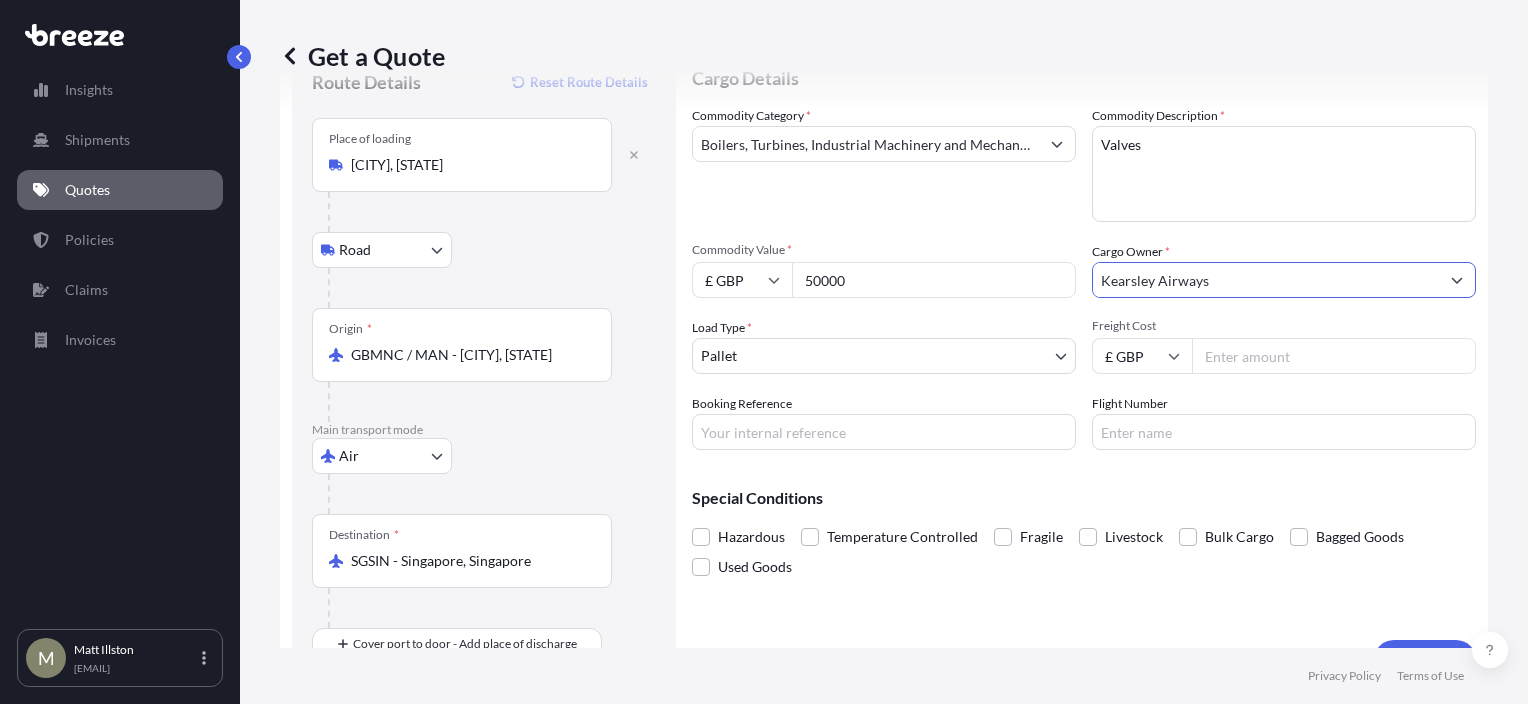 scroll, scrollTop: 82, scrollLeft: 0, axis: vertical 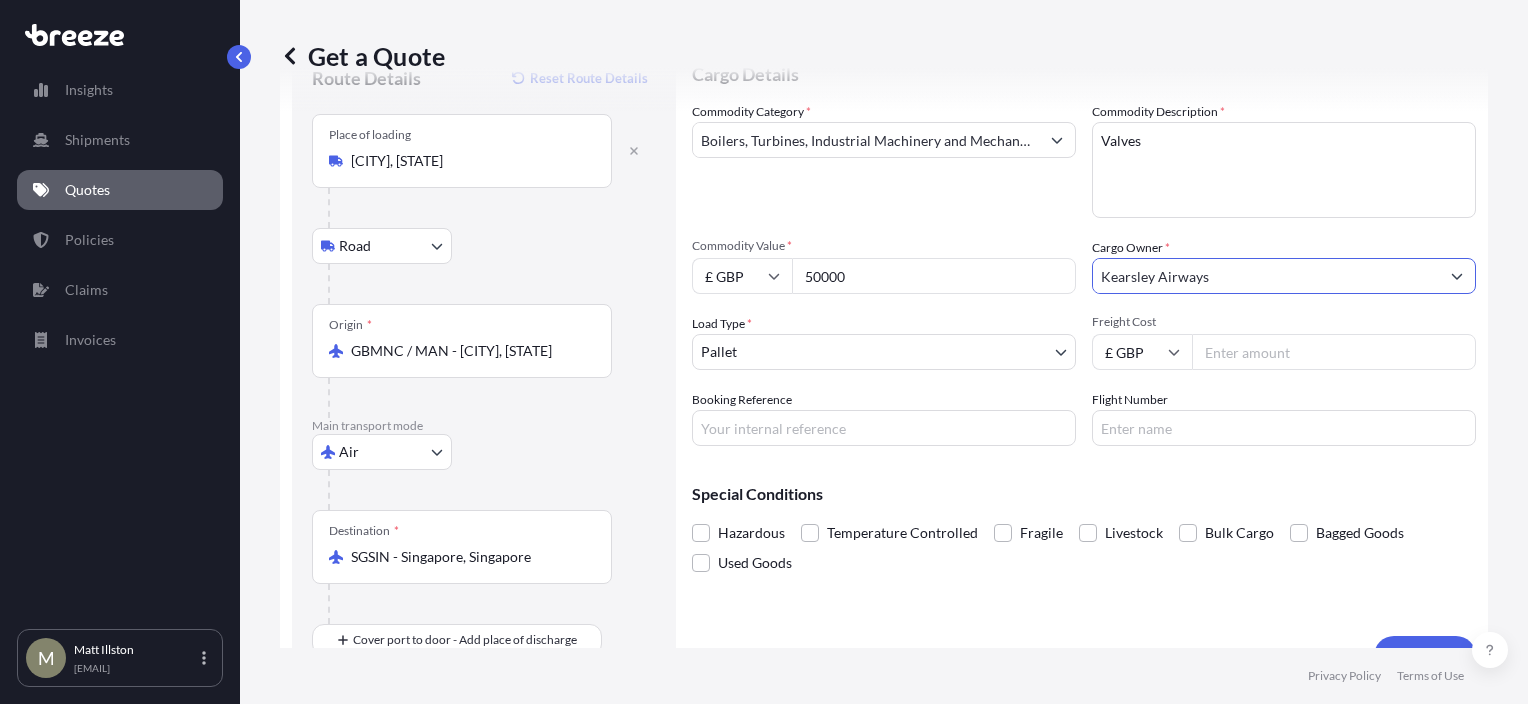 type on "Kearsley Airways" 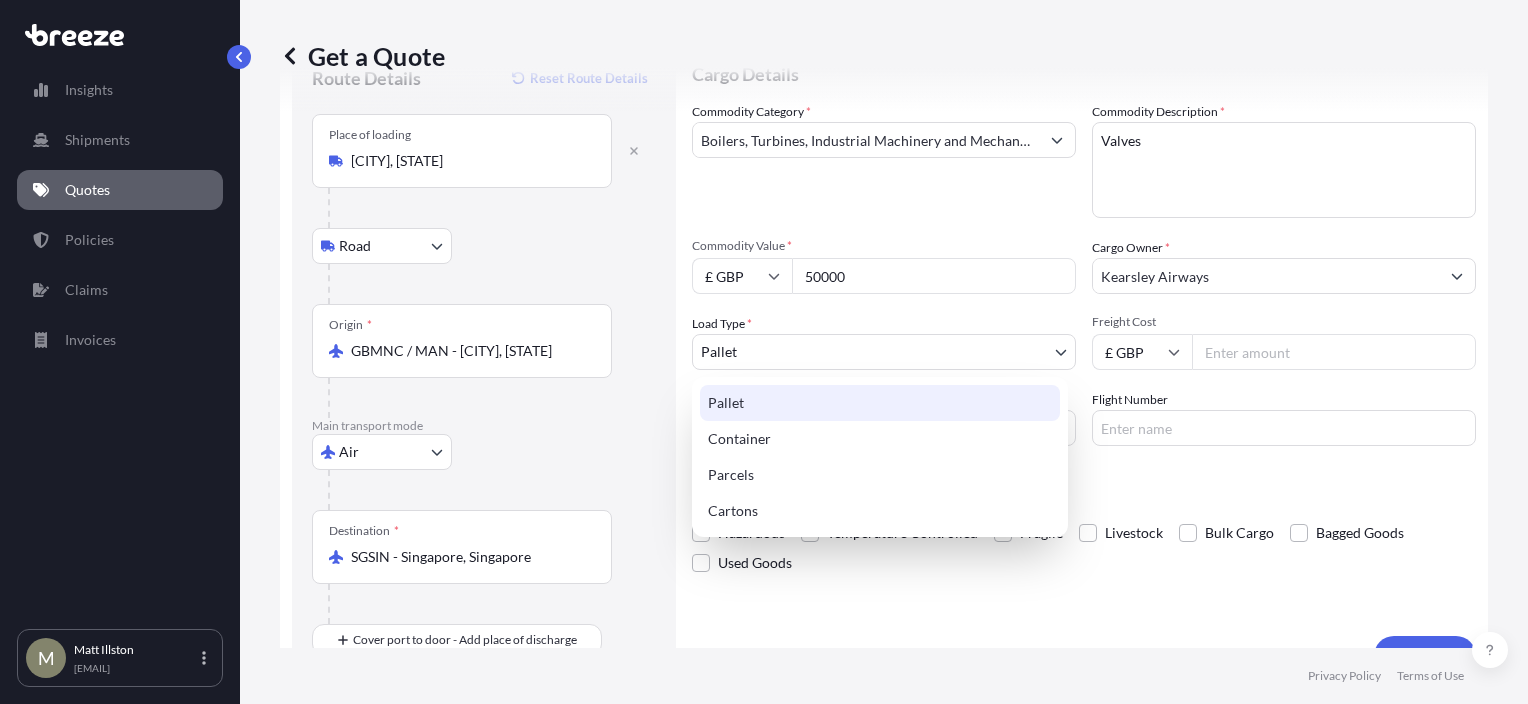 click on "0 options available. 1 option available. 0 options available. 1 option available. 0 options available. 1 option available. 0 options available. 1 option available. 0 options available. 1 option available. 0 options available. 1 option available. 0 options available. 1 option available. 0 options available. 1 option available. 0 options available. 1 option available.
Insights Shipments Quotes Policies Claims Invoices M [FIRST] [LAST] [EMAIL] Get a Quote Route Details Reset Route Details Place of loading [CITY], [STATE] Road Road Rail Origin * GBMNC / MAN - [CITY], [STATE] Main transport mode Air Sea Air Road Rail Destination * SGSIN - [CITY], [STATE] Cover port to door - Add place of discharge Road Road Rail Place of Discharge Cargo Details Commodity Category * Boilers, Turbines, Industrial Machinery and Mechanical Appliances Commodity Description * Valves Commodity Value   * £ GBP 50000 Cargo Owner * Kearsley Airways Load Type * Pallet PALLET CONTAINER PARCELS CARTONS   0" at bounding box center [764, 352] 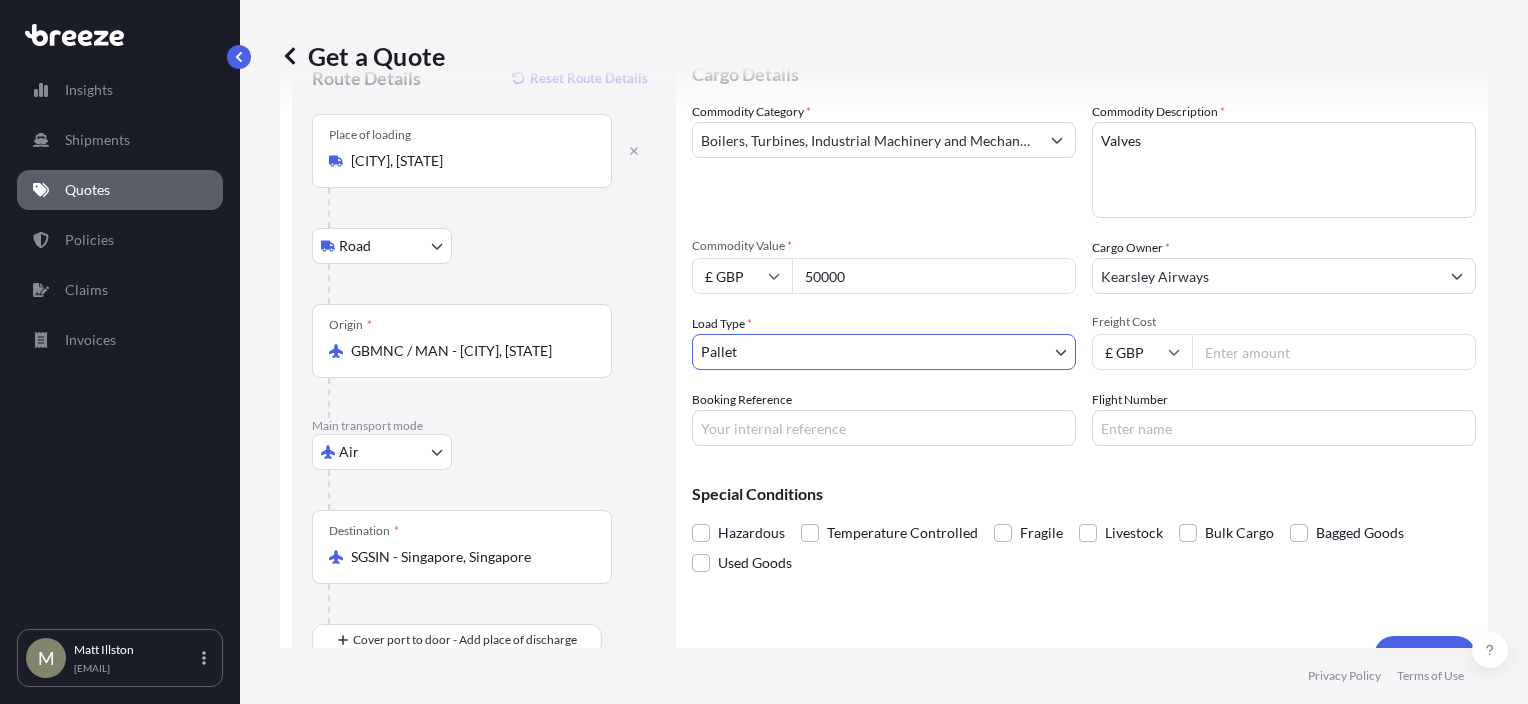 click on "Freight Cost" at bounding box center [1334, 352] 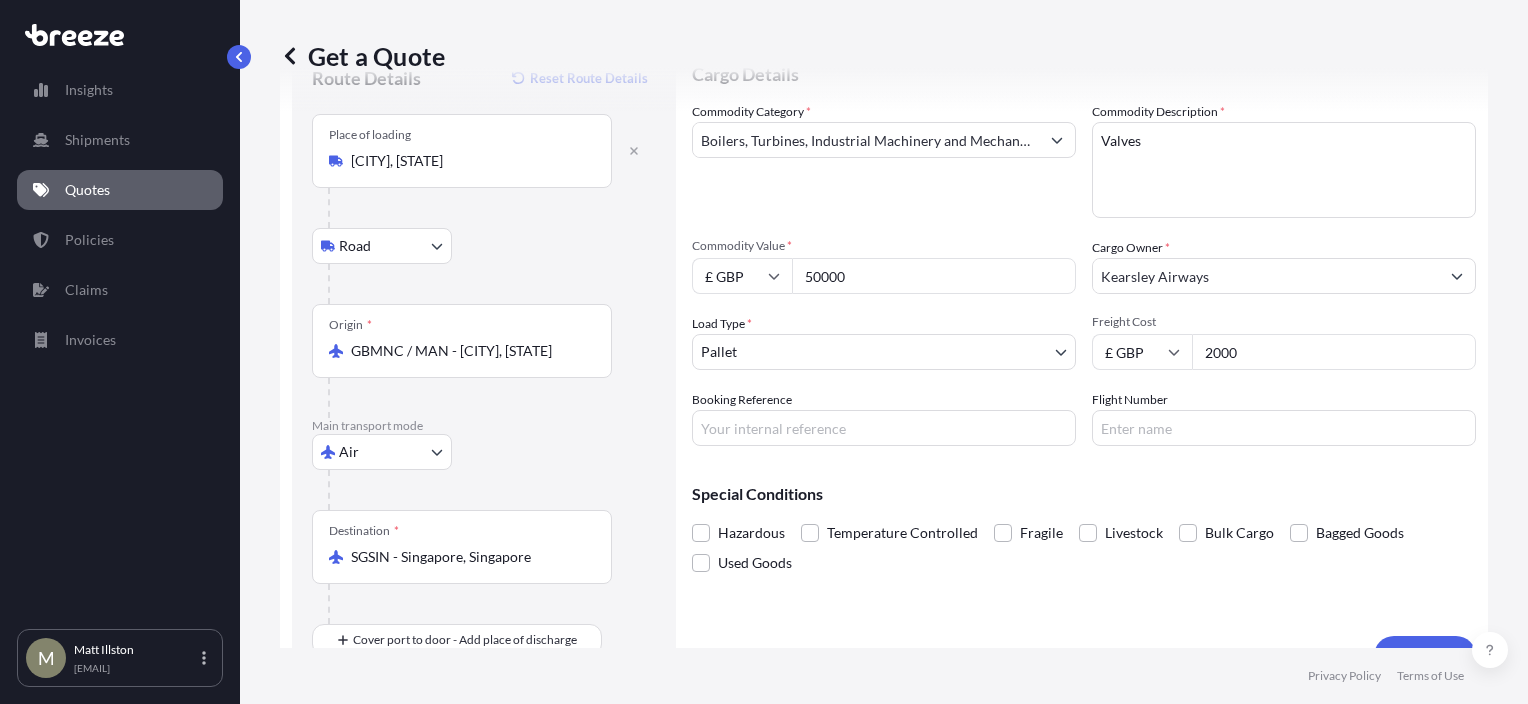 type on "2000" 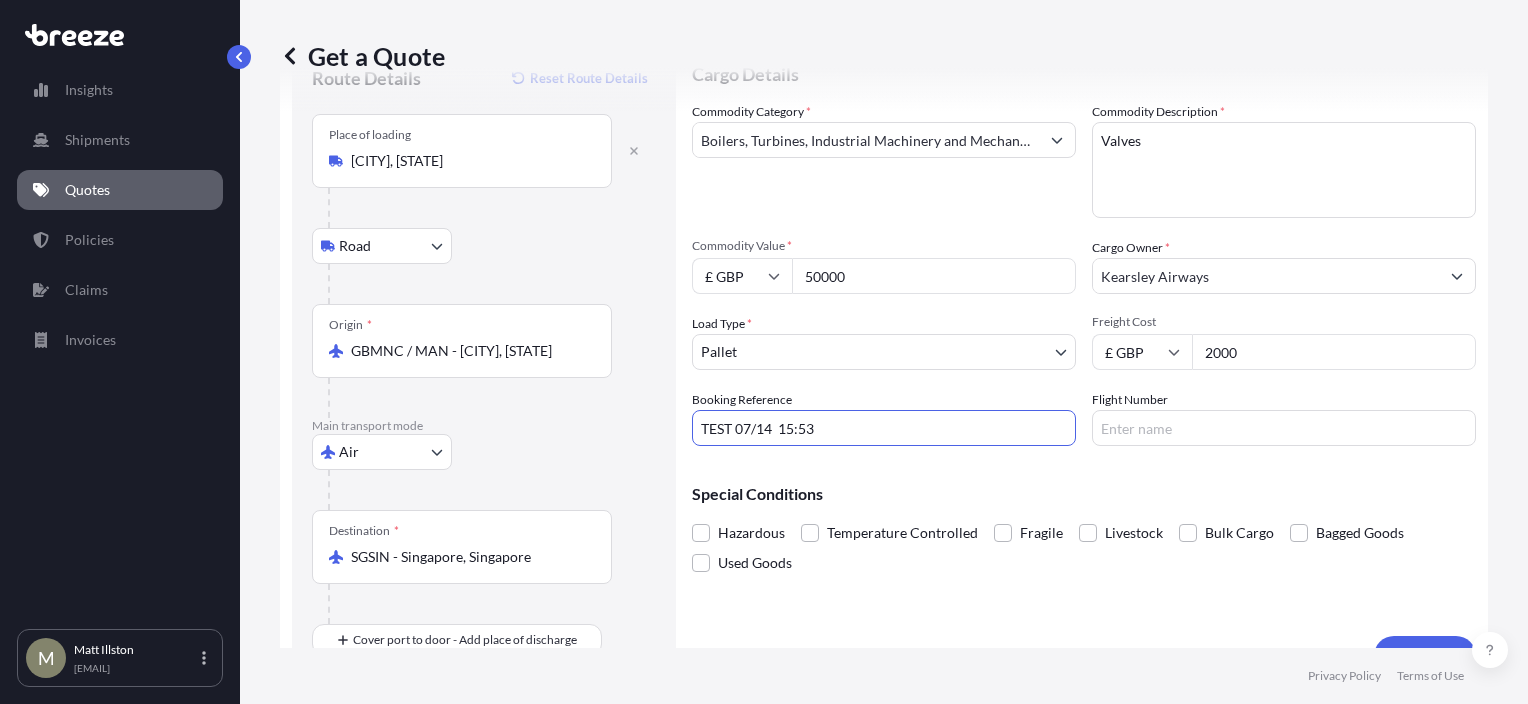 type on "TEST 07/14  15:53" 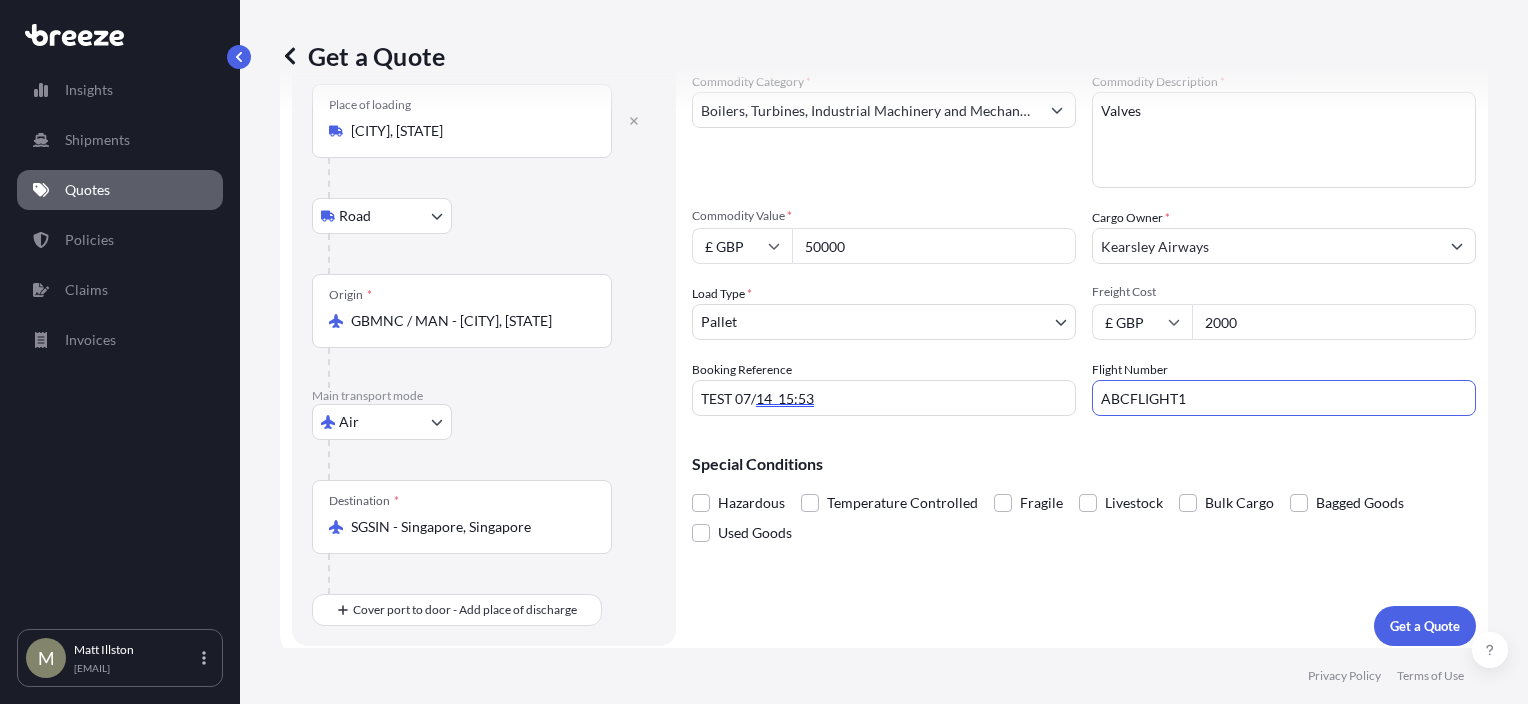 scroll, scrollTop: 120, scrollLeft: 0, axis: vertical 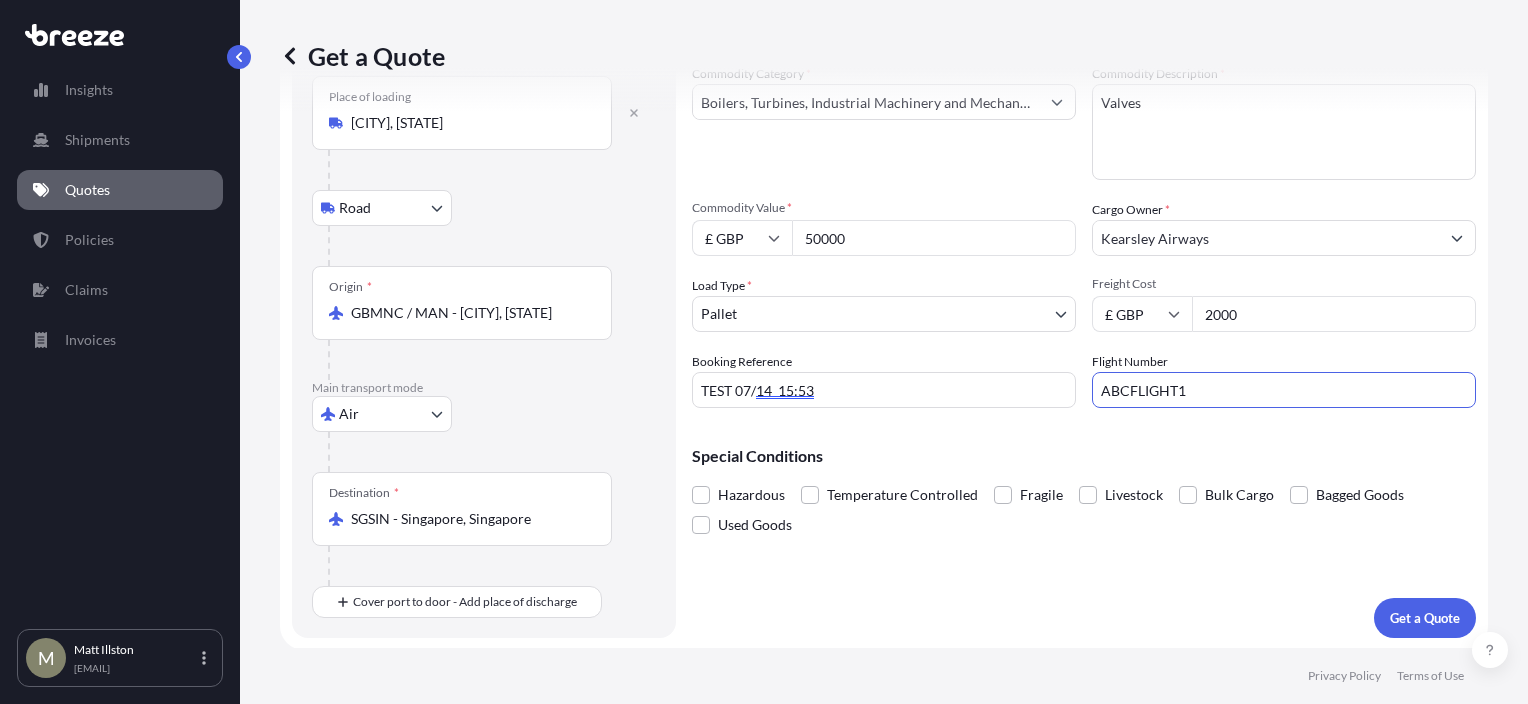 type on "ABCFLIGHT1" 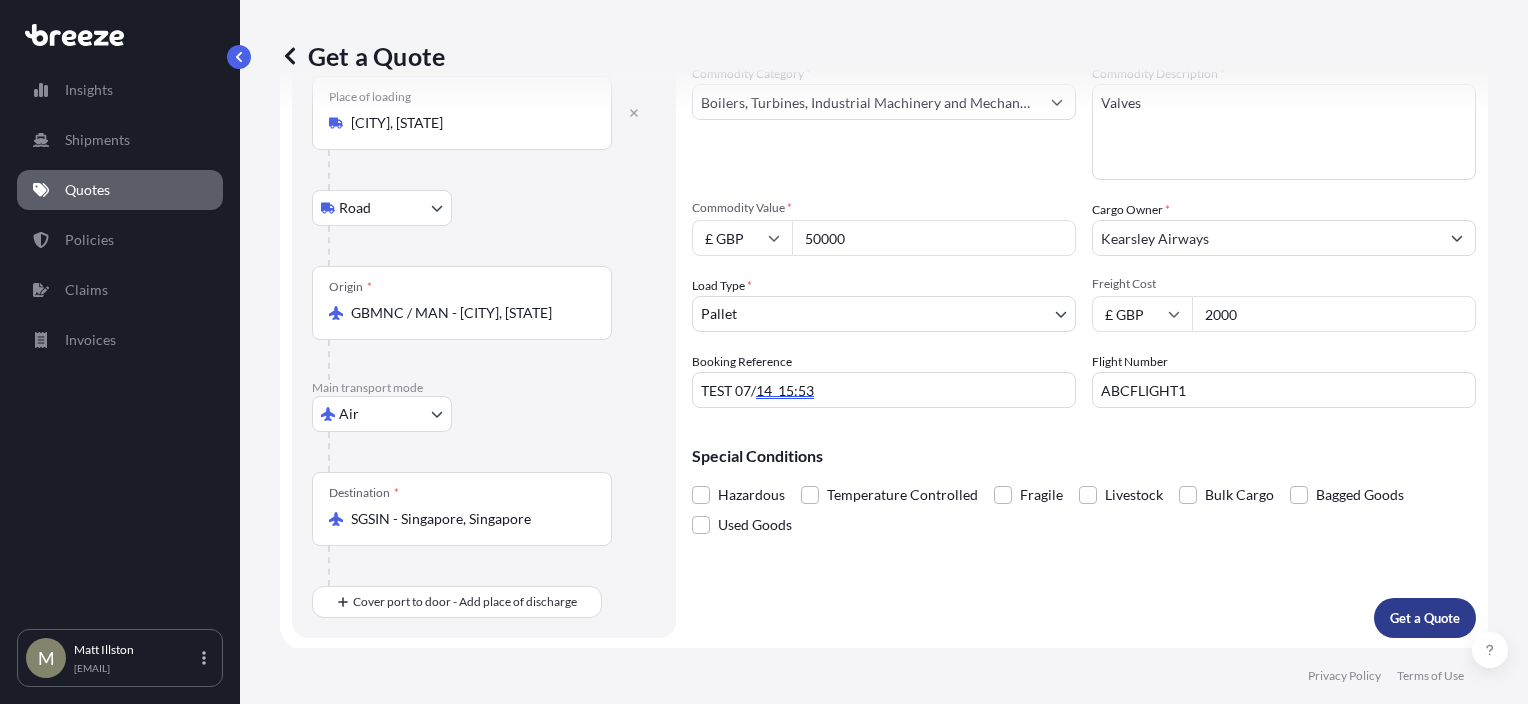 click on "Get a Quote" at bounding box center (1425, 618) 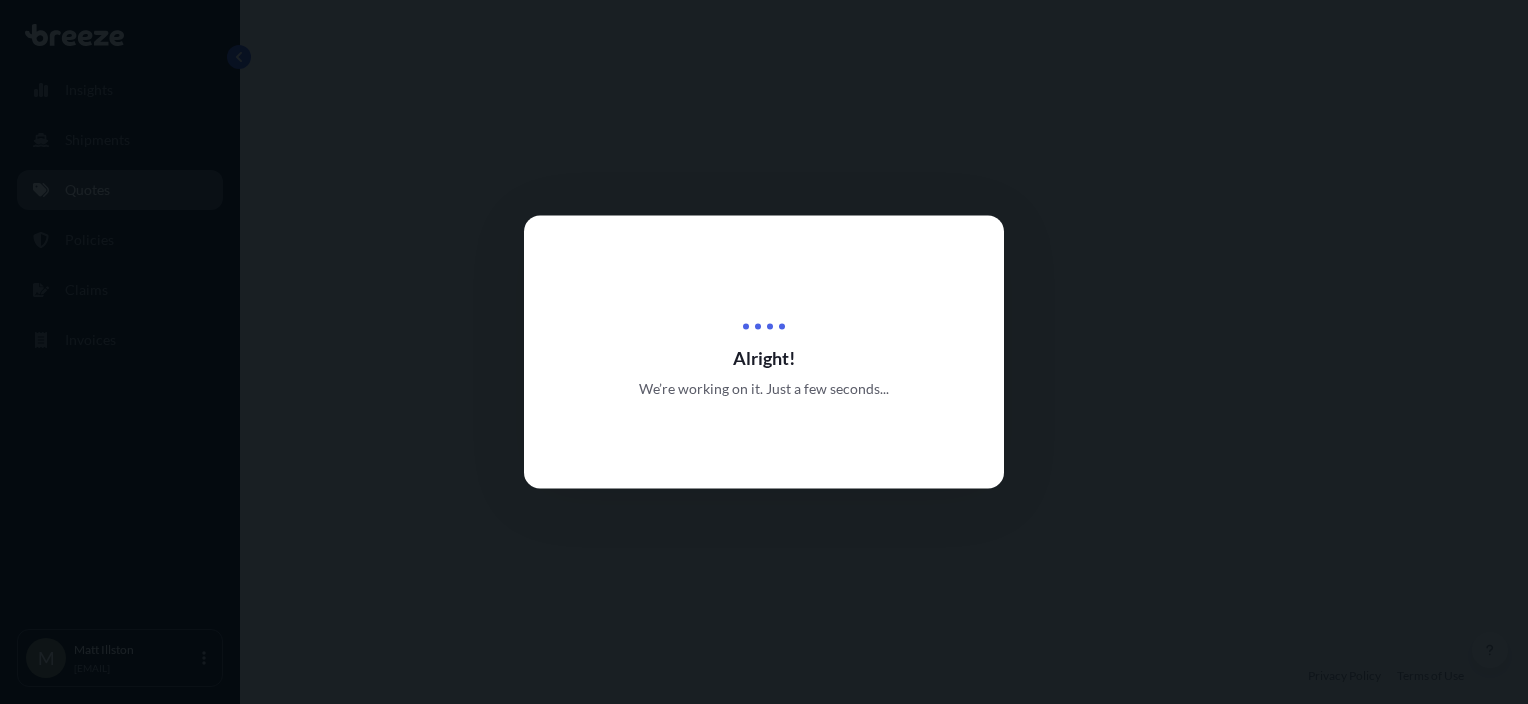 scroll, scrollTop: 0, scrollLeft: 0, axis: both 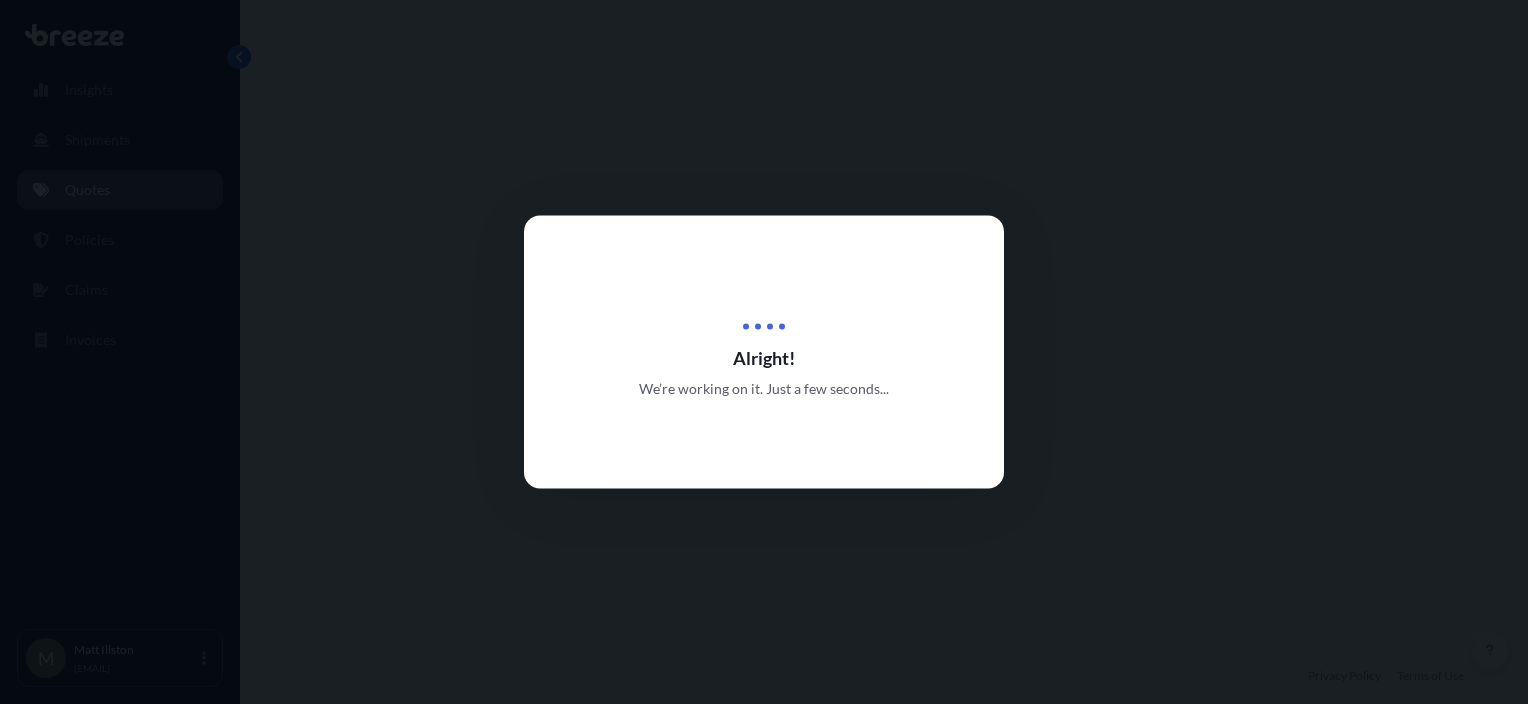 select on "Road" 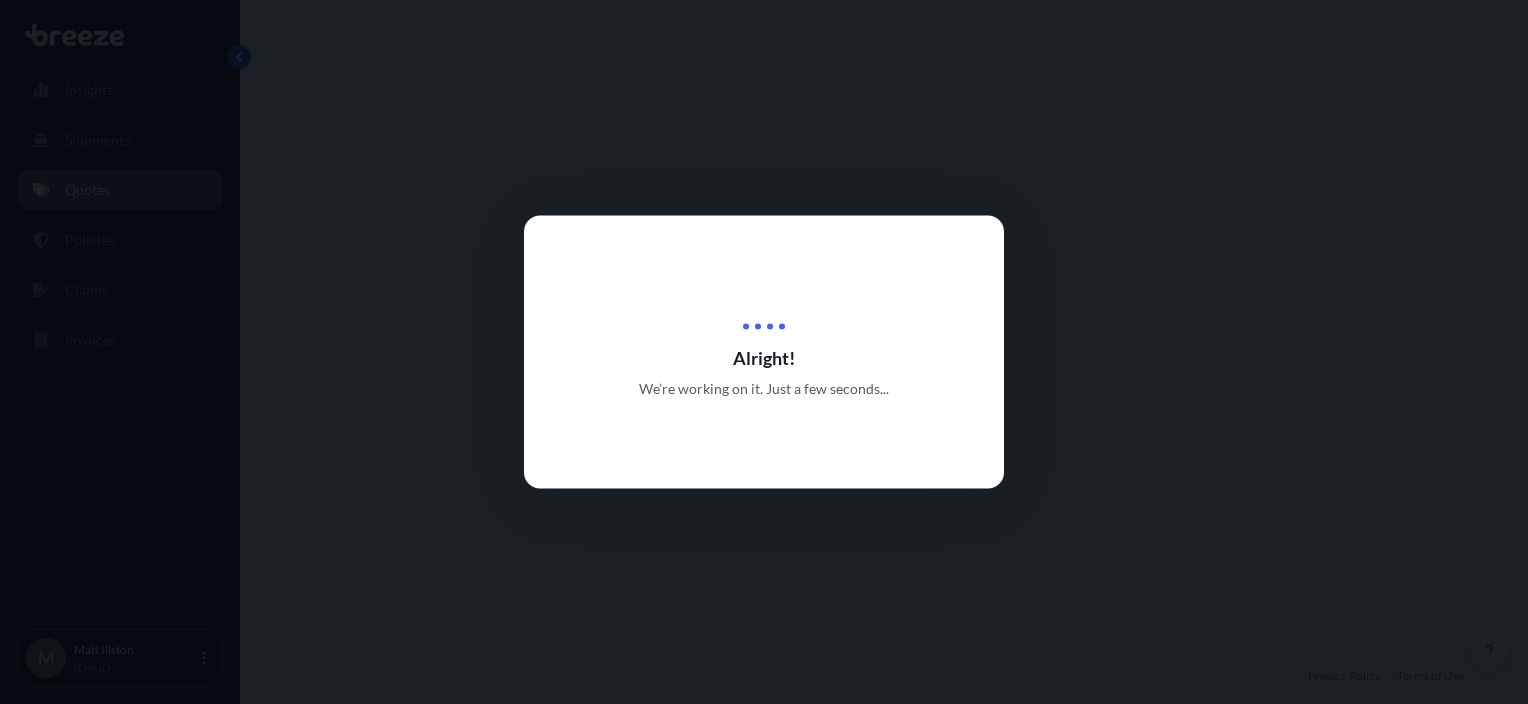 select on "Air" 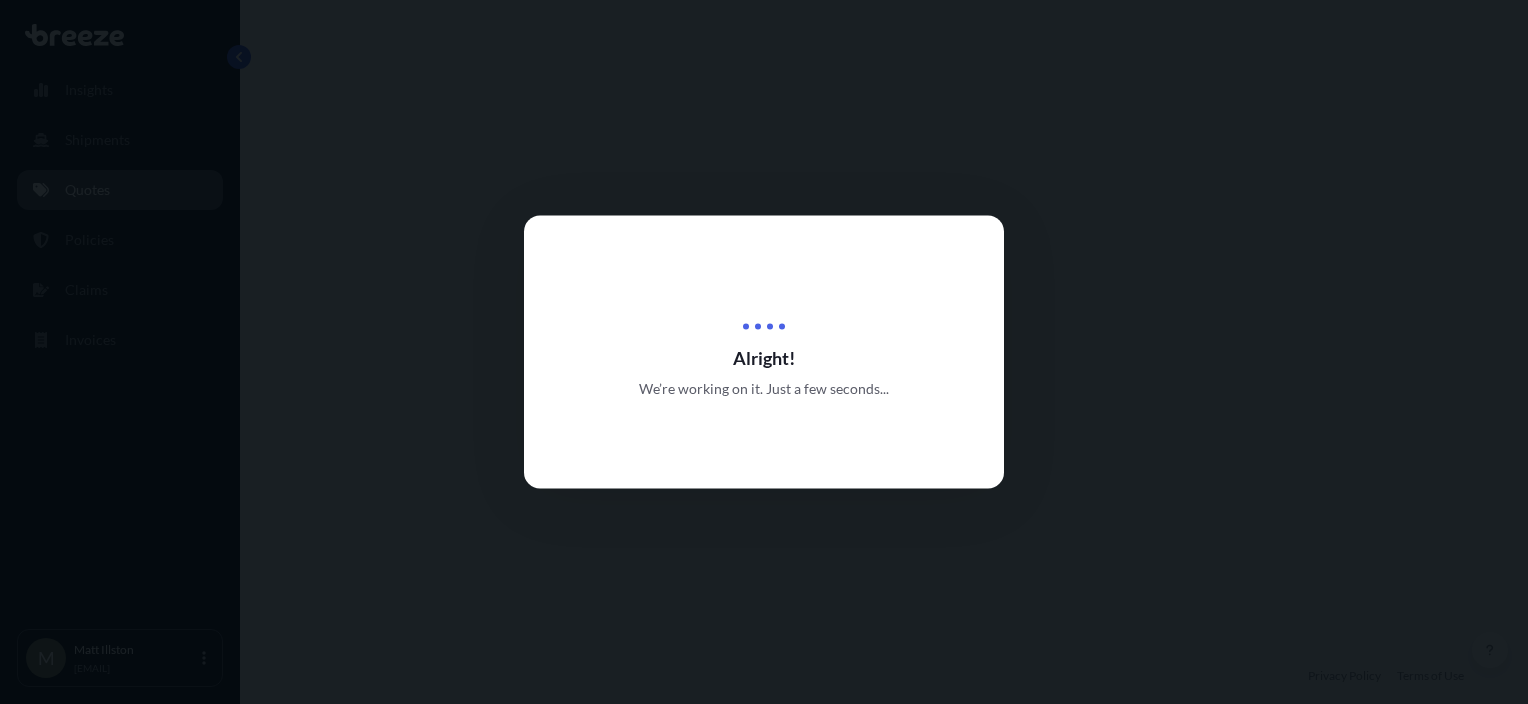 select on "1" 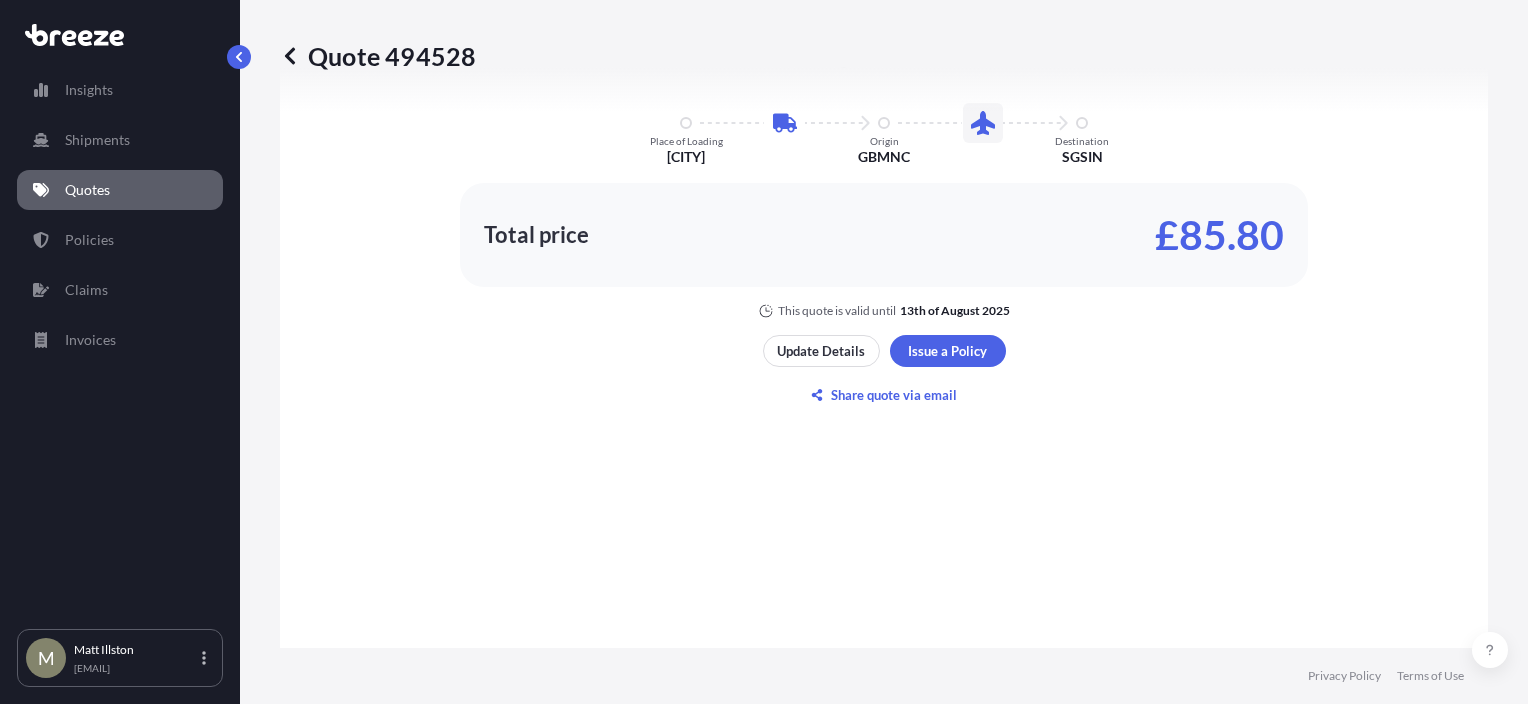 scroll, scrollTop: 1379, scrollLeft: 0, axis: vertical 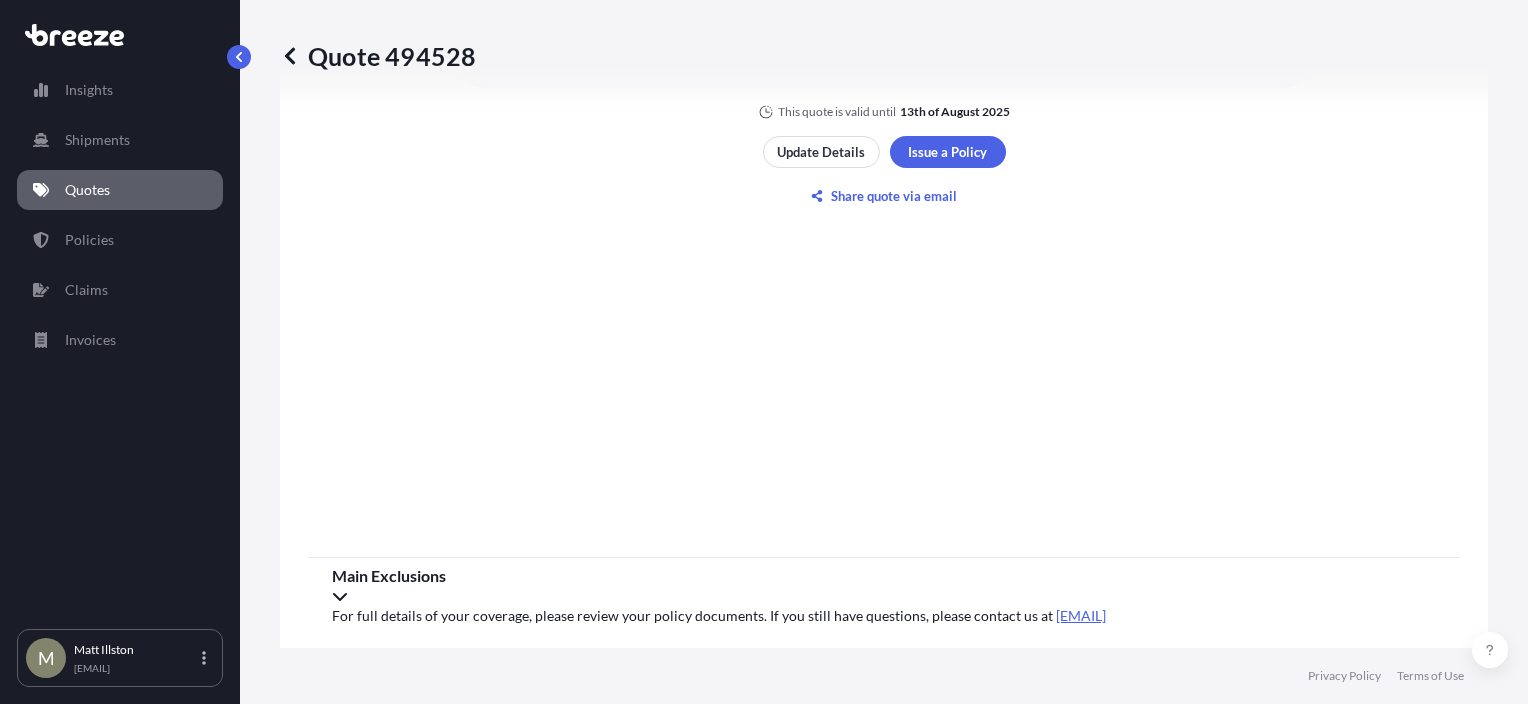 click on "Main Exclusions" at bounding box center (884, 586) 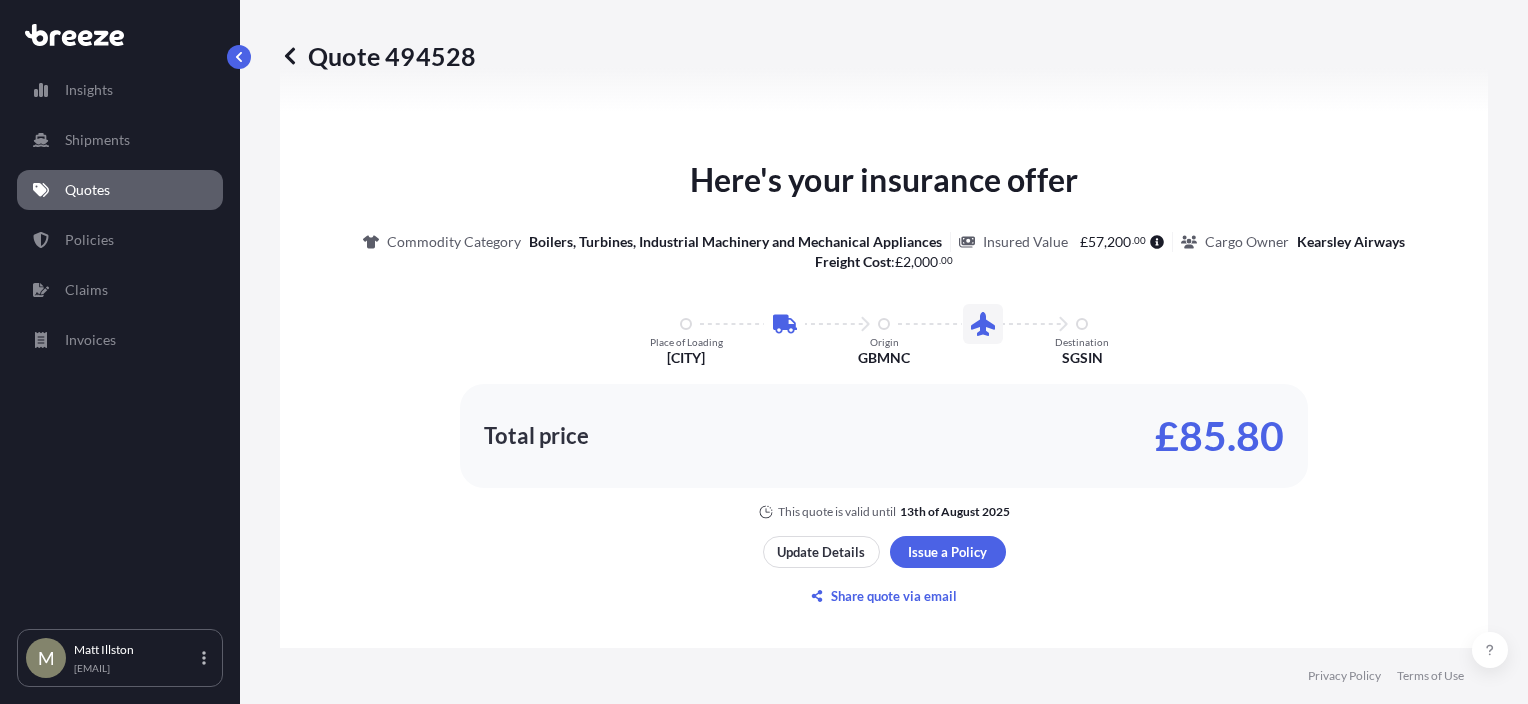 scroll, scrollTop: 1479, scrollLeft: 0, axis: vertical 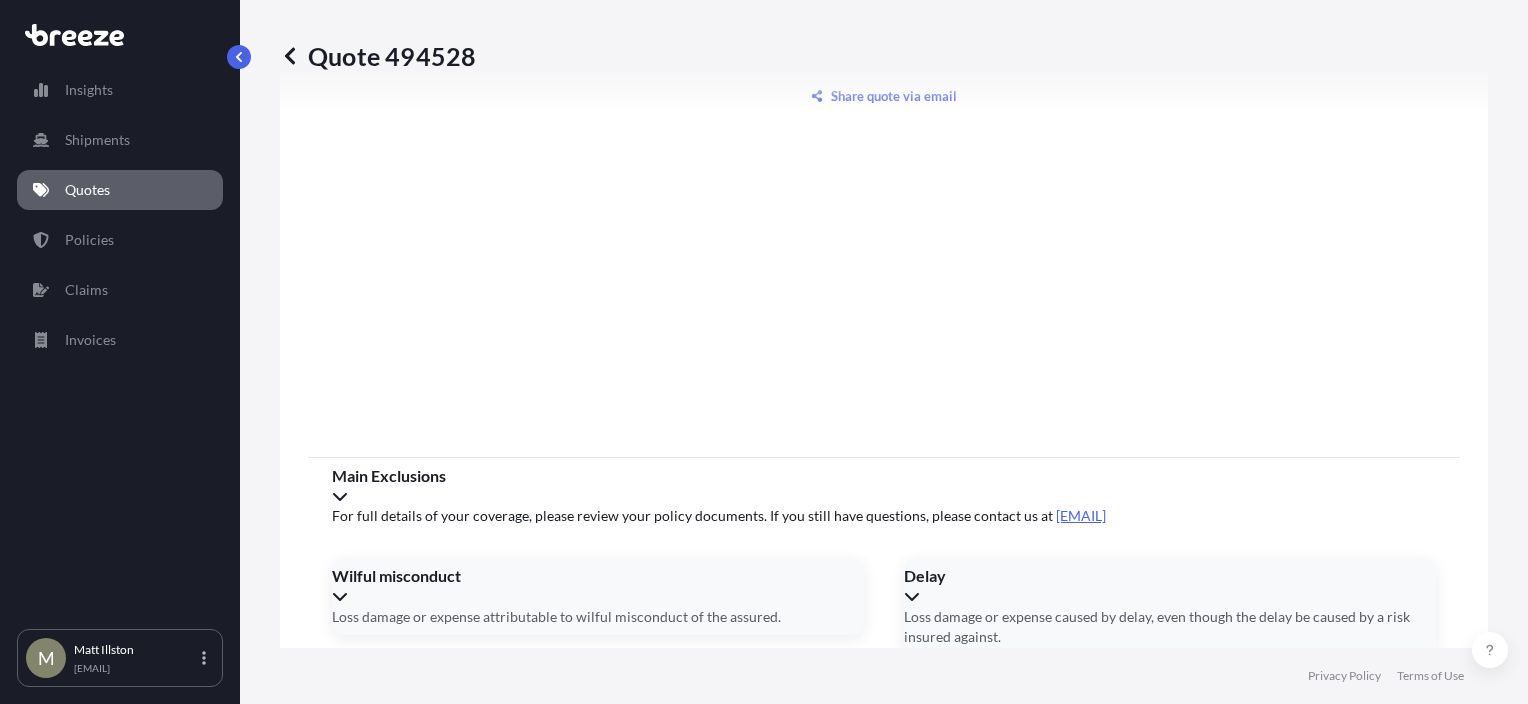 click on "Wilful misconduct" at bounding box center (598, 576) 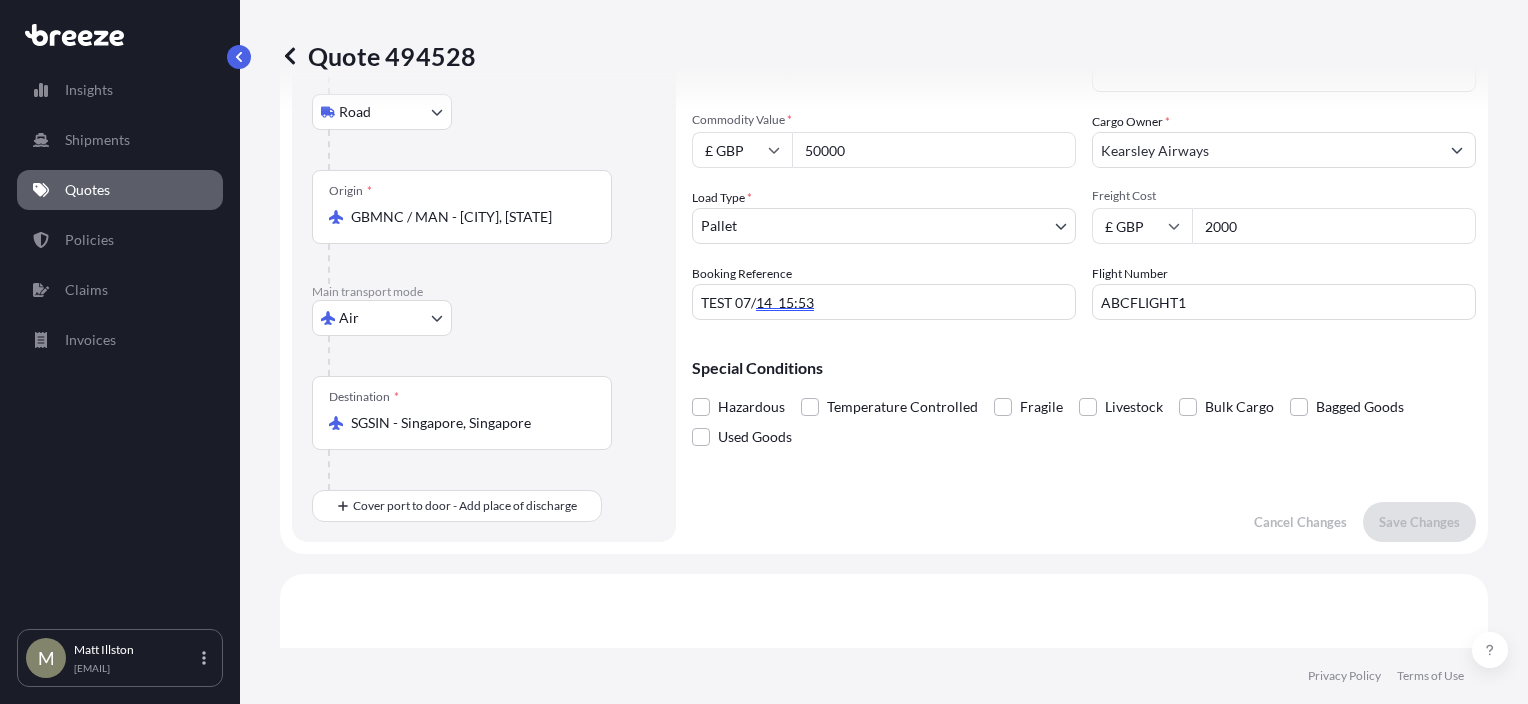 scroll, scrollTop: 0, scrollLeft: 0, axis: both 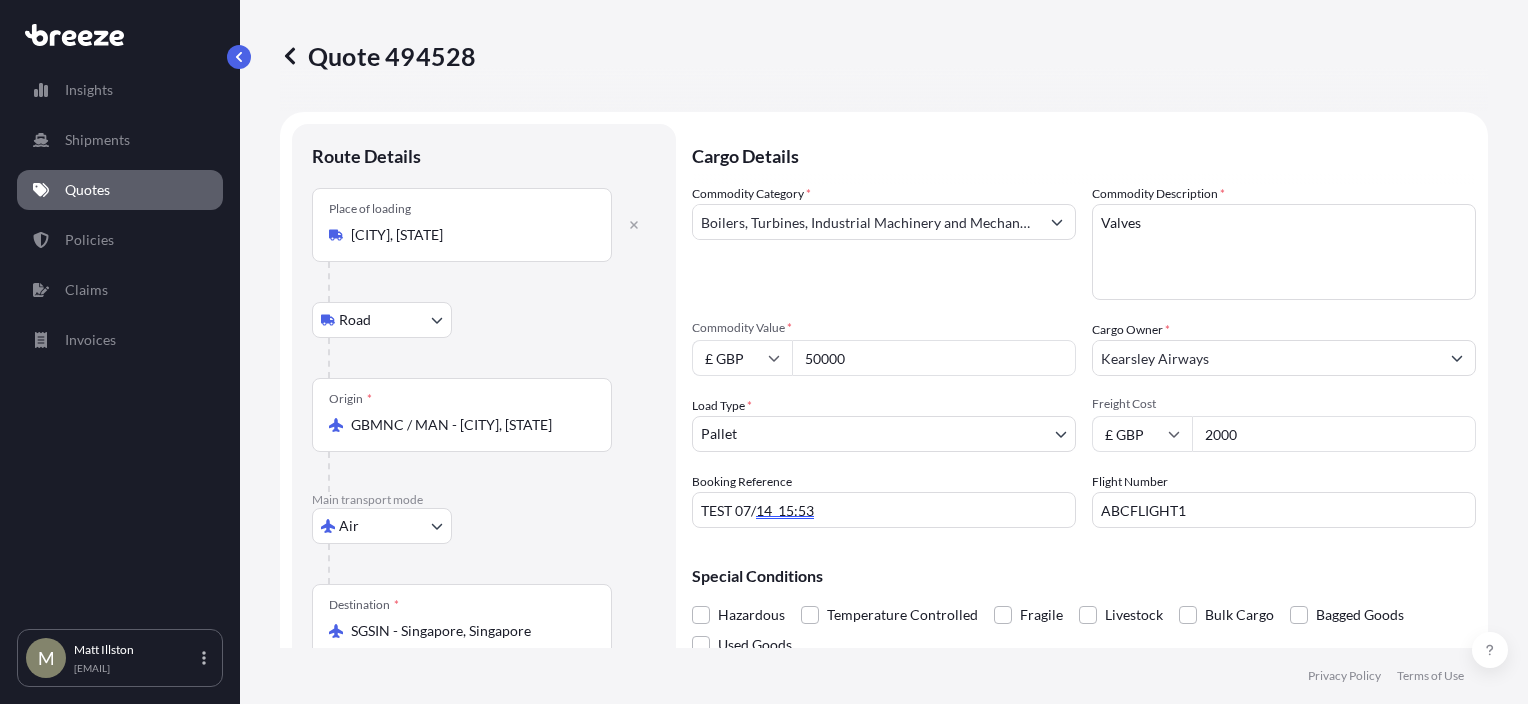 click on "2000" at bounding box center [1334, 434] 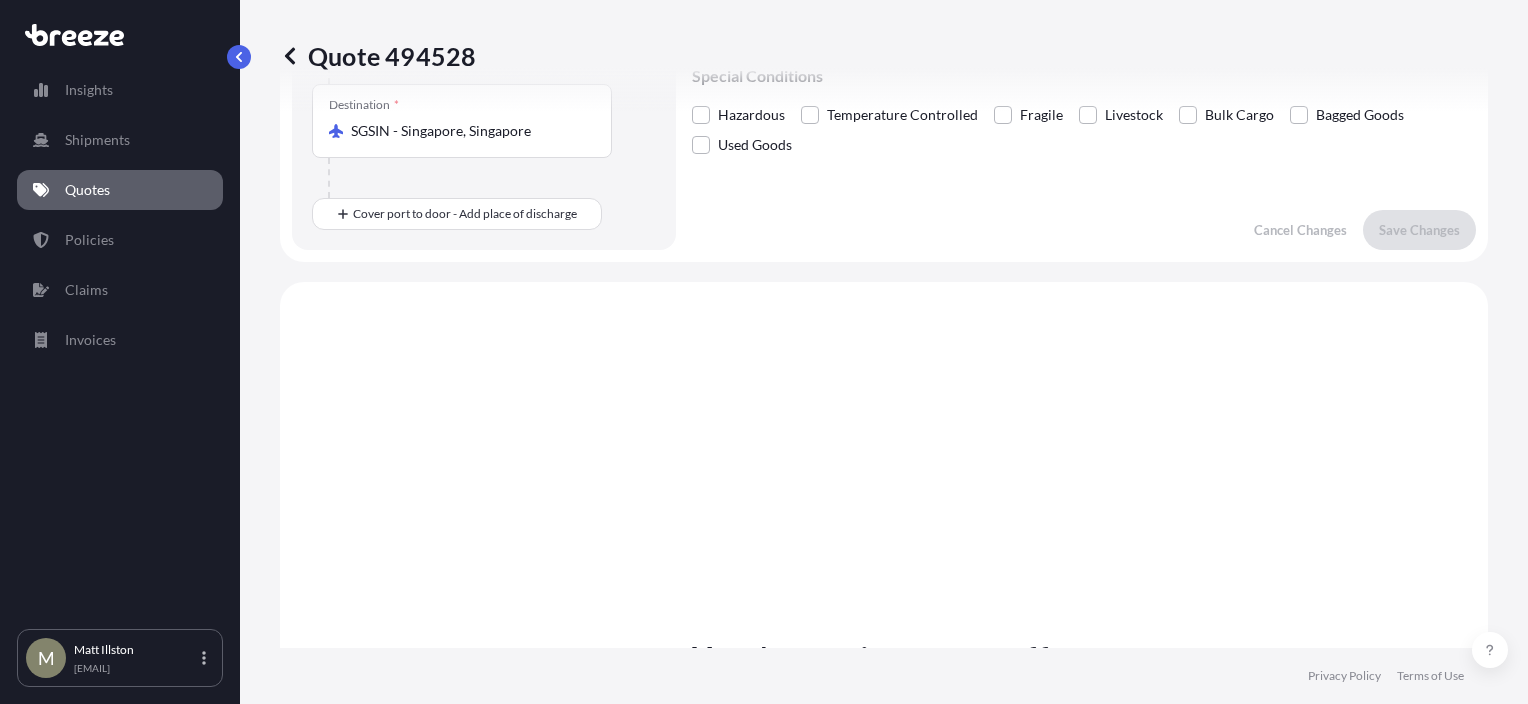 scroll, scrollTop: 0, scrollLeft: 0, axis: both 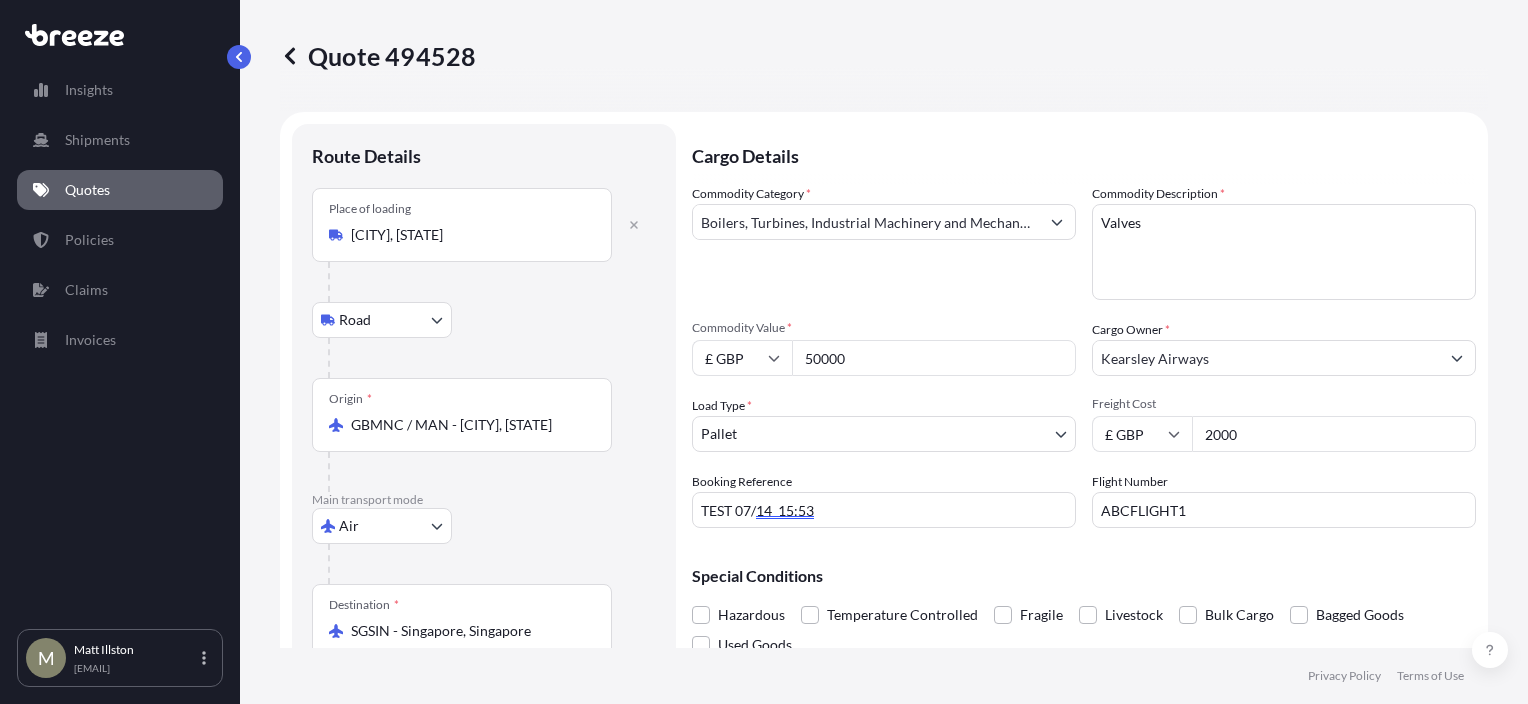 click on "£ GBP" at bounding box center [742, 358] 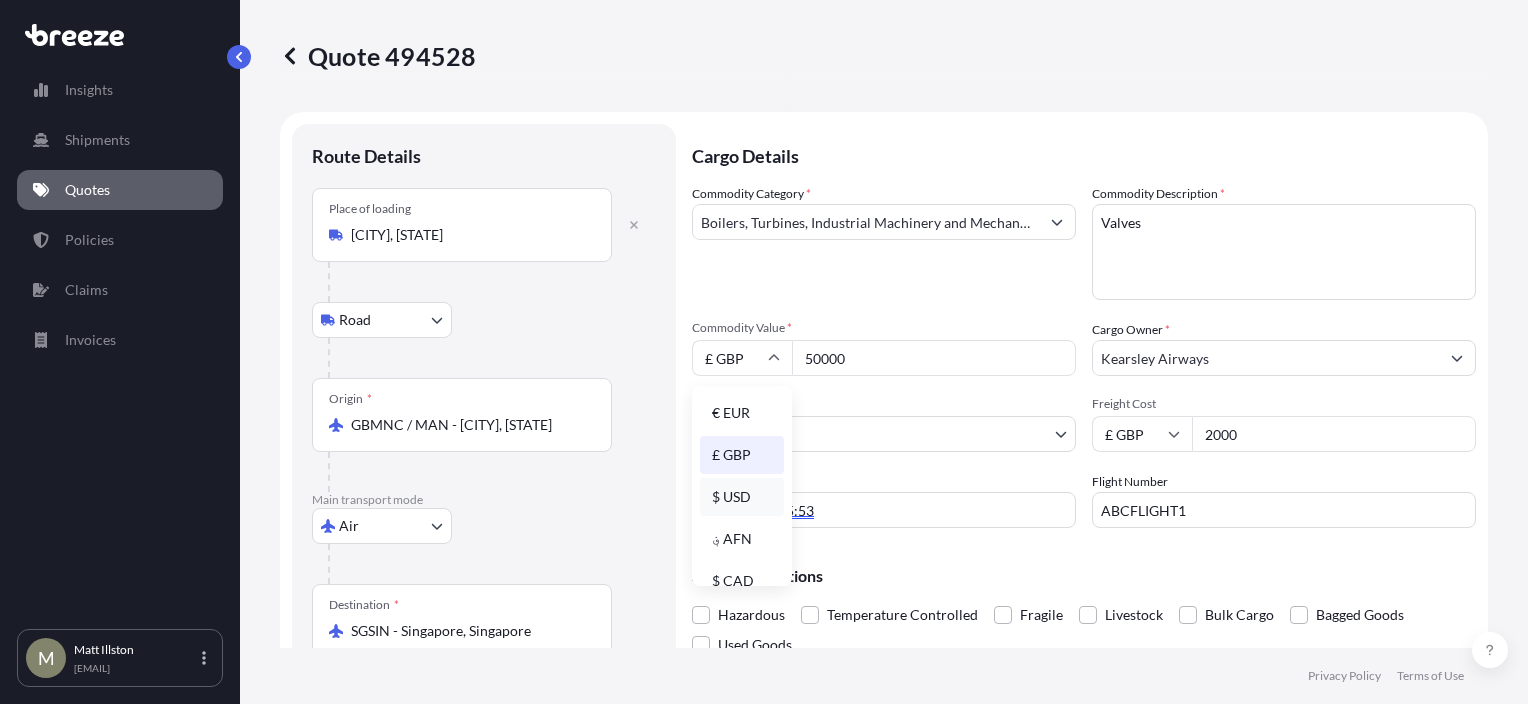 click on "$ USD" at bounding box center [742, 497] 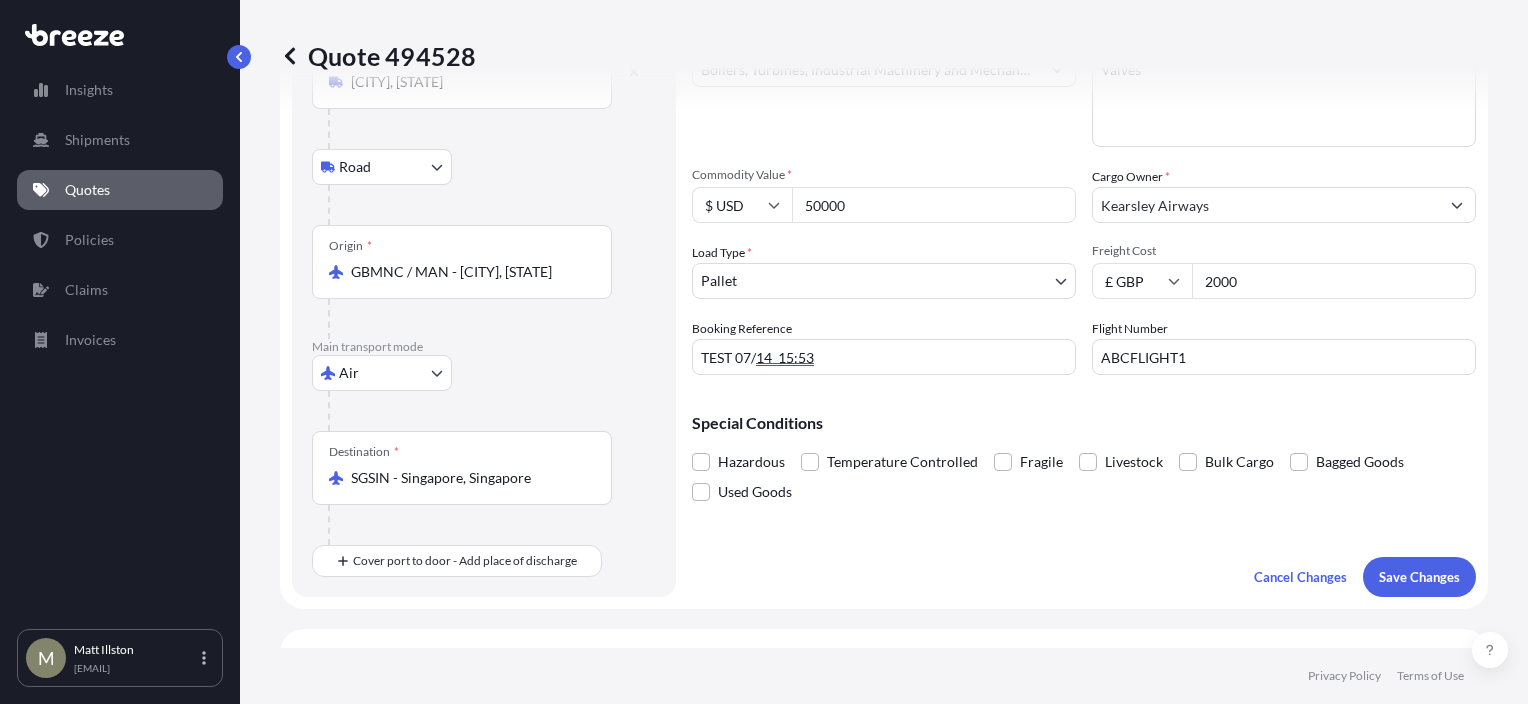 scroll, scrollTop: 400, scrollLeft: 0, axis: vertical 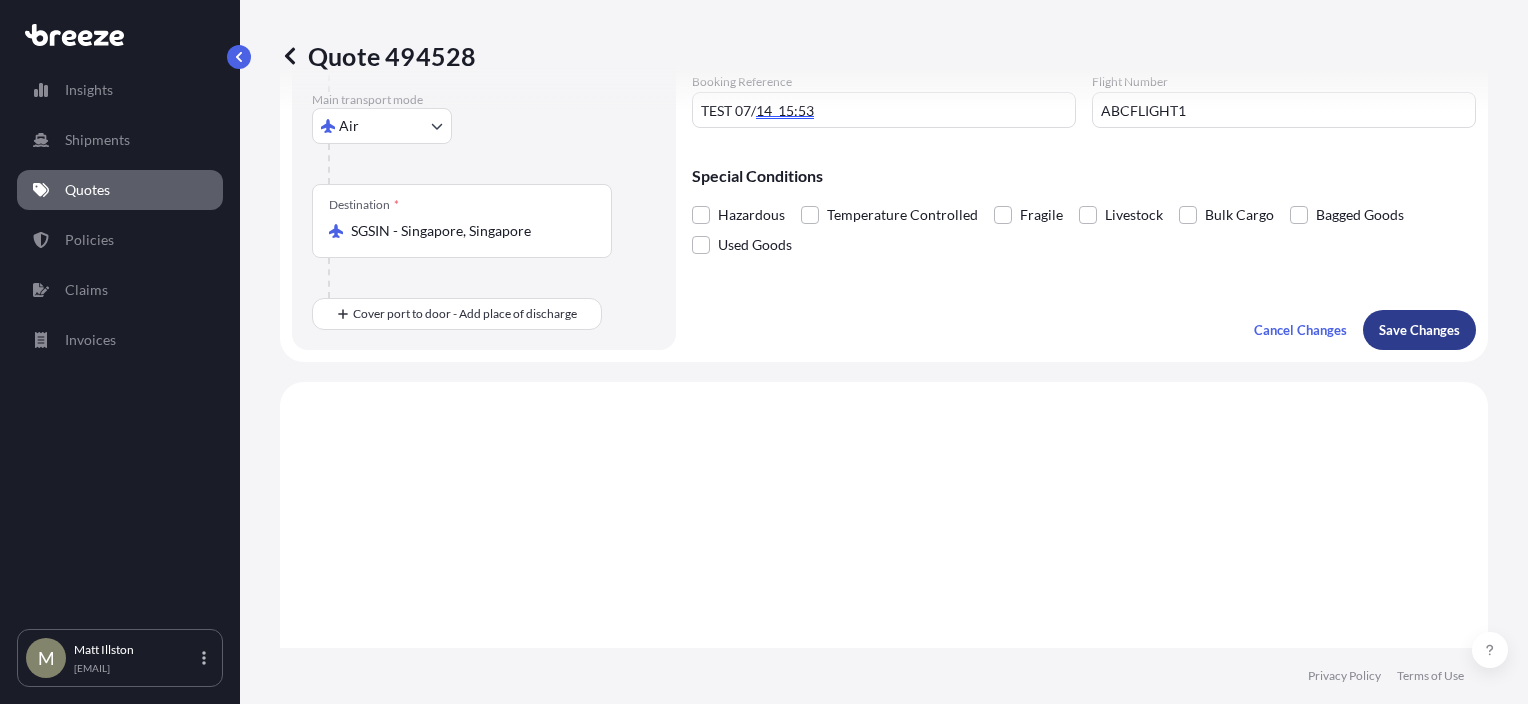 click on "Save Changes" at bounding box center [1419, 330] 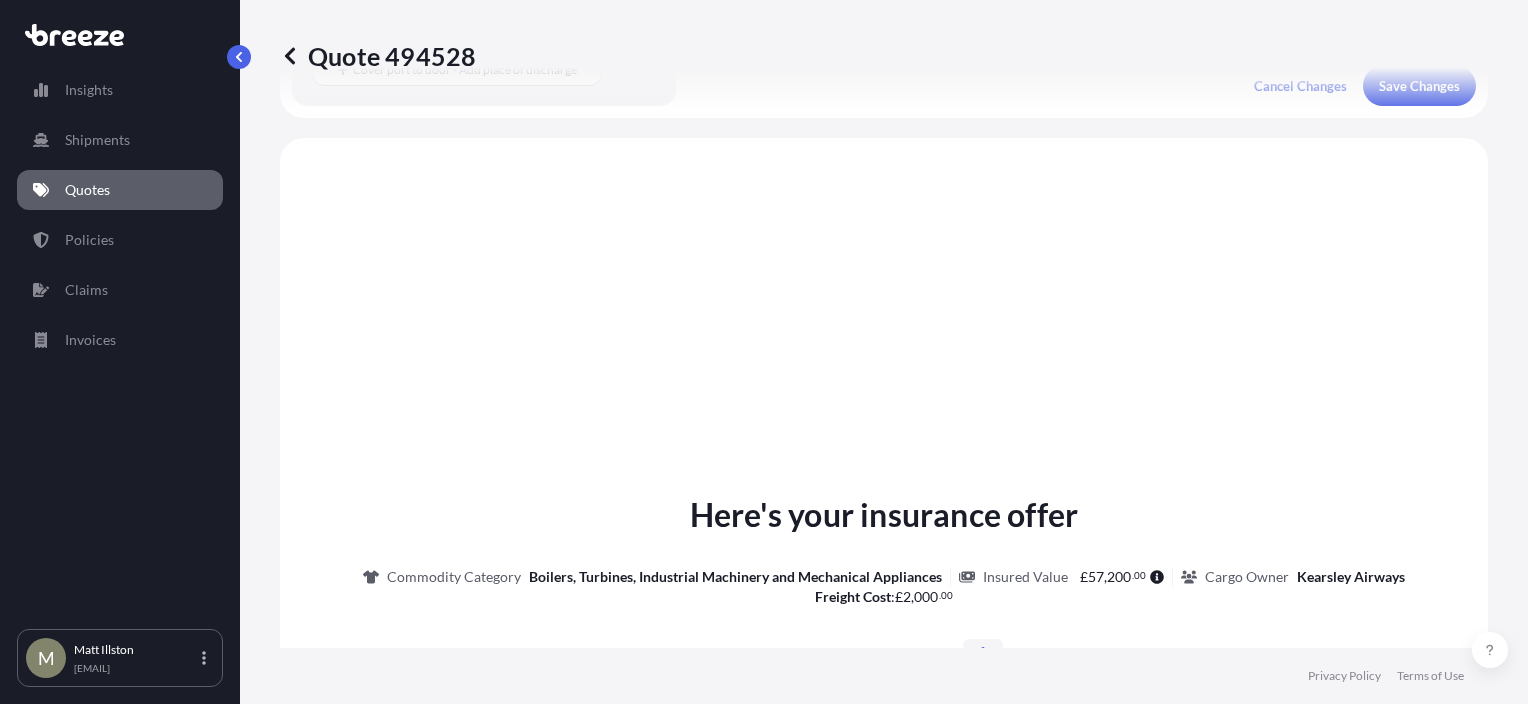 scroll, scrollTop: 680, scrollLeft: 0, axis: vertical 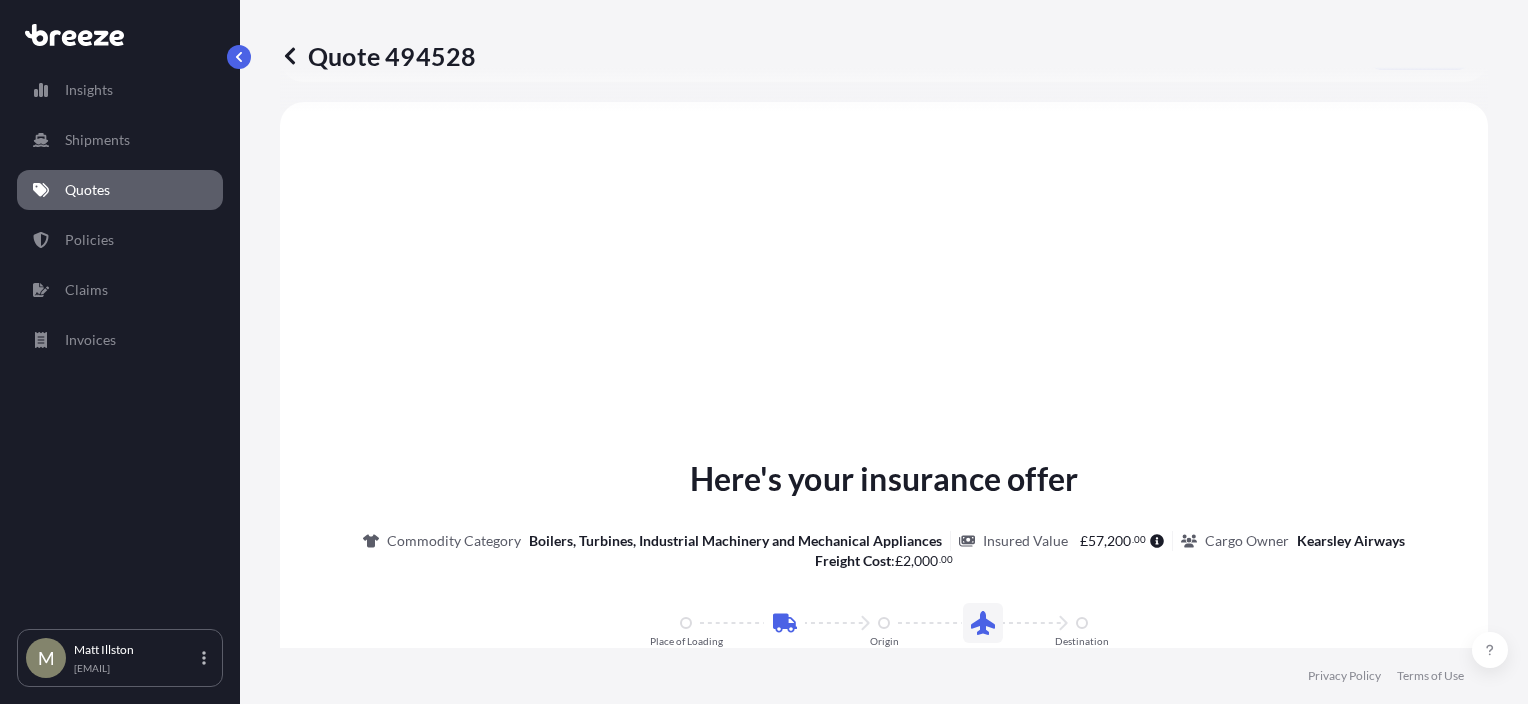 select on "Road" 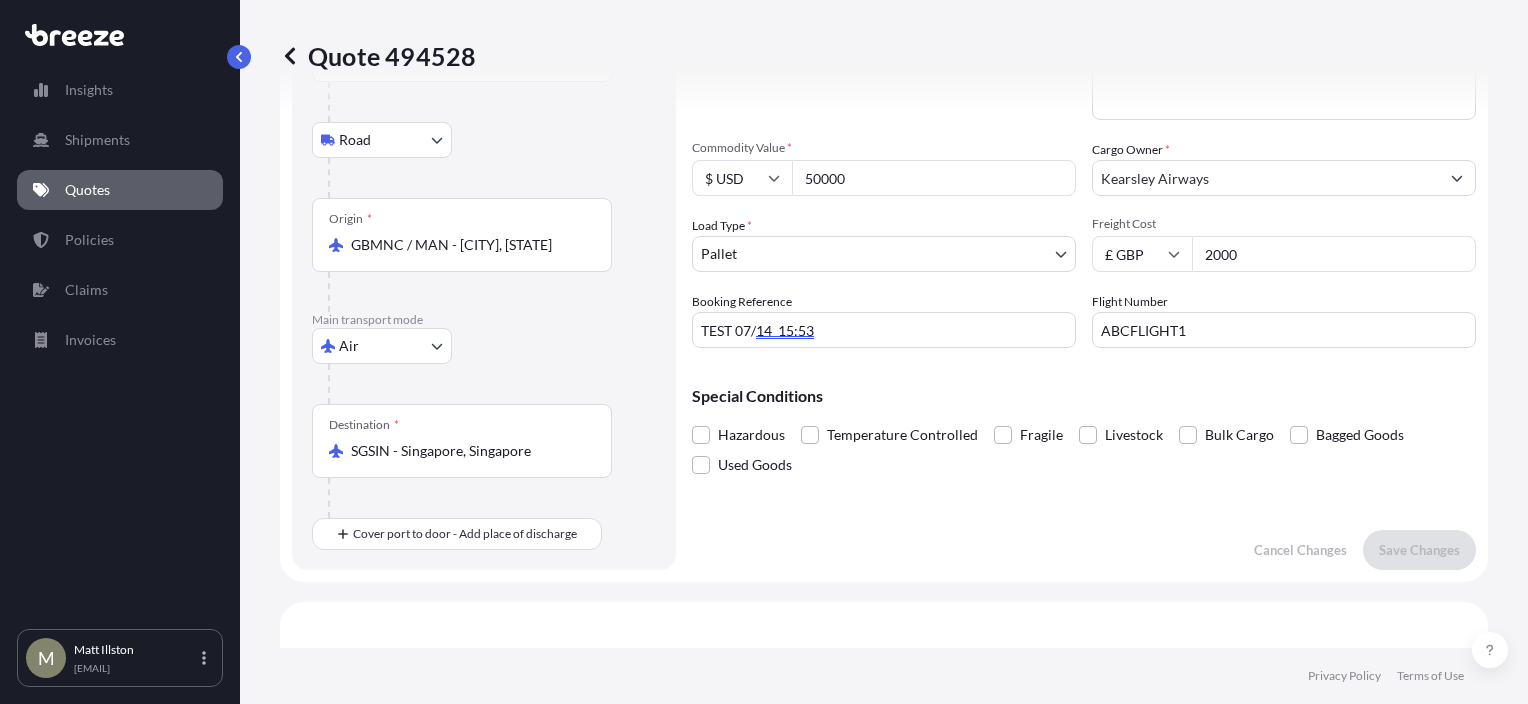 scroll, scrollTop: 0, scrollLeft: 0, axis: both 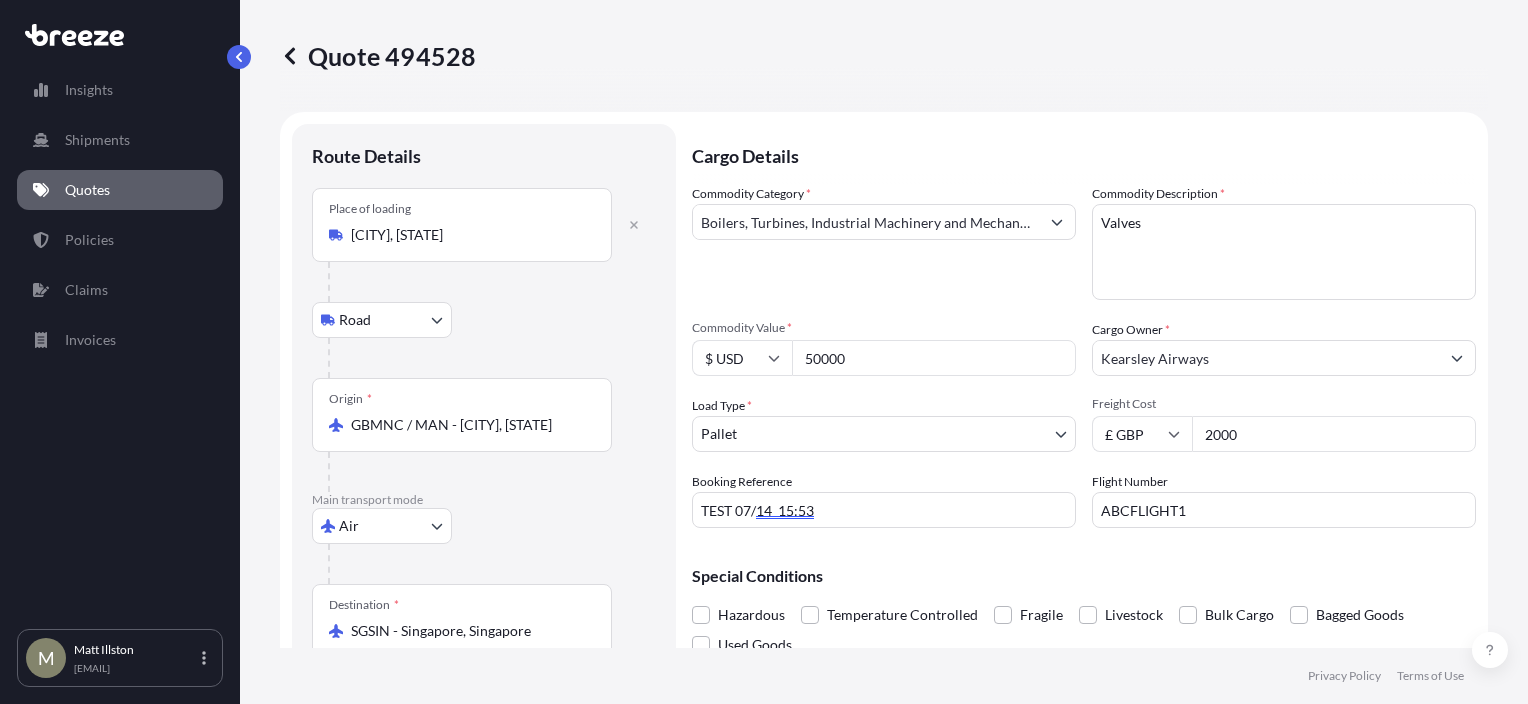 click on "Valves" at bounding box center [1284, 252] 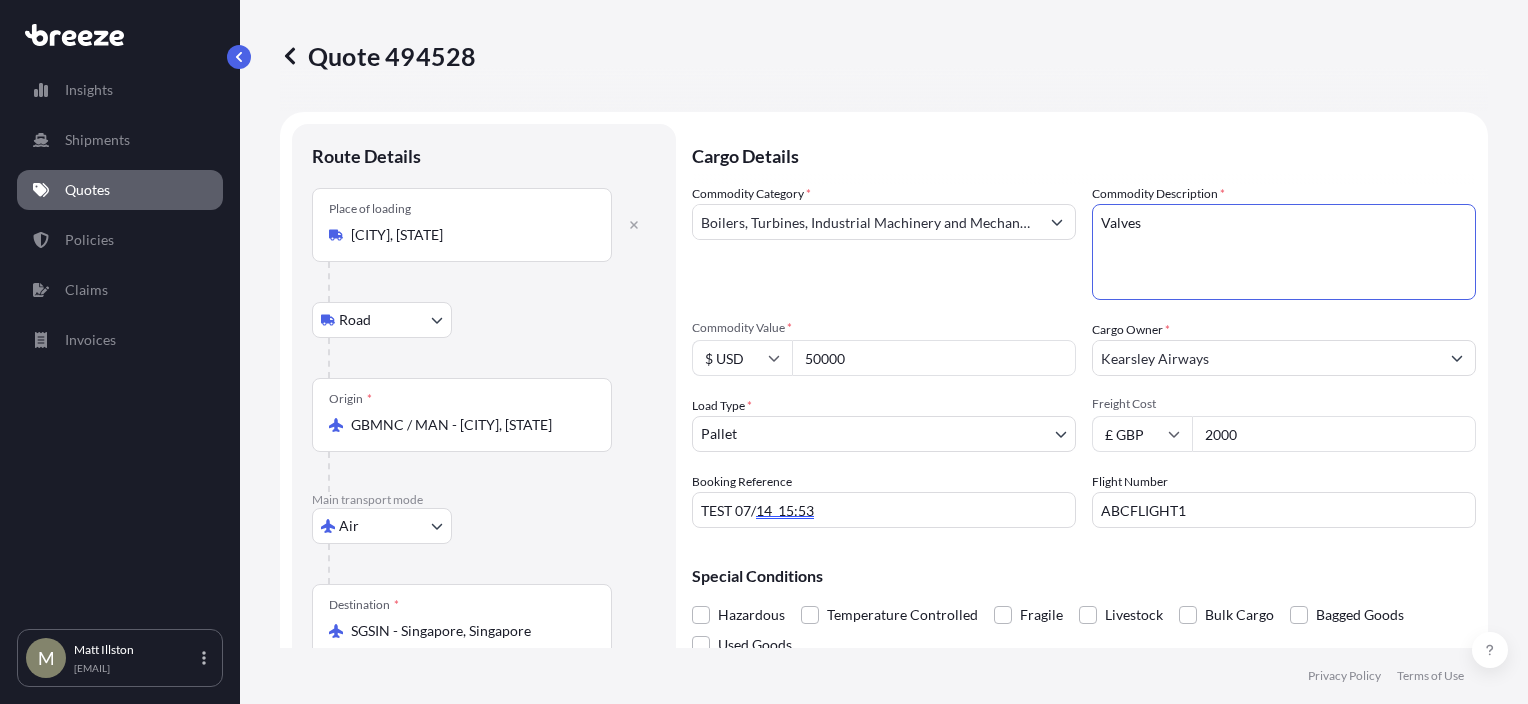 click on "2000" at bounding box center (1334, 434) 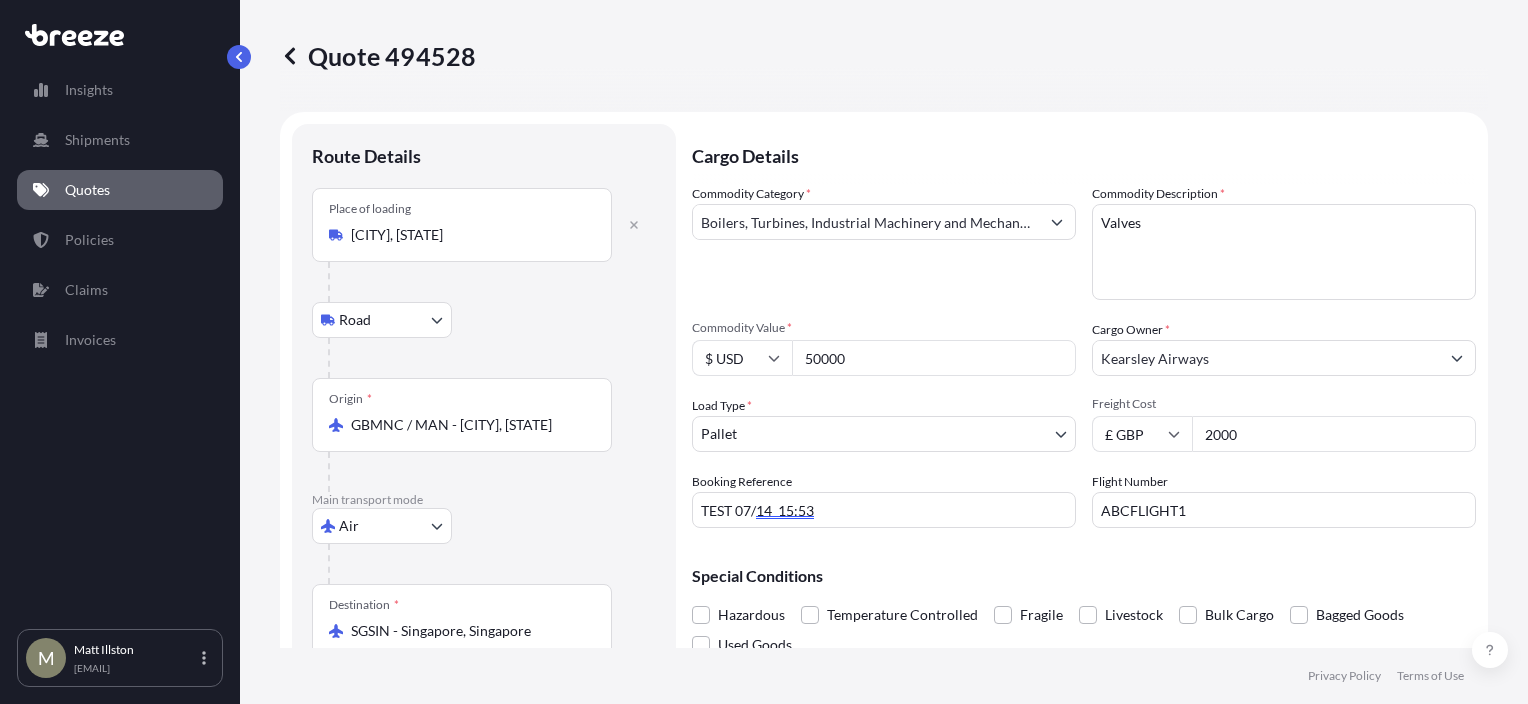 click on "2000" at bounding box center (1334, 434) 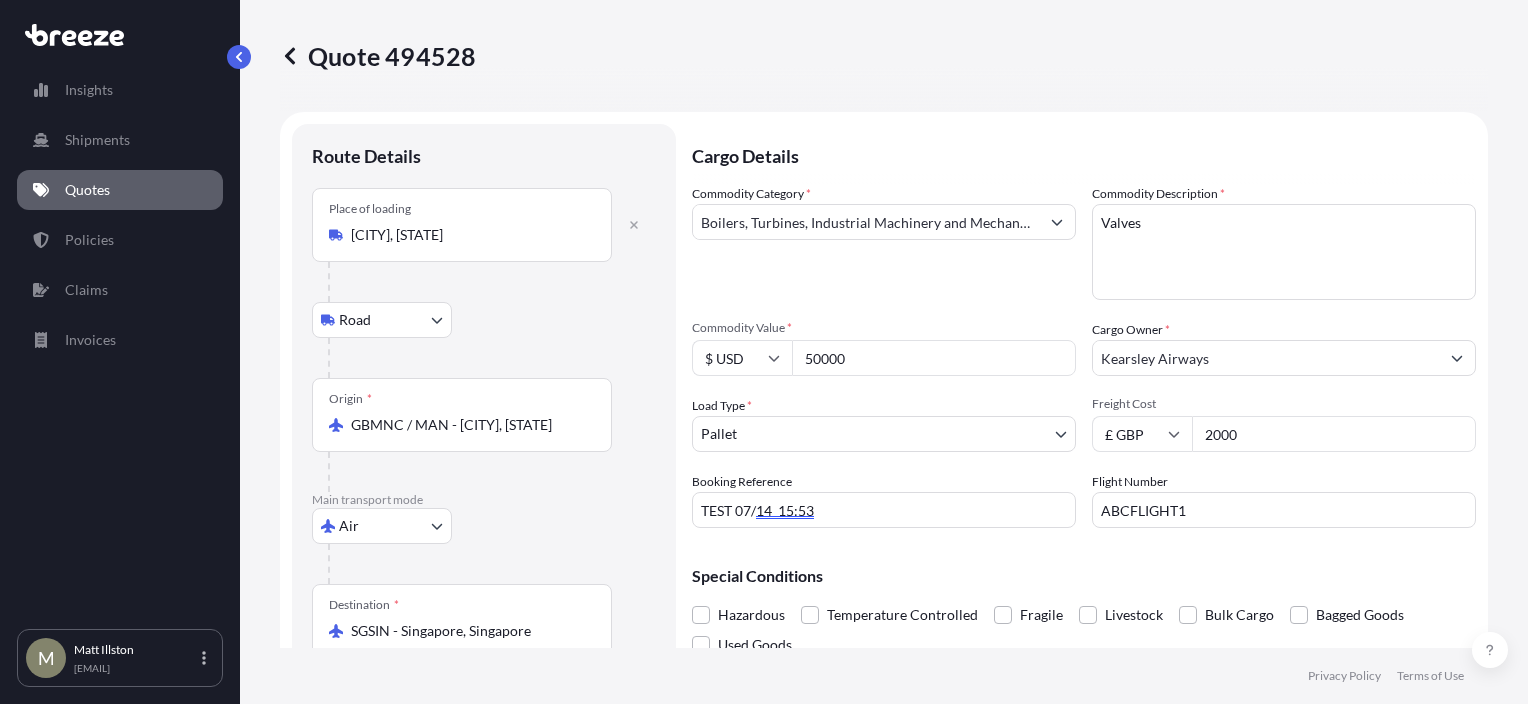 click on "50000" at bounding box center (934, 358) 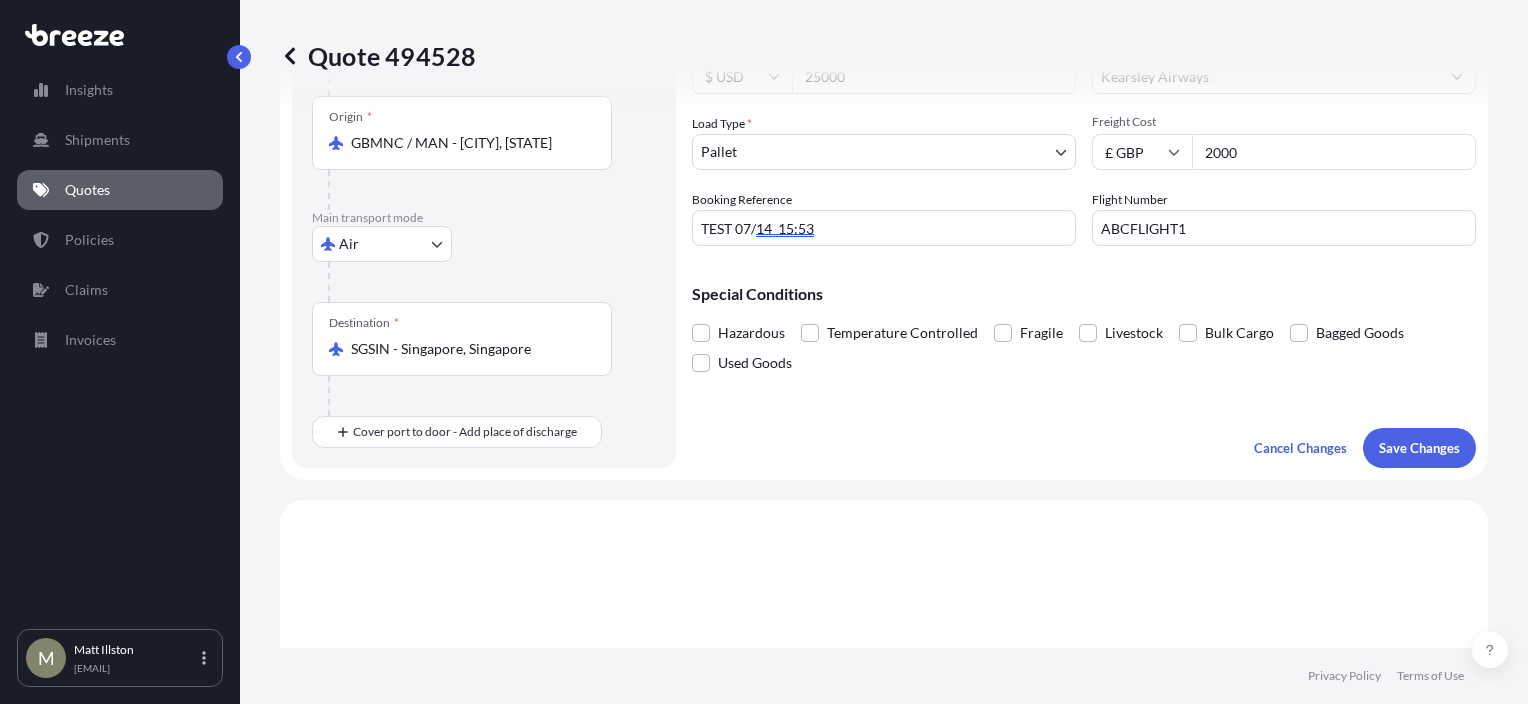scroll, scrollTop: 300, scrollLeft: 0, axis: vertical 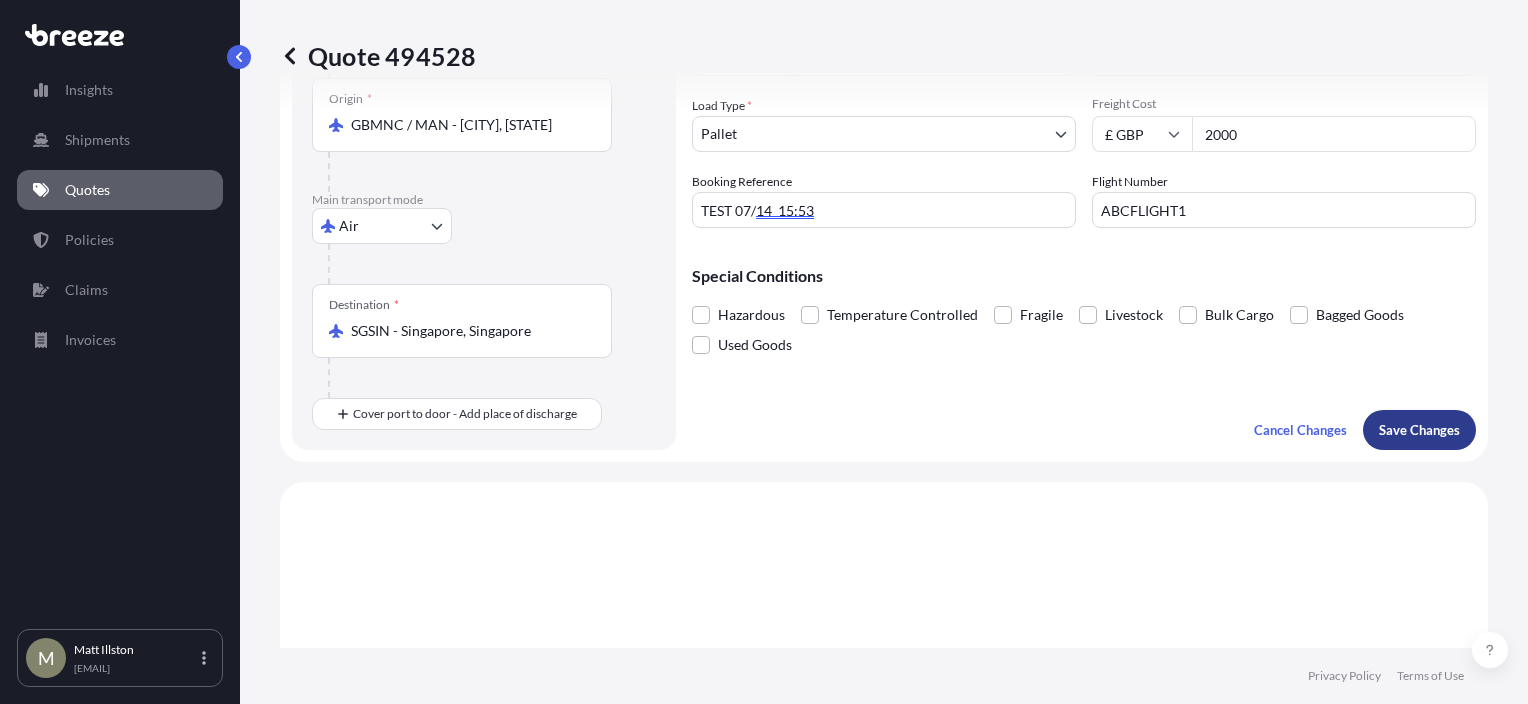 type on "25000" 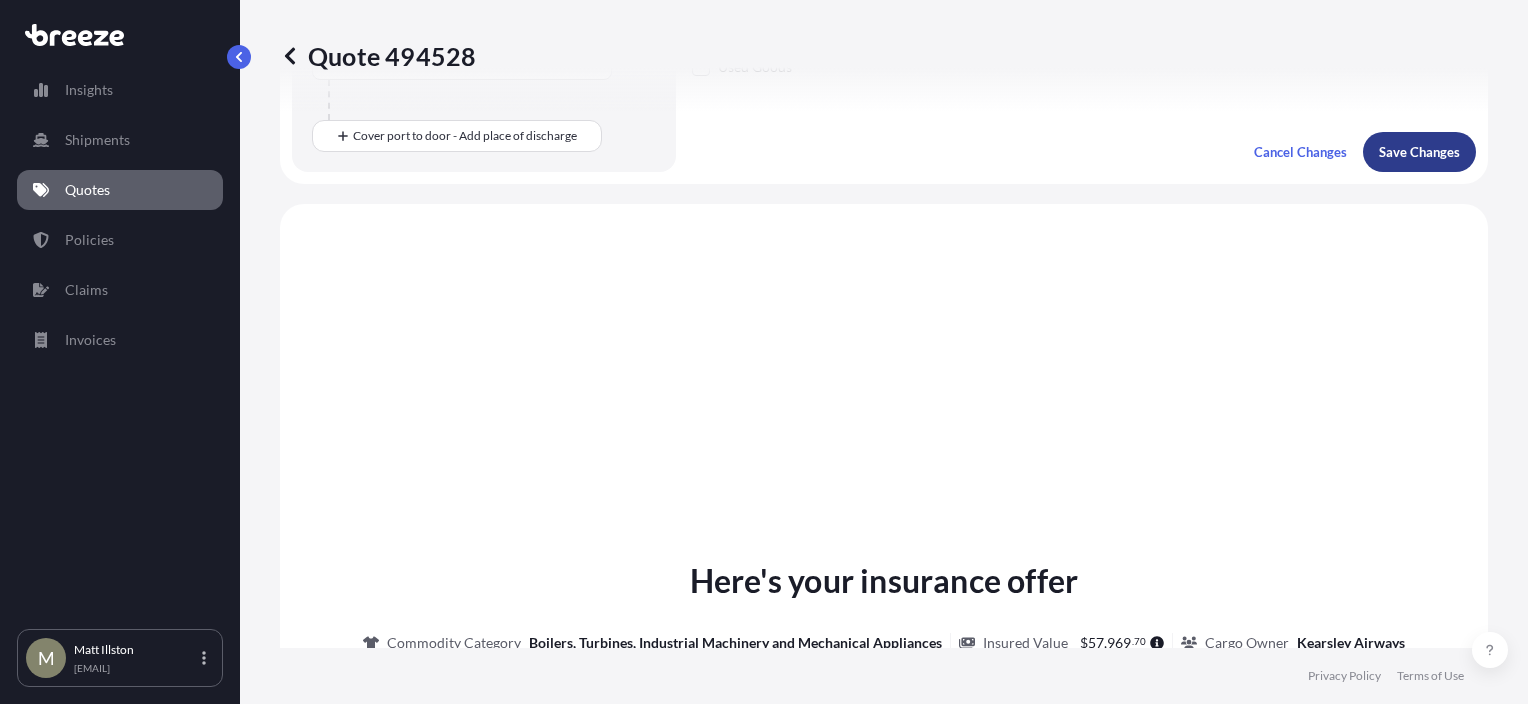 scroll, scrollTop: 680, scrollLeft: 0, axis: vertical 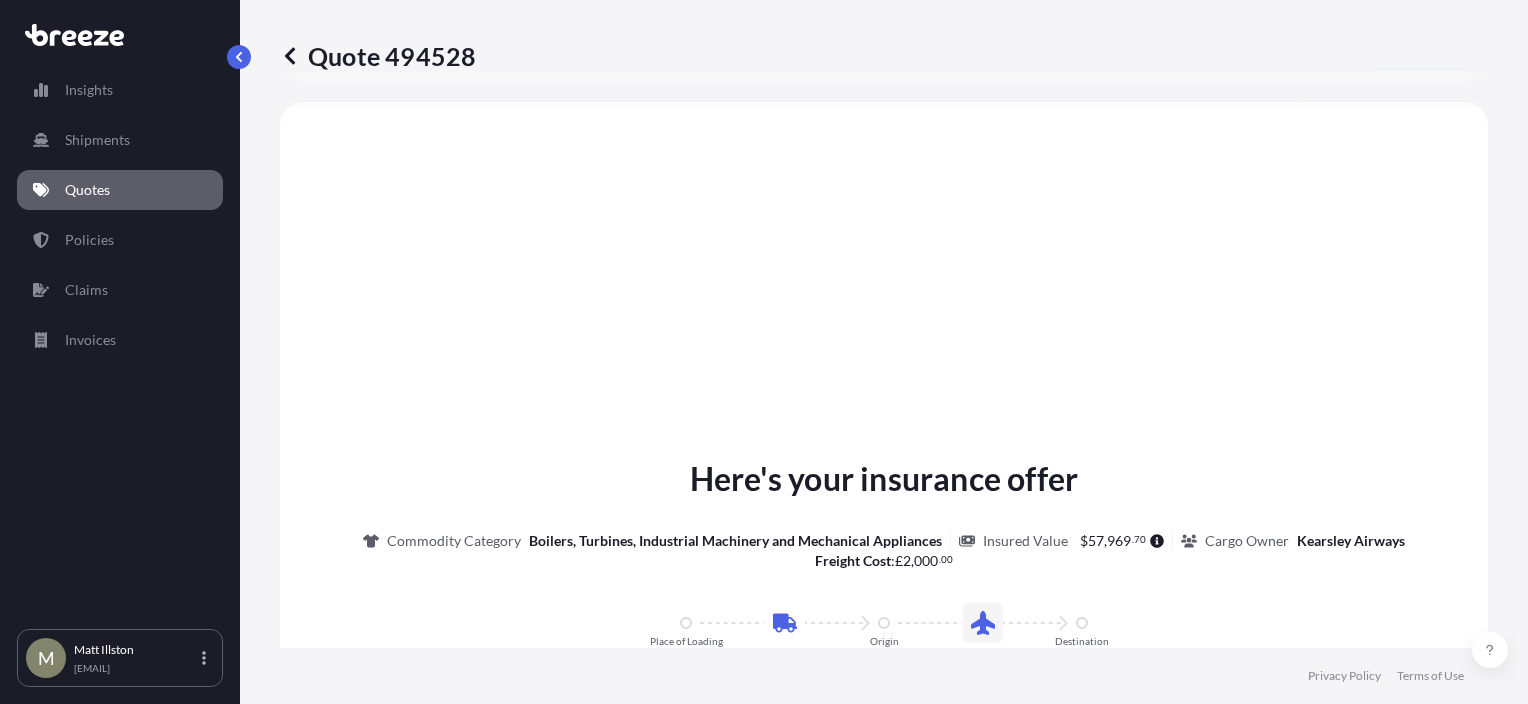select on "Road" 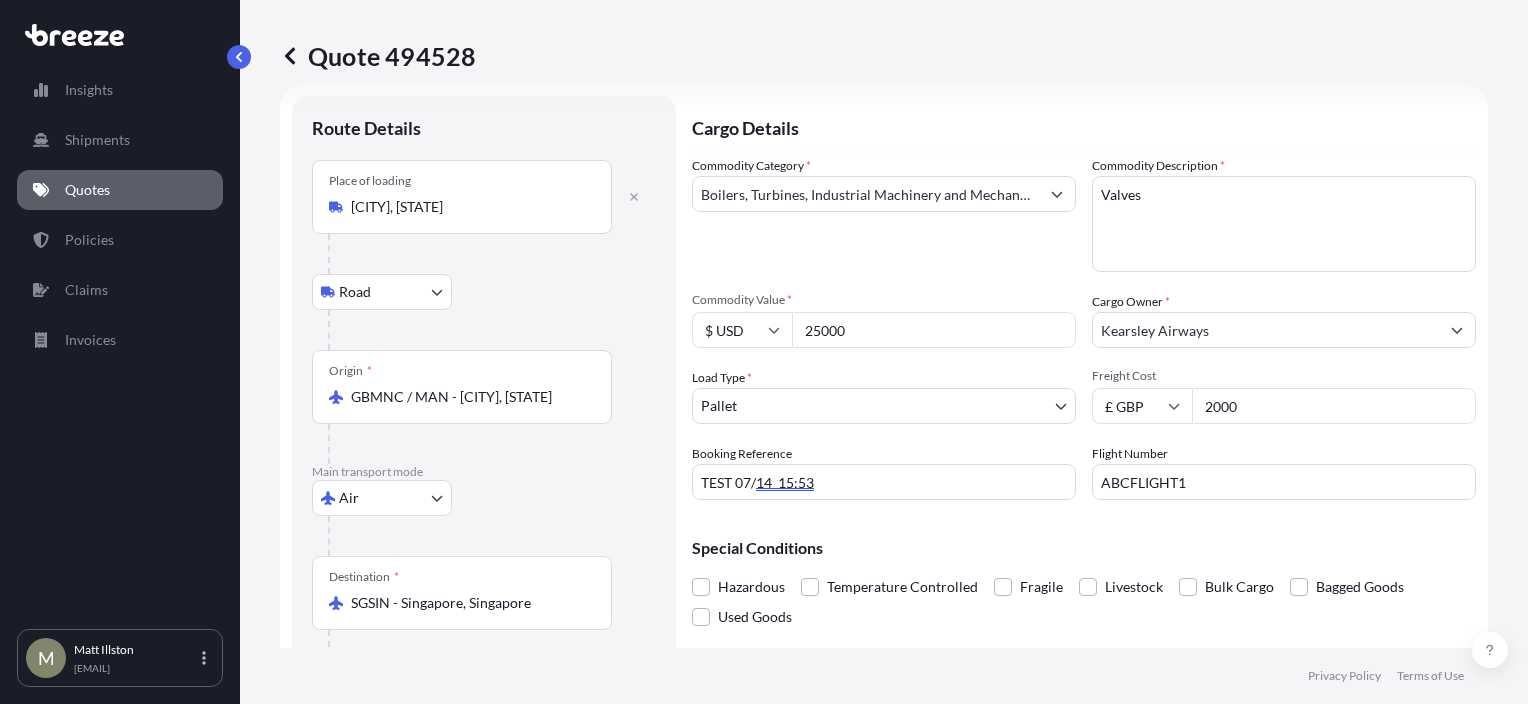scroll, scrollTop: 0, scrollLeft: 0, axis: both 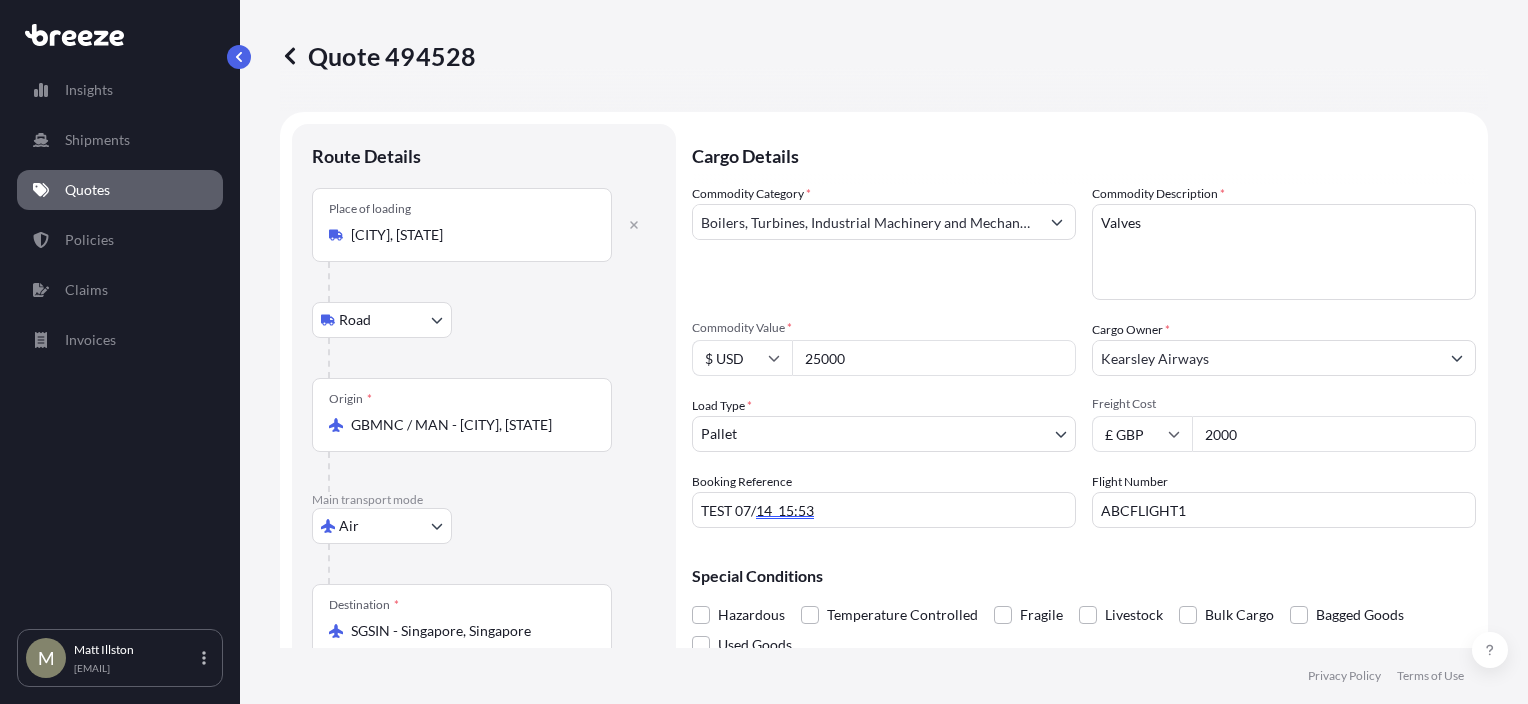 click on "Insights Shipments Quotes Policies Claims Invoices M [FIRST] [LAST] [EMAIL] Quote 494528 Route Details Place of loading [CITY], [STATE] Road Road Rail Origin * GBMNC / MAN - [CITY], [STATE] Main transport mode Air Sea Air Road Rail Destination * SGSIN - [CITY], [STATE] Cover port to door - Add place of discharge Road Road Rail Place of Discharge Cargo Details Commodity Category * Boilers, Turbines, Industrial Machinery and Mechanical Appliances Commodity Description * Valves Commodity Value   * $ USD 25000 Cargo Owner * Kearsley Airways Load Type * Pallet PALLET CONTAINER PARCELS CARTONS Freight Cost   £ GBP 2000 Booking Reference TEST 07/14  15:53 Flight Number ABCFLIGHT1 Special Conditions Hazardous Temperature Controlled Fragile Livestock Bulk Cargo Bagged Goods Used Goods Cancel Changes Save Changes Here's your insurance offer Commodity Category Boilers, Turbines, Industrial Machinery and Mechanical Appliances  Insured Value $ 30 , 469 . 70 Cargo Owner Kearsley Airways 2" at bounding box center (764, 352) 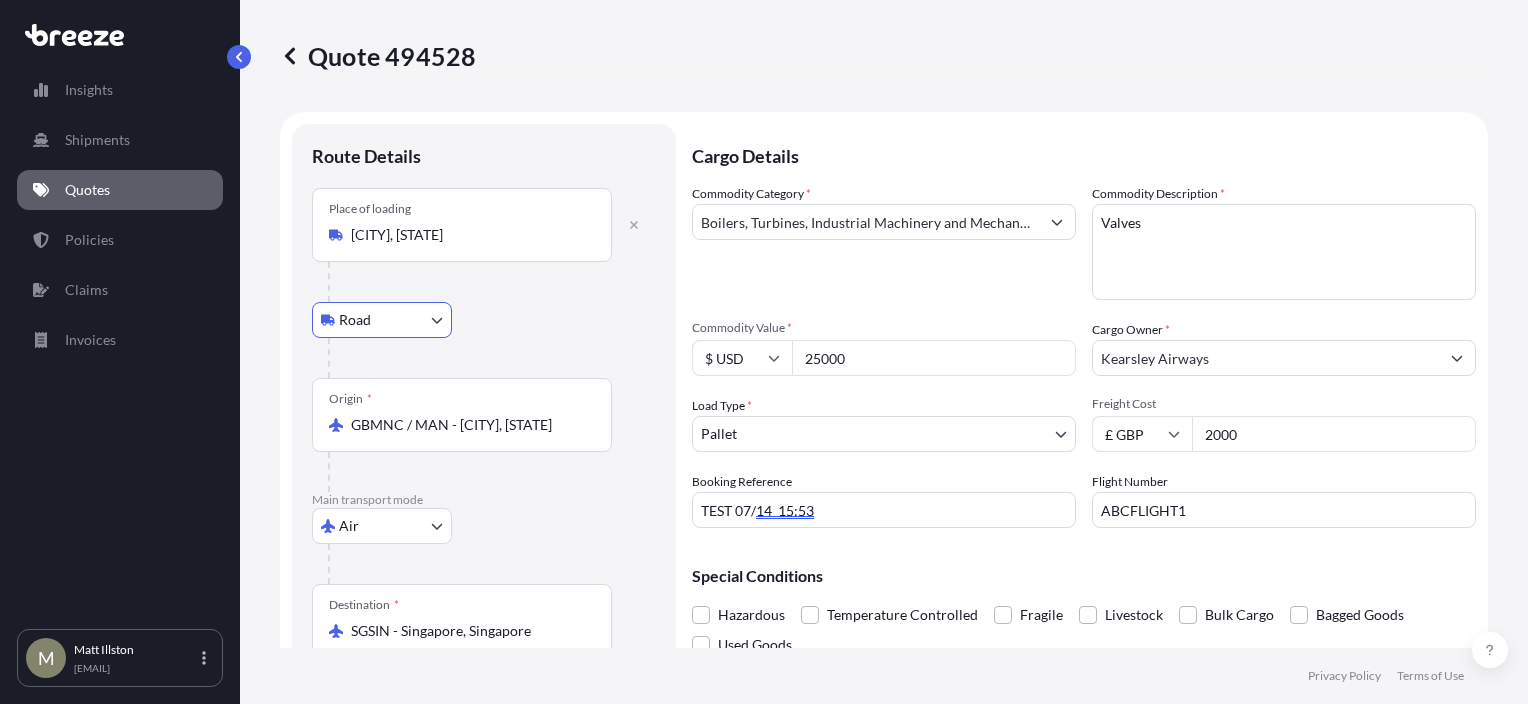 click on "Insights Shipments Quotes Policies Claims Invoices M [FIRST] [LAST] [EMAIL] Quote 494528 Route Details Place of loading [CITY], [STATE] Road Road Rail Origin * GBMNC / MAN - [CITY], [STATE] Main transport mode Air Sea Air Road Rail Destination * SGSIN - [CITY], [STATE] Cover port to door - Add place of discharge Road Road Rail Place of Discharge Cargo Details Commodity Category * Boilers, Turbines, Industrial Machinery and Mechanical Appliances Commodity Description * Valves Commodity Value   * $ USD 25000 Cargo Owner * Kearsley Airways Load Type * Pallet PALLET CONTAINER PARCELS CARTONS Freight Cost   £ GBP 2000 Booking Reference TEST 07/14  15:53 Flight Number ABCFLIGHT1 Special Conditions Hazardous Temperature Controlled Fragile Livestock Bulk Cargo Bagged Goods Used Goods Cancel Changes Save Changes Here's your insurance offer Commodity Category Boilers, Turbines, Industrial Machinery and Mechanical Appliances  Insured Value $ 30 , 469 . 70 Cargo Owner Kearsley Airways 2" at bounding box center (764, 352) 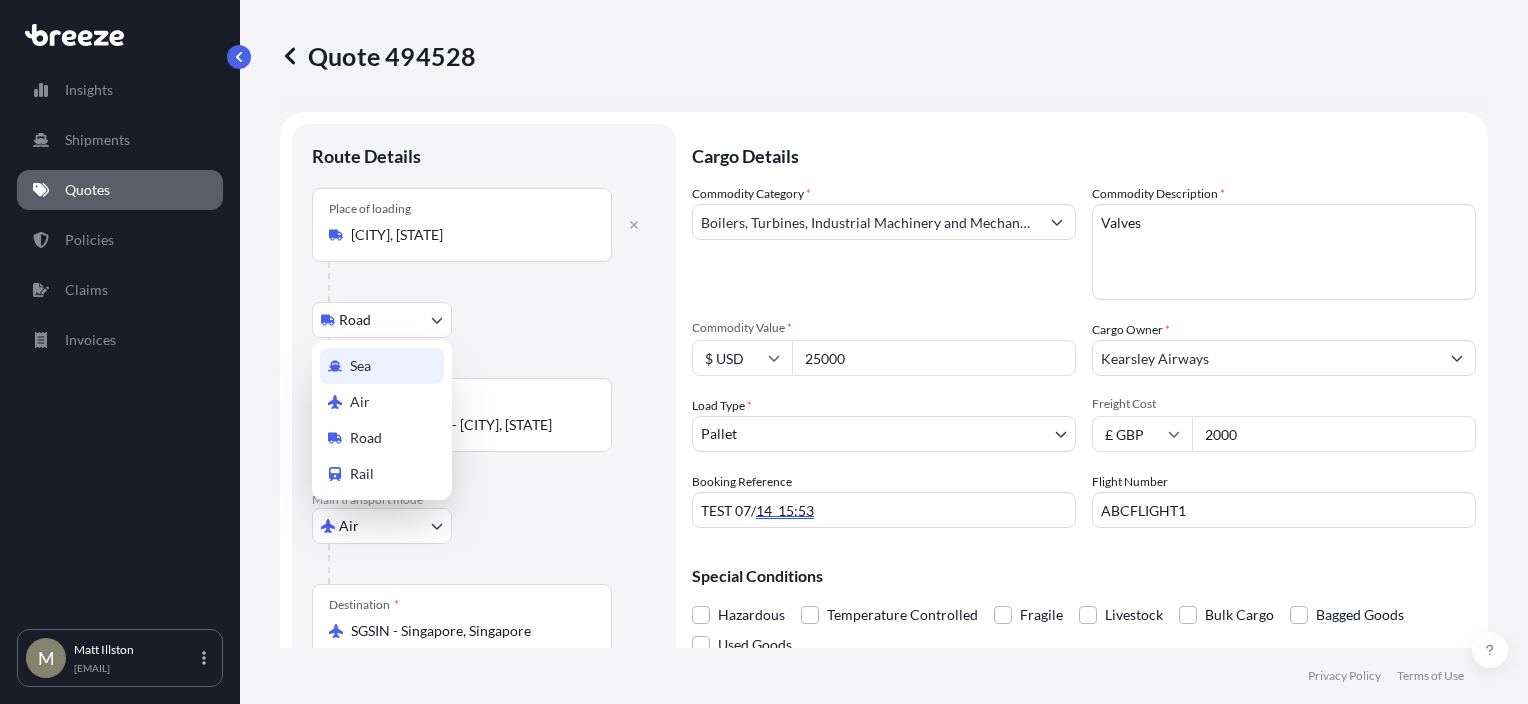 click on "Sea" at bounding box center [382, 366] 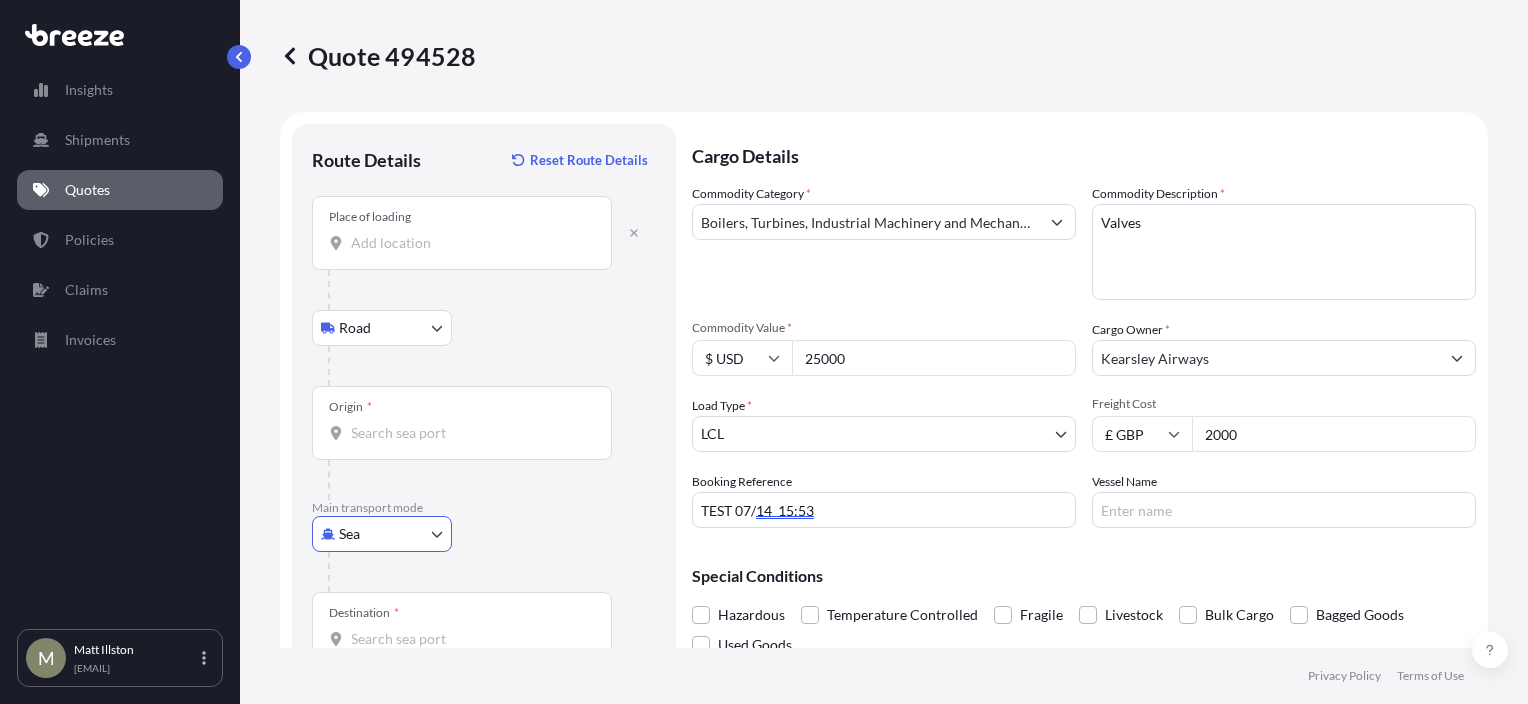 drag, startPoint x: 480, startPoint y: 409, endPoint x: 560, endPoint y: 338, distance: 106.96261 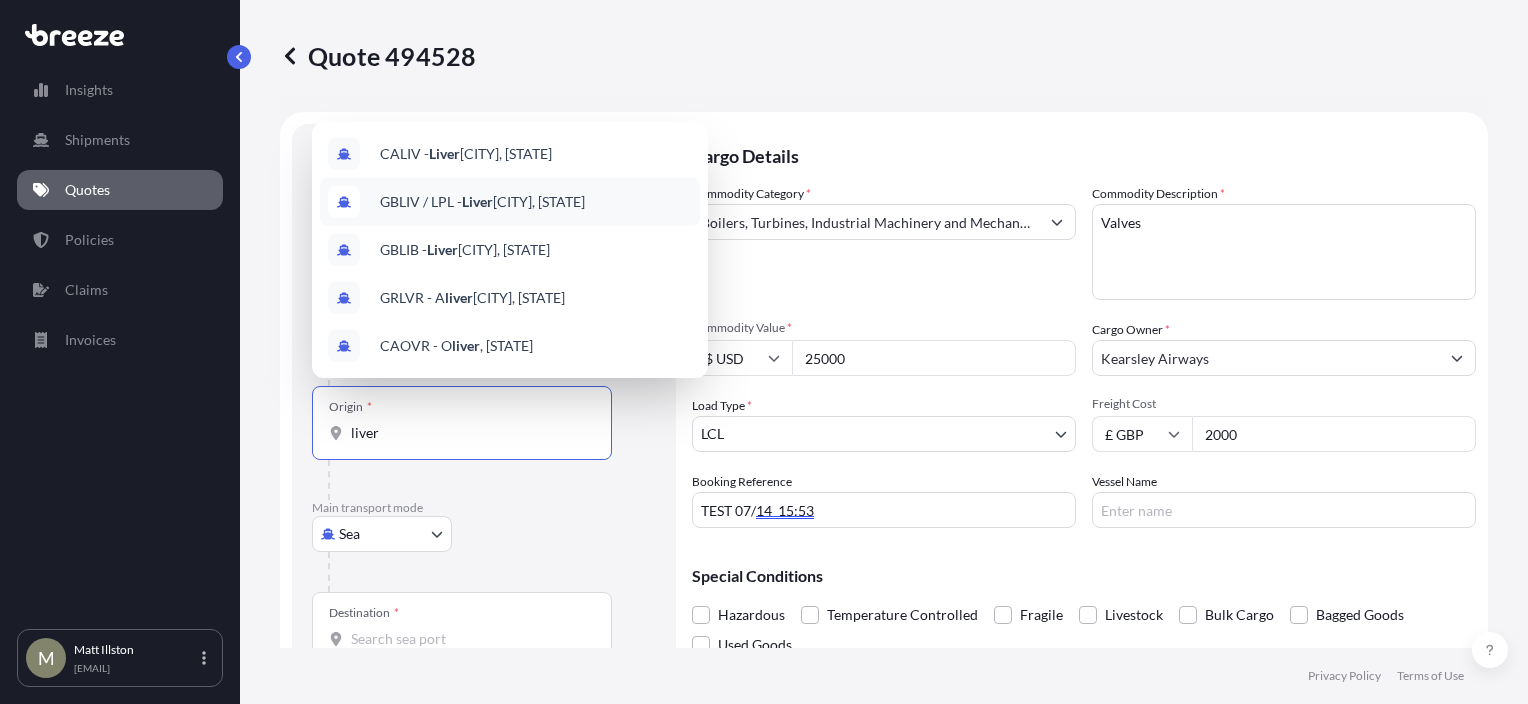 click on "GBLIV / LPL -  [CITY], [STATE]" at bounding box center [482, 202] 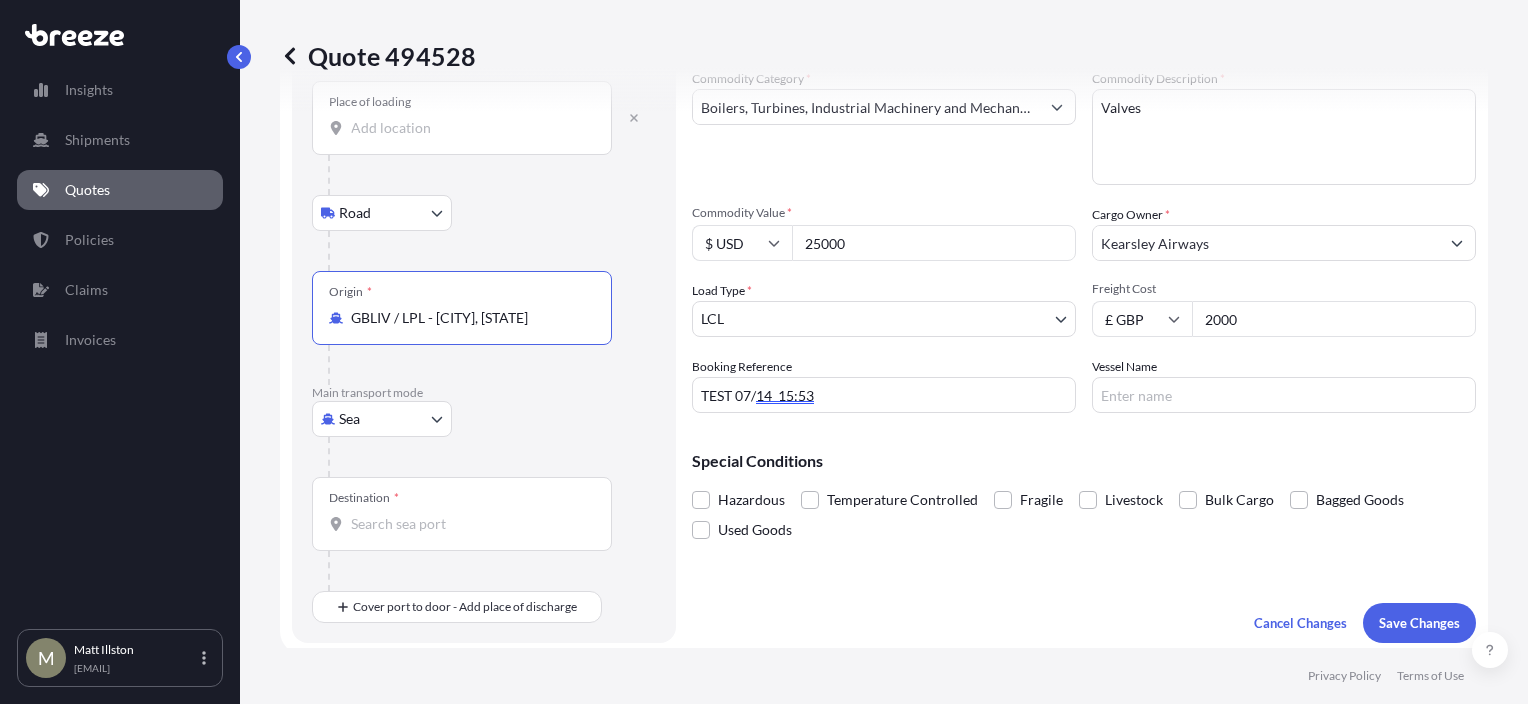 scroll, scrollTop: 123, scrollLeft: 0, axis: vertical 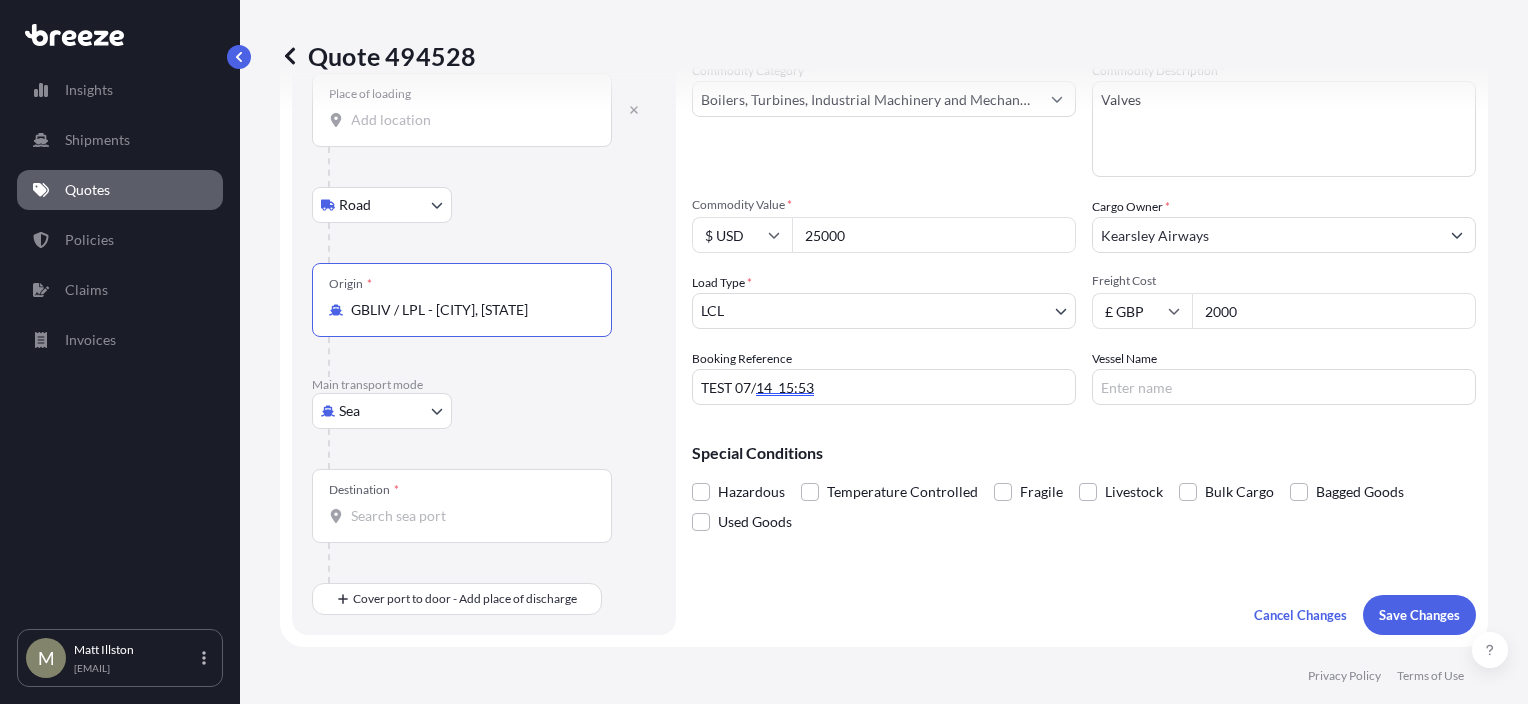 type on "GBLIV / LPL - [CITY], [STATE]" 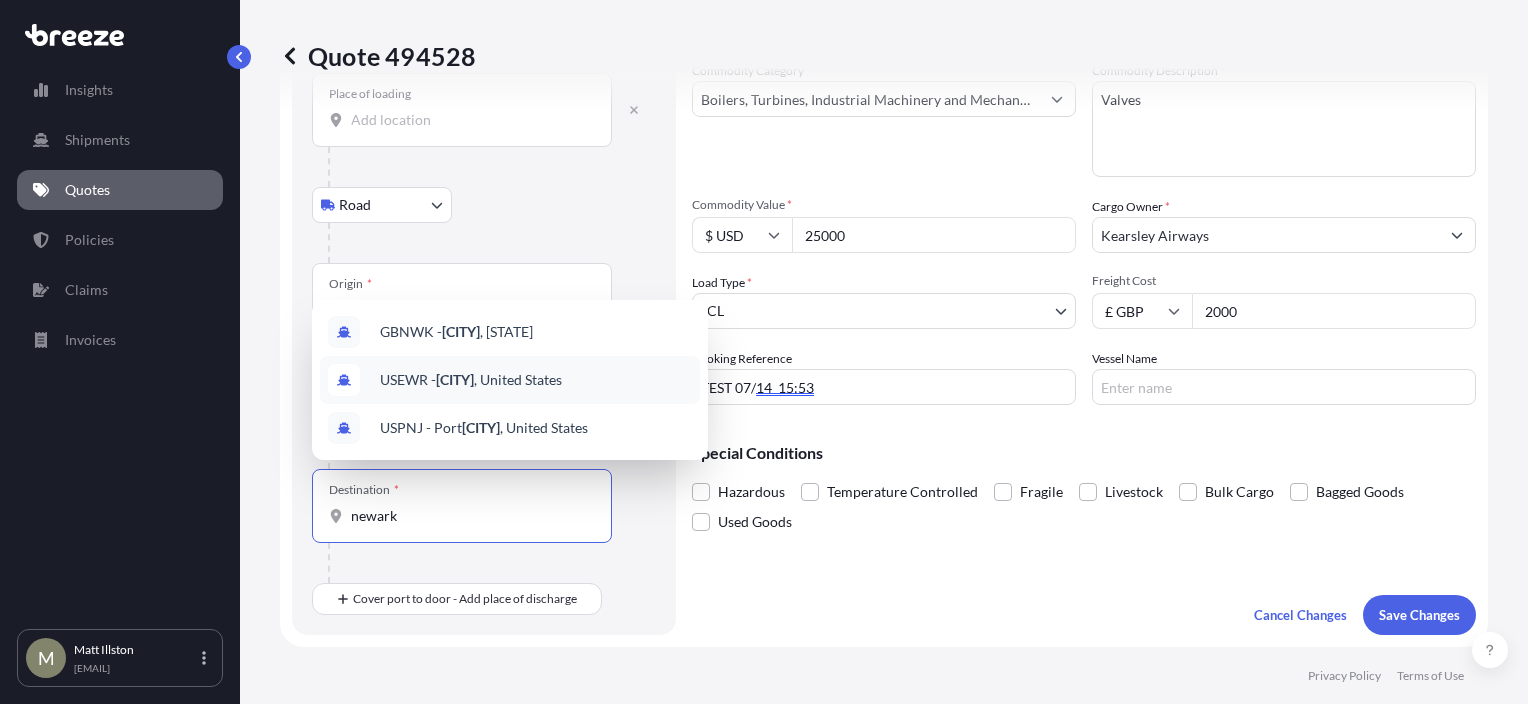 click on "USEWR -  [CITY], [STATE]" at bounding box center [471, 380] 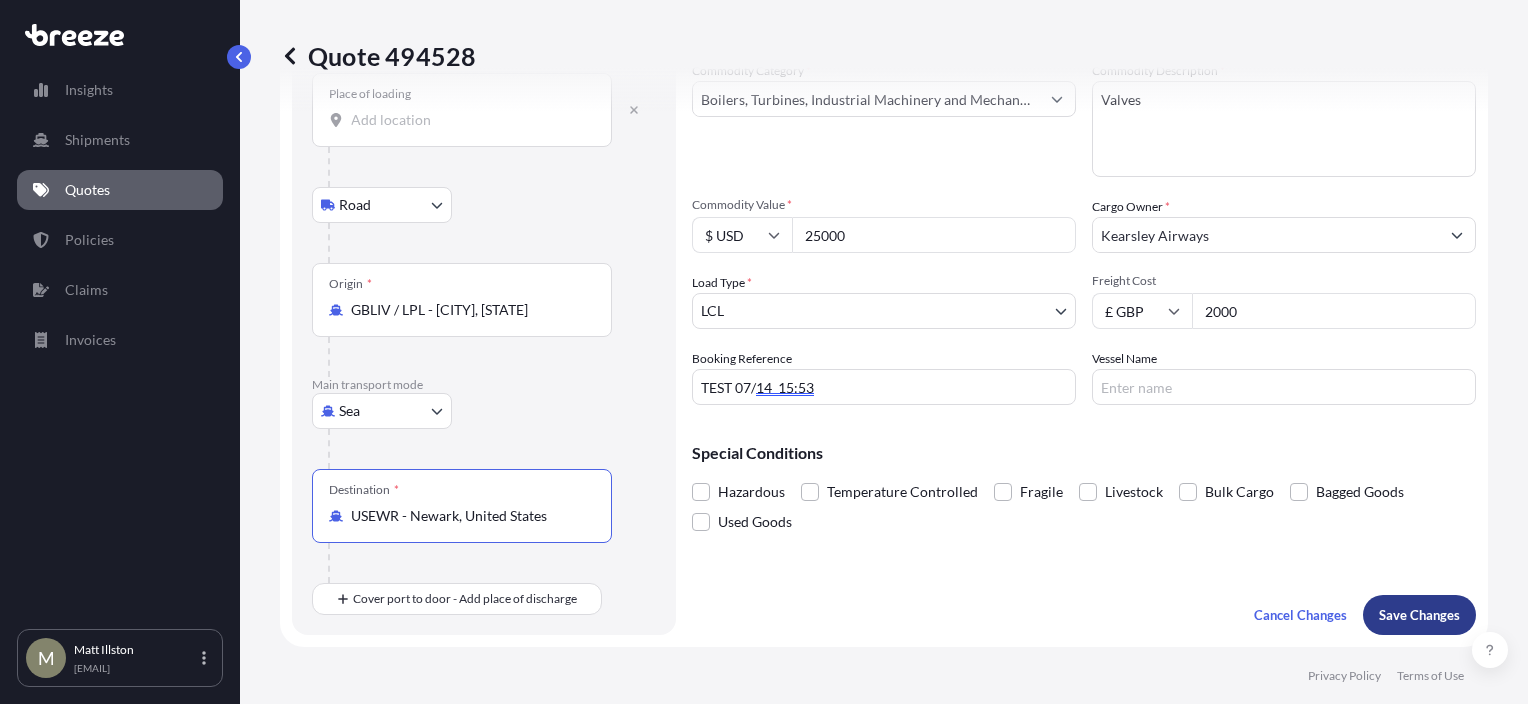type on "USEWR - Newark, United States" 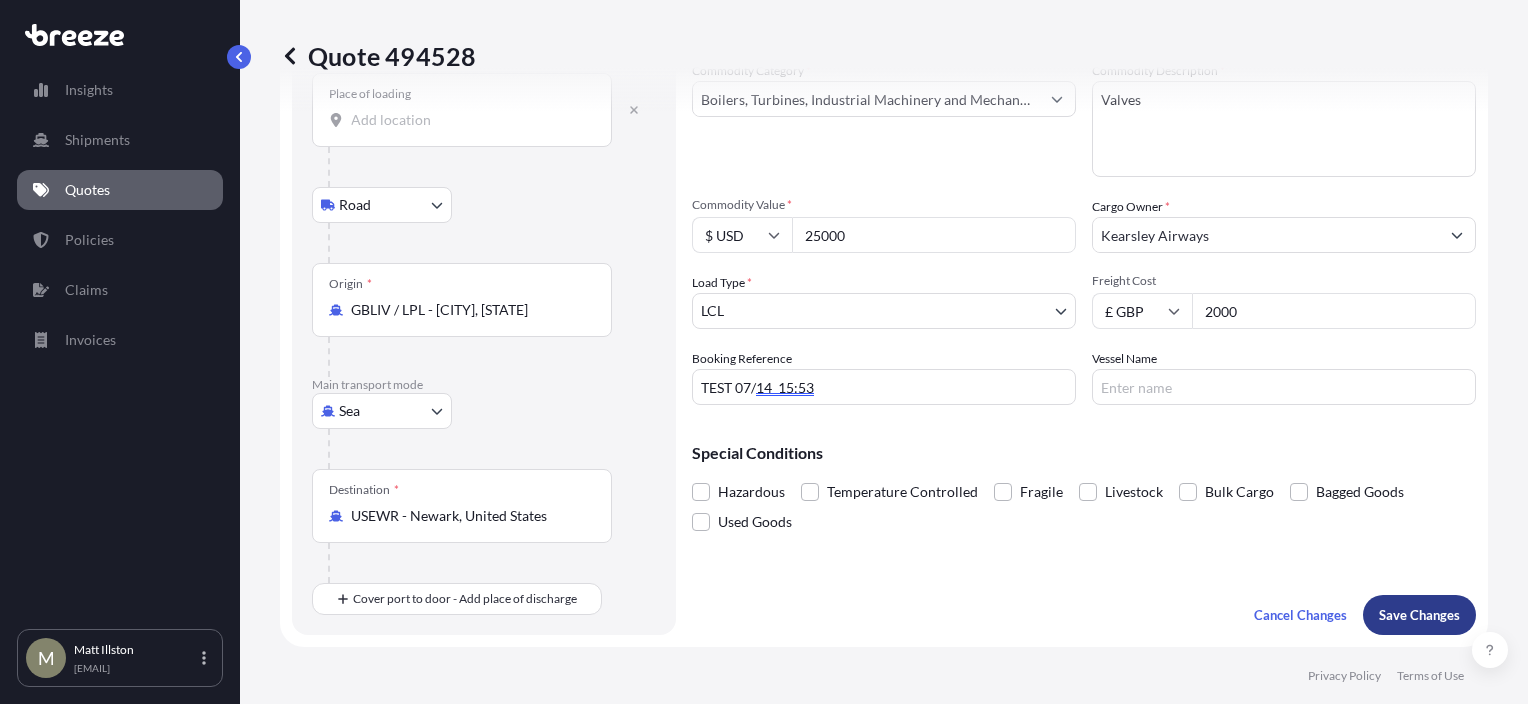 click on "Save Changes" at bounding box center [1419, 615] 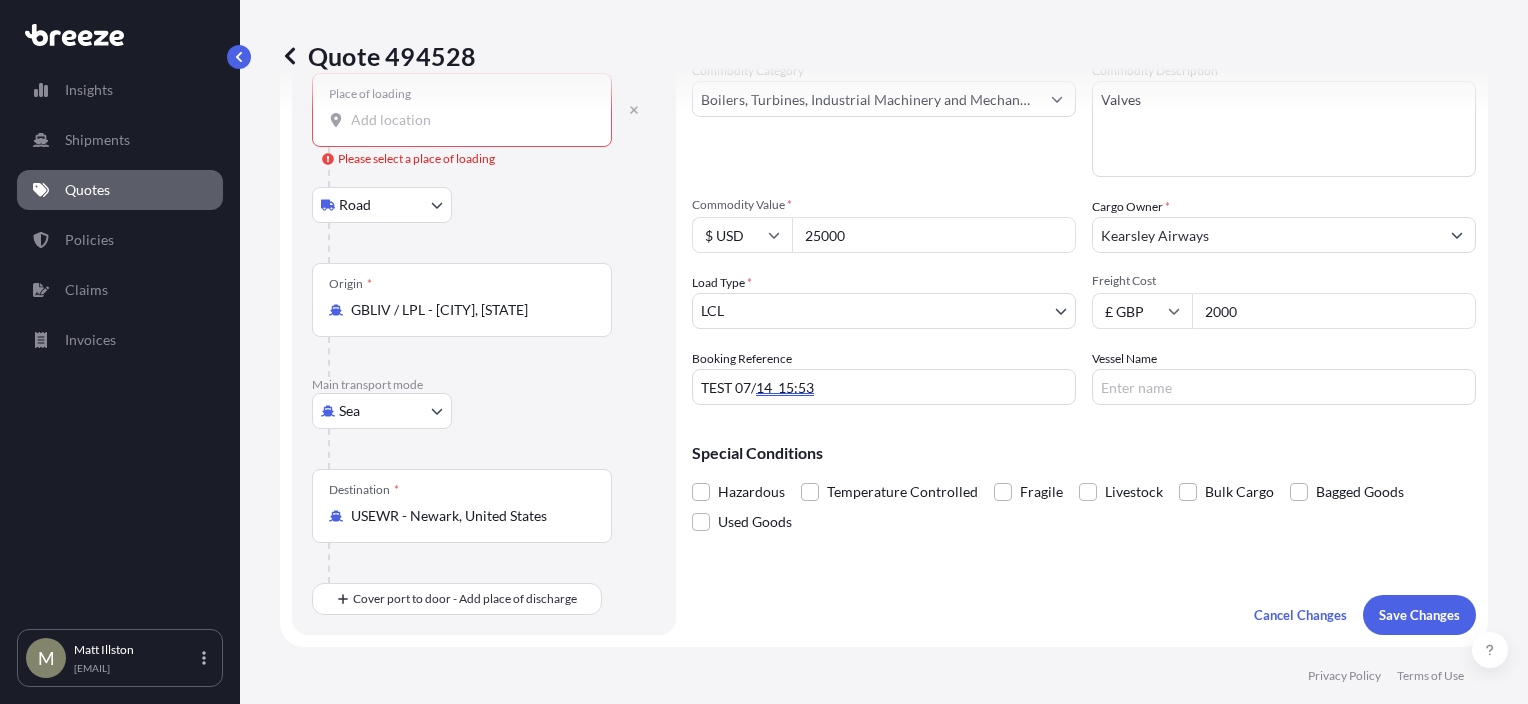 click on "Place of loading Please select a place of loading" at bounding box center [469, 120] 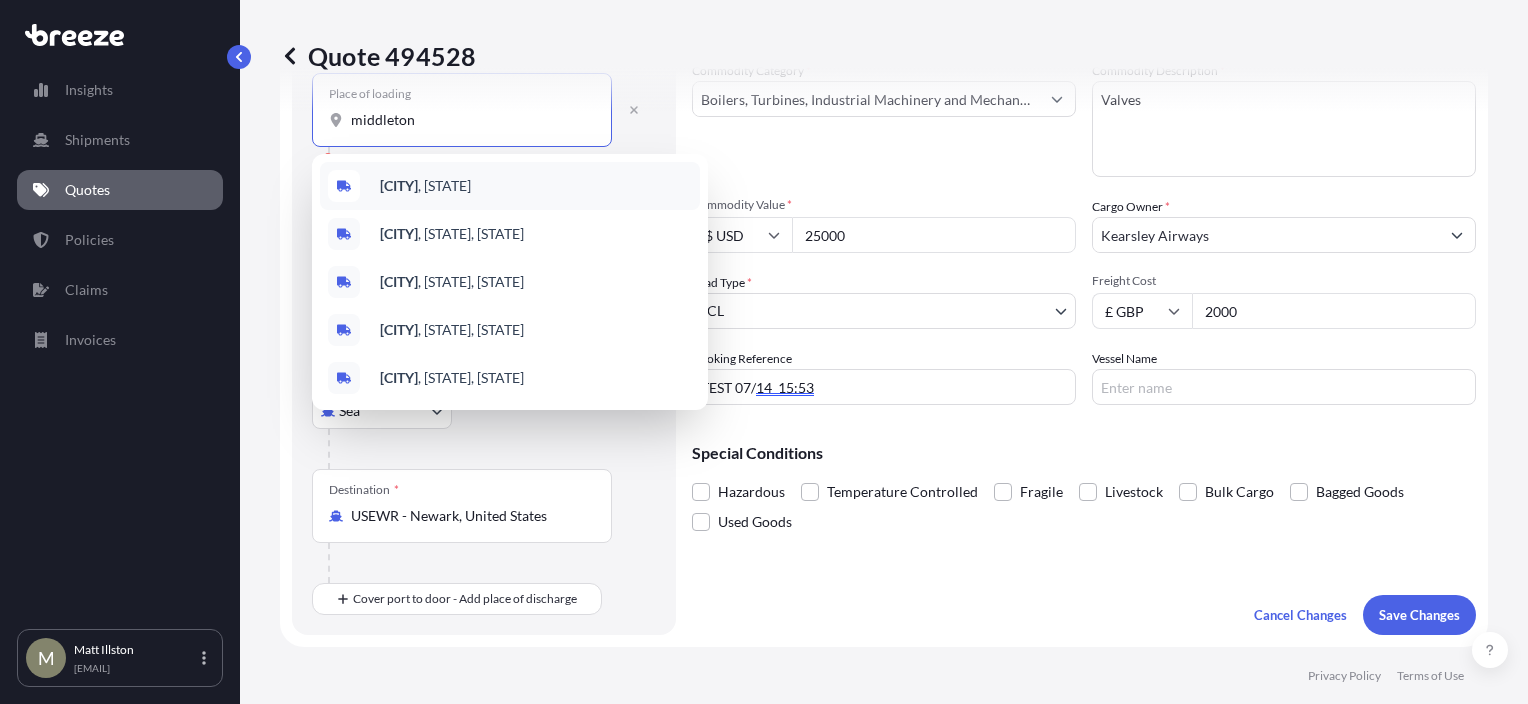 click on "[CITY], [STATE]" at bounding box center [510, 186] 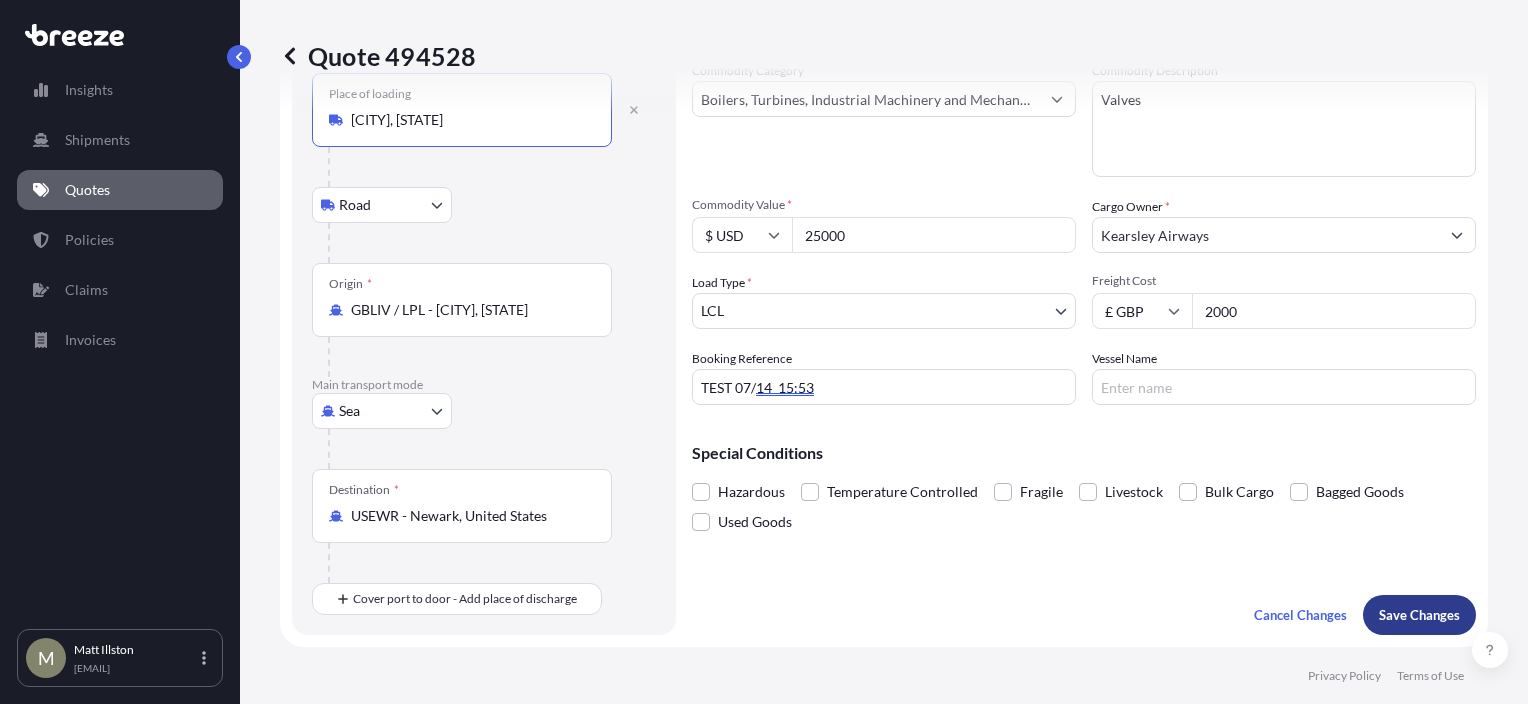 type on "[CITY], [STATE]" 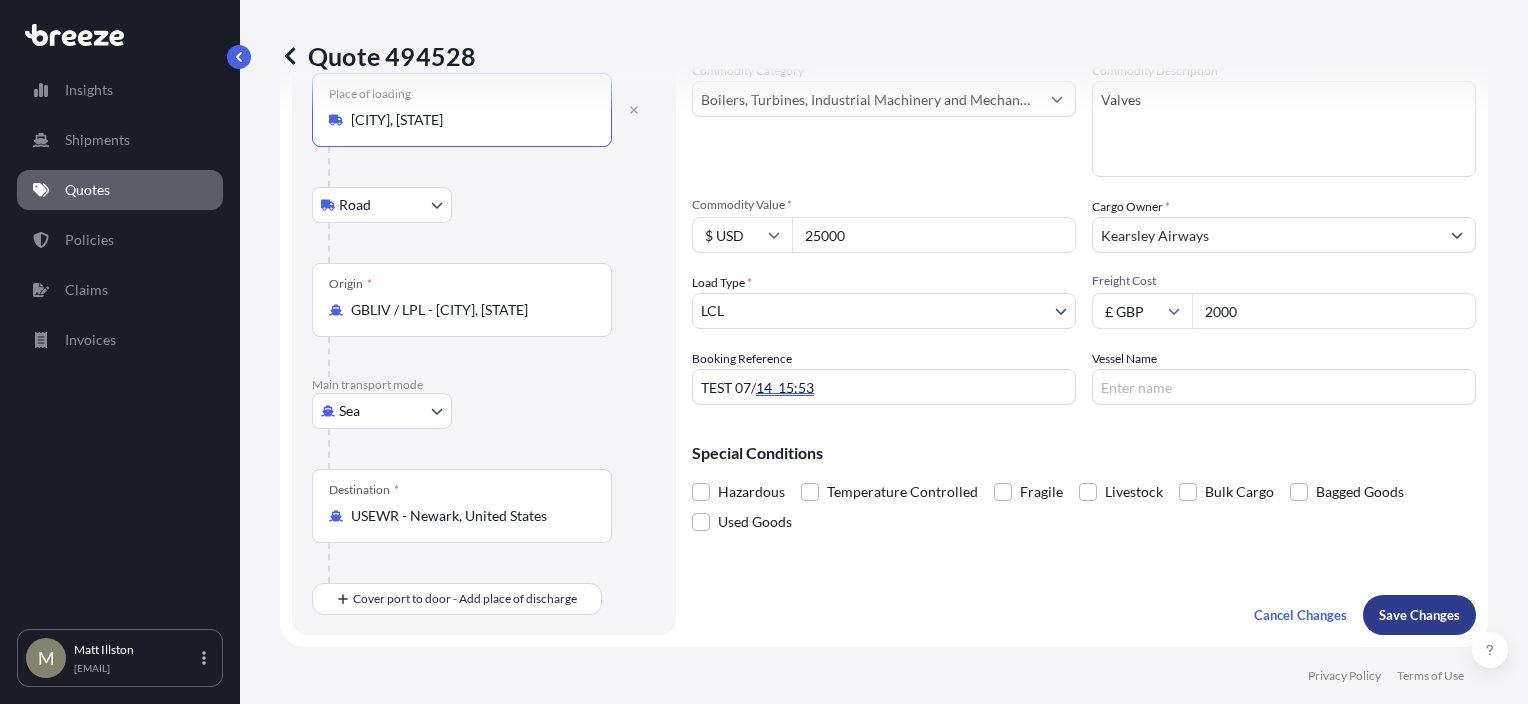 click on "Save Changes" at bounding box center (1419, 615) 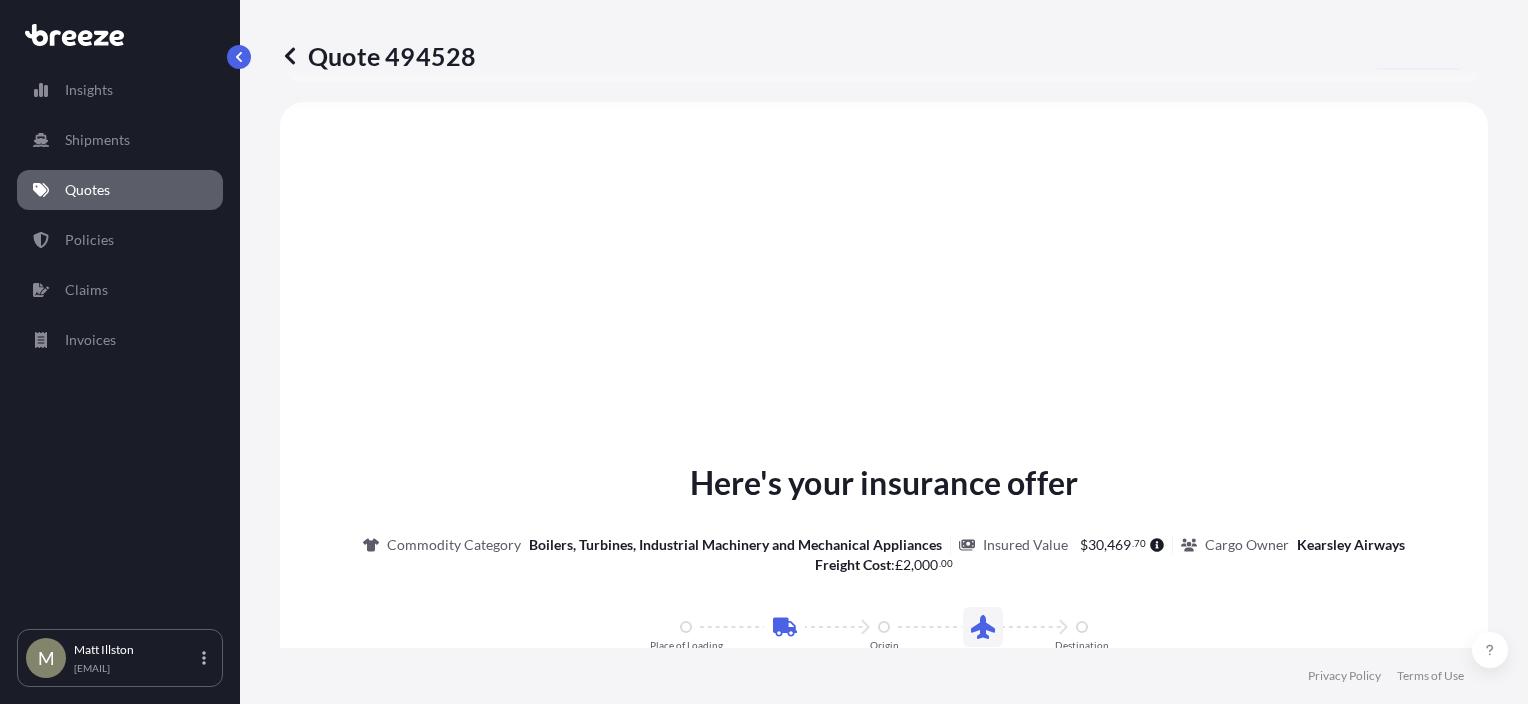 select on "Road" 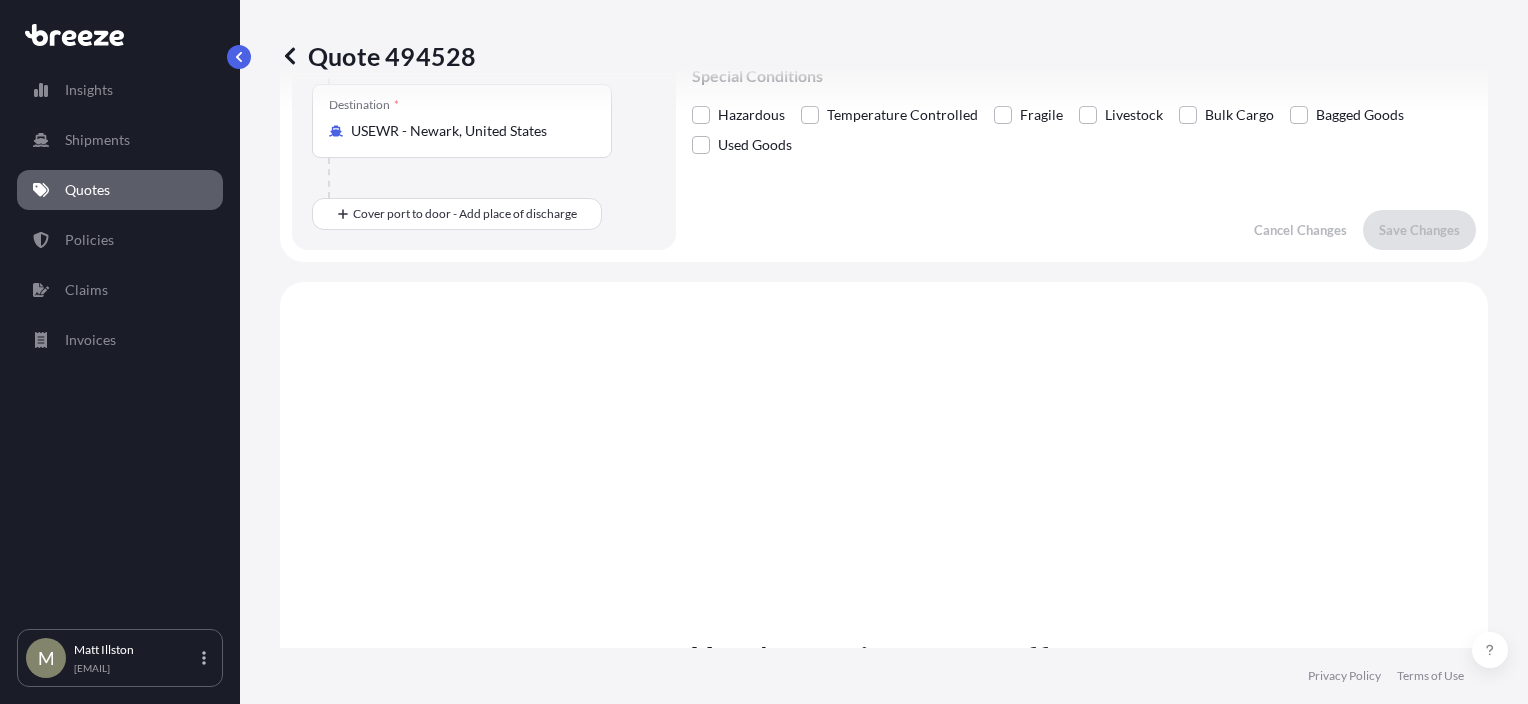scroll, scrollTop: 200, scrollLeft: 0, axis: vertical 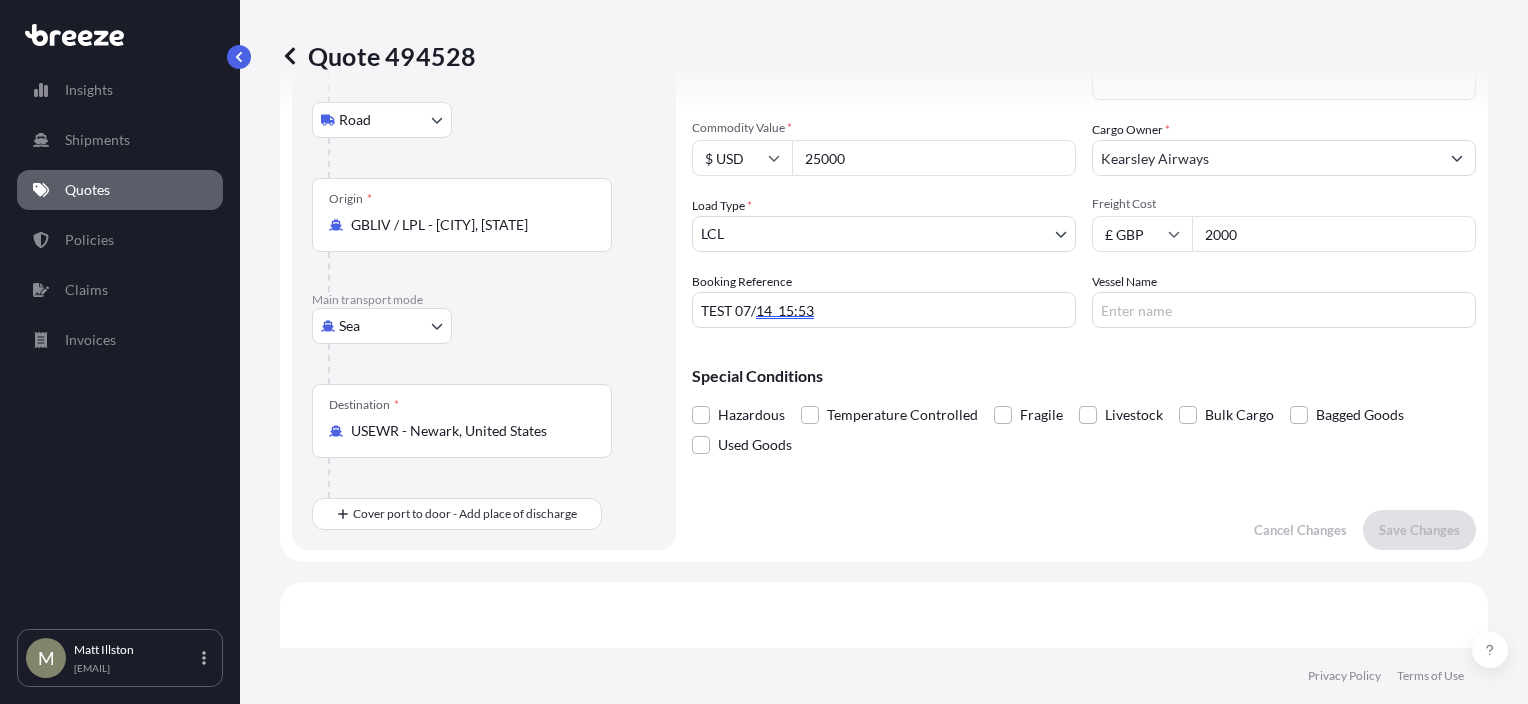 click on "Quotes" at bounding box center [120, 190] 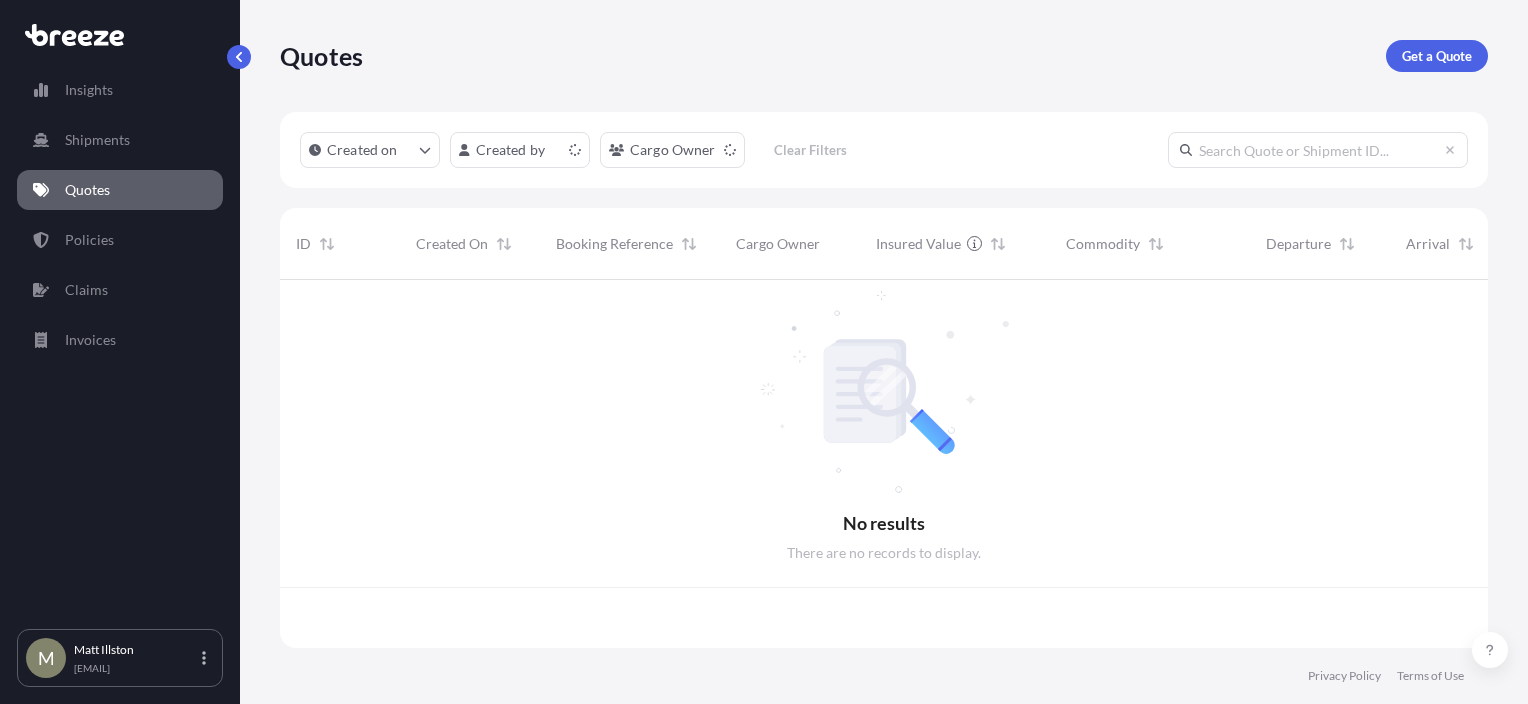scroll, scrollTop: 0, scrollLeft: 0, axis: both 